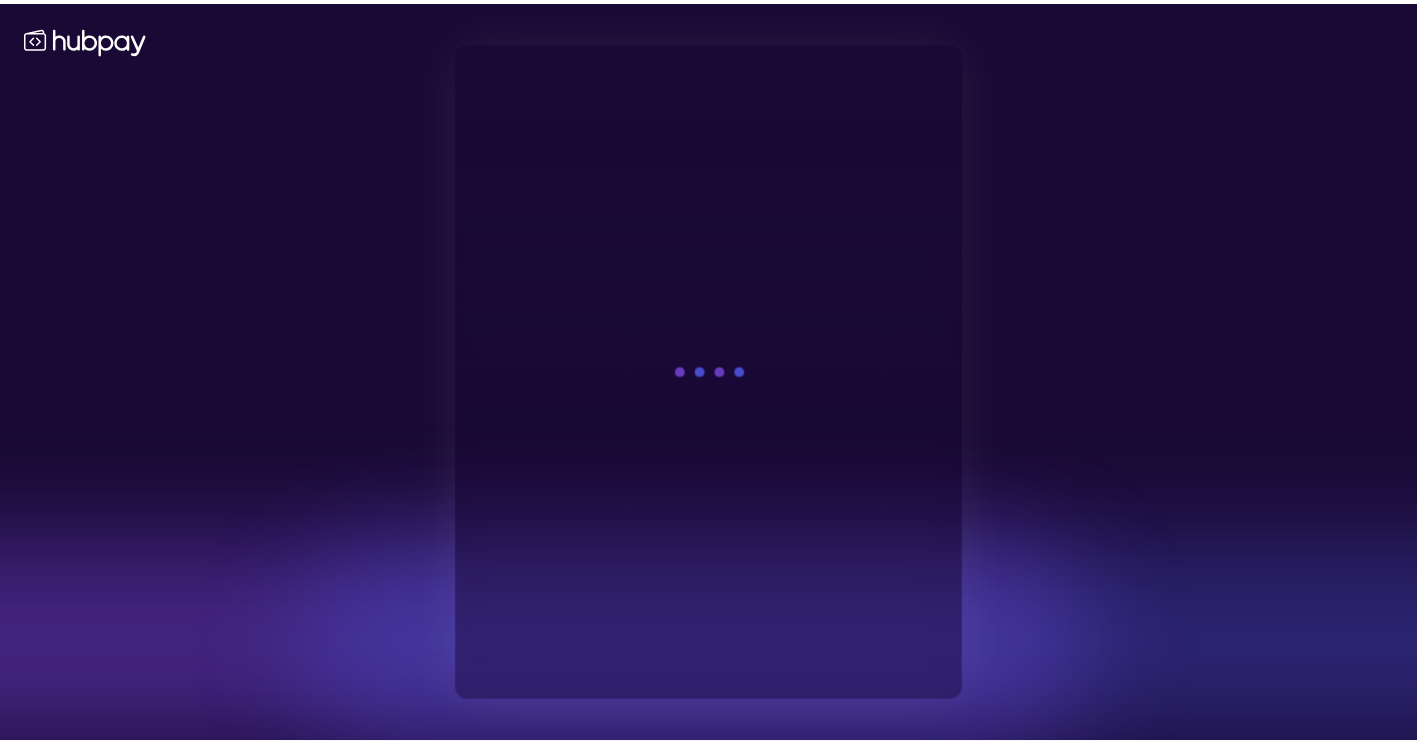 scroll, scrollTop: 0, scrollLeft: 0, axis: both 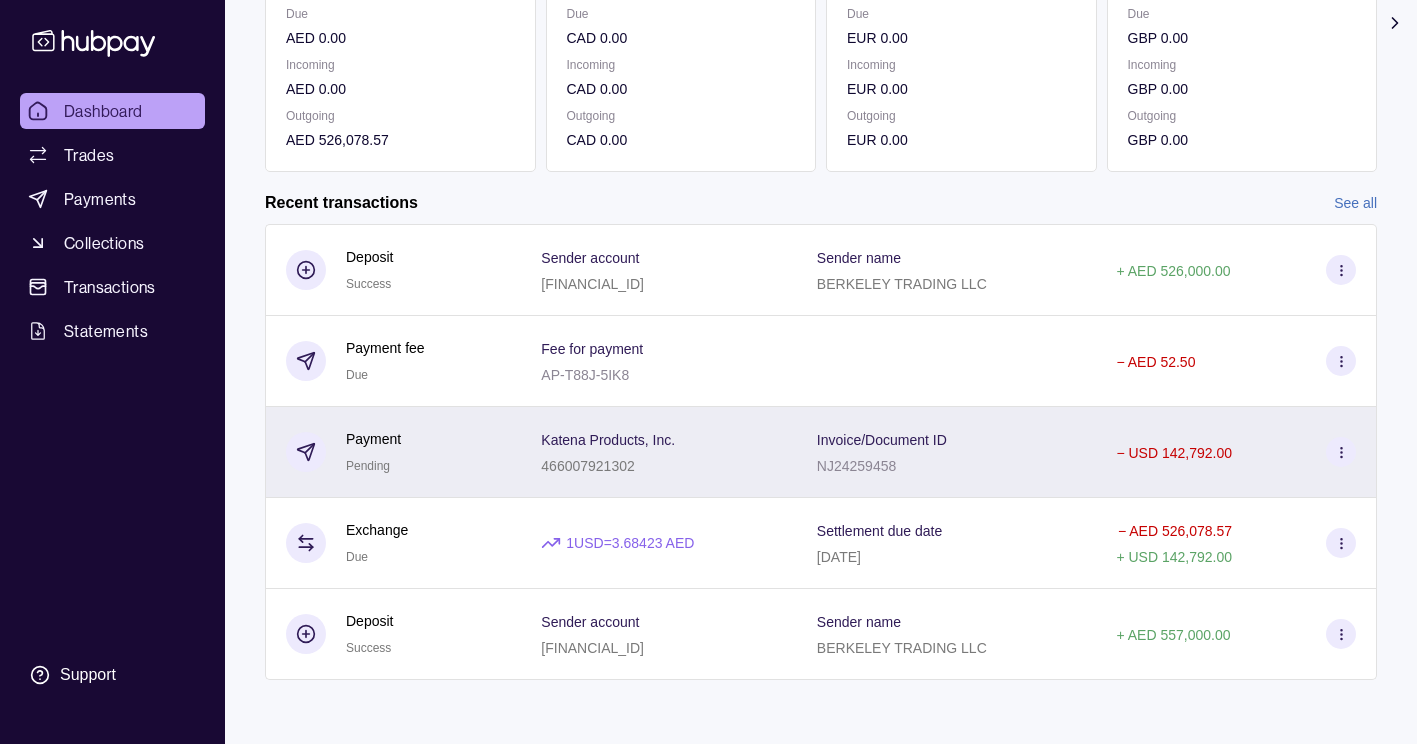 click at bounding box center [1341, 452] 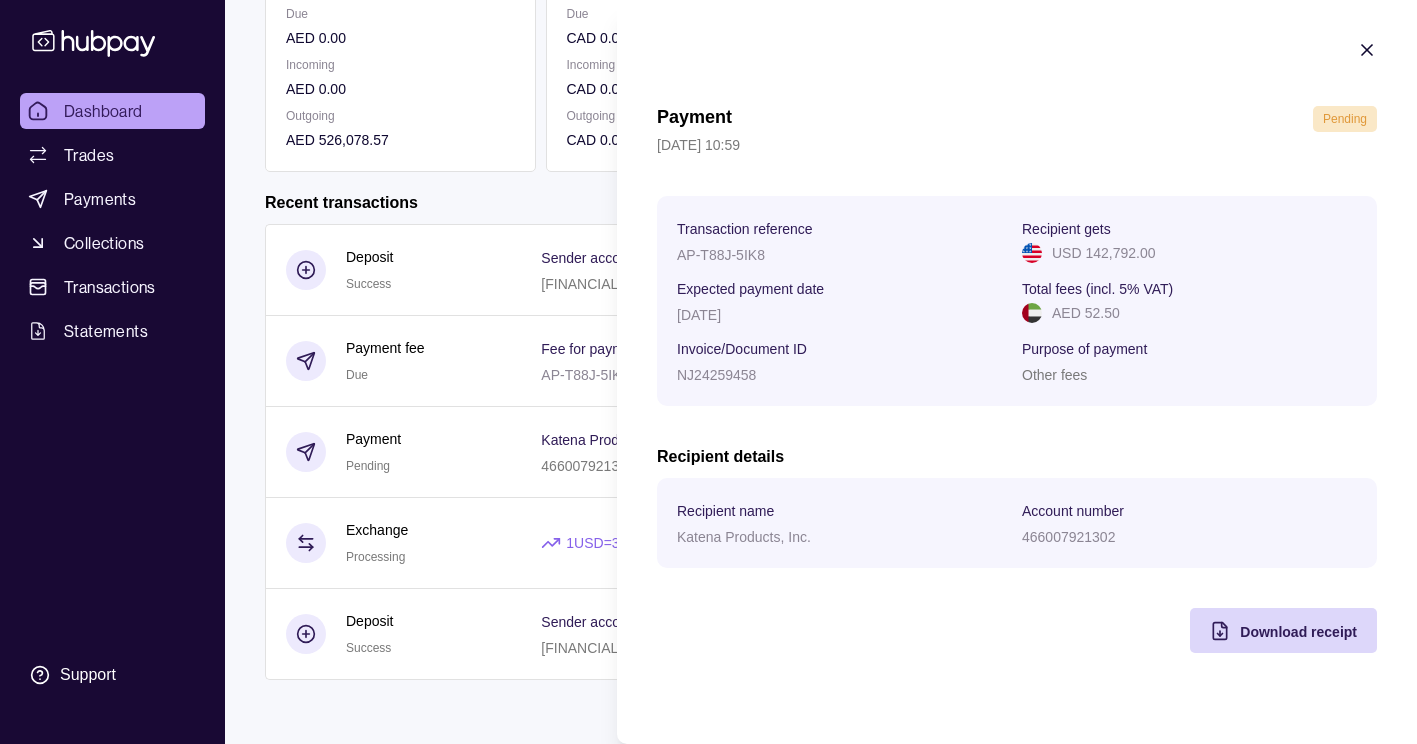 click 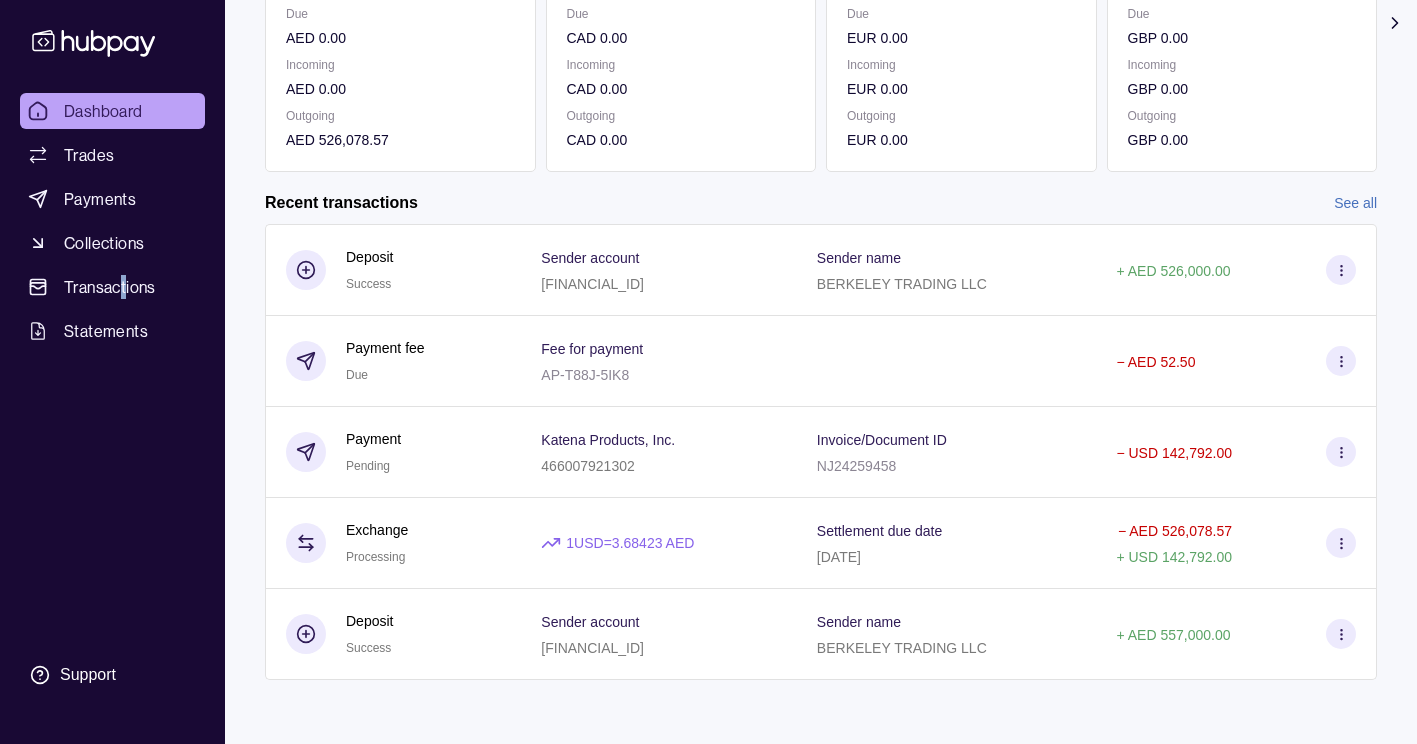 click on "Dashboard Trades Payments Collections Transactions Statements" at bounding box center [112, 221] 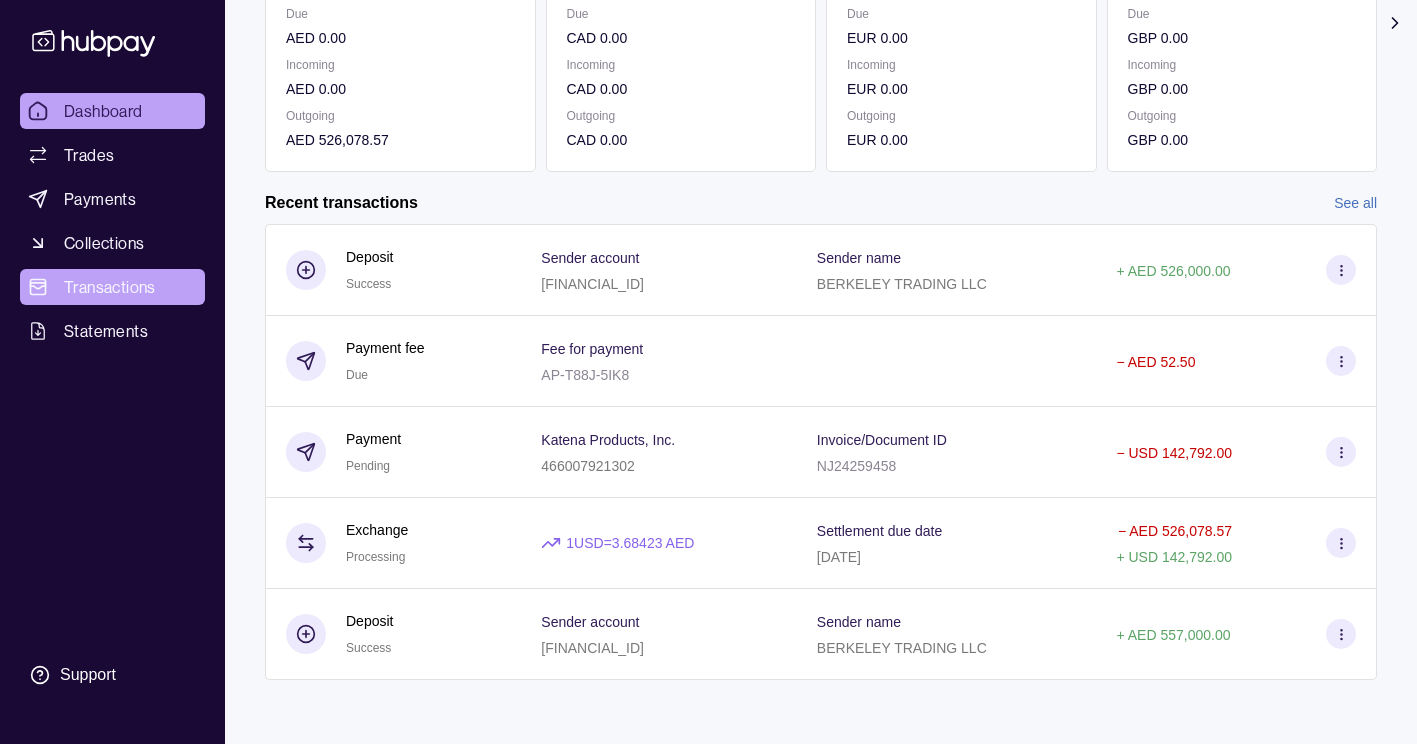 click on "Transactions" at bounding box center (110, 287) 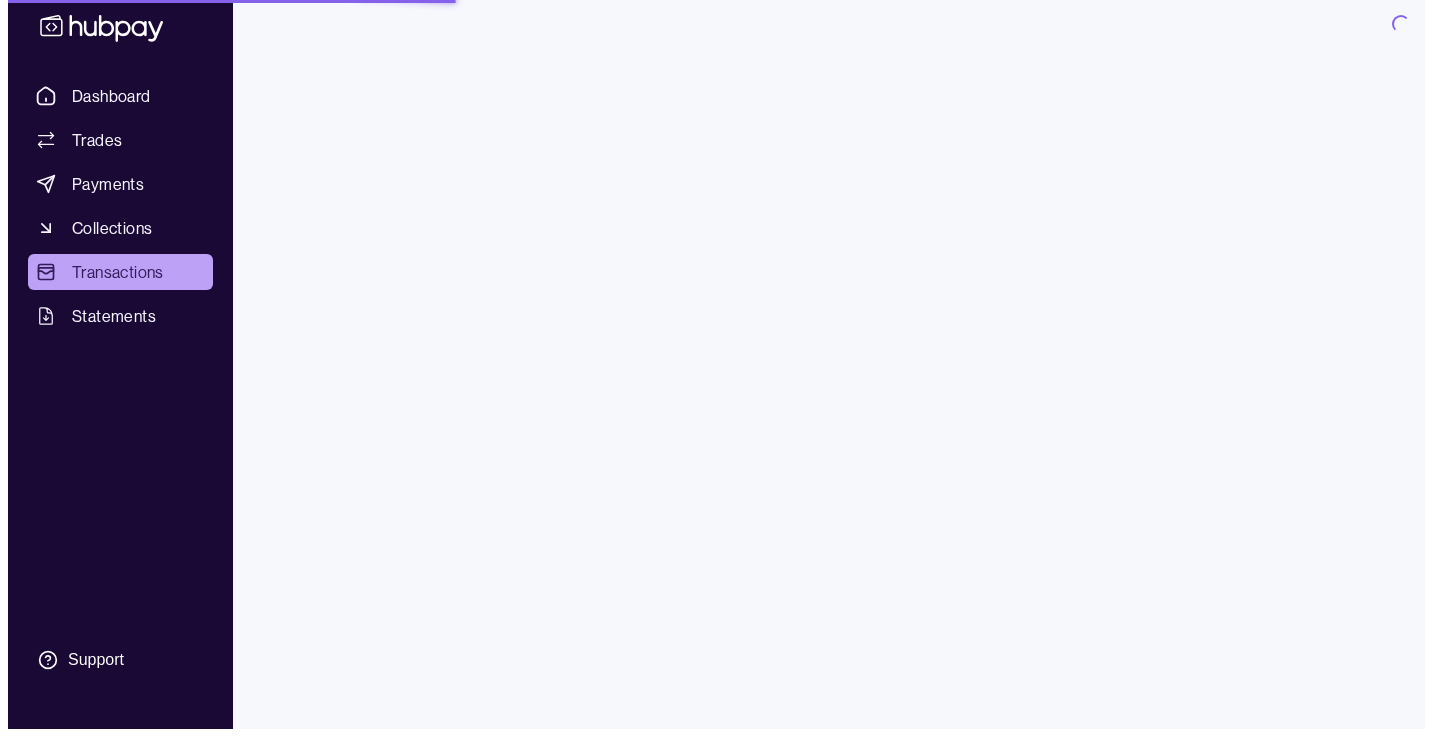 scroll, scrollTop: 0, scrollLeft: 0, axis: both 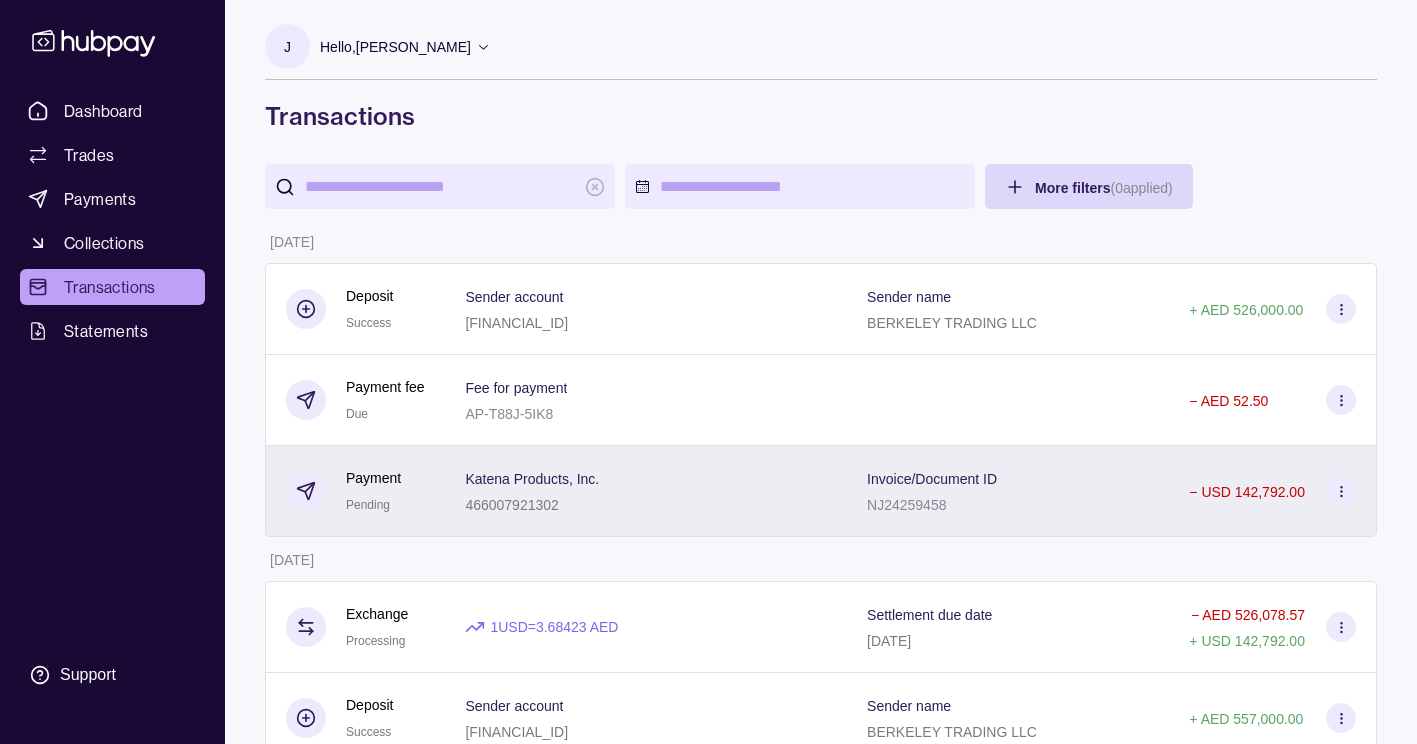 click at bounding box center (1341, 491) 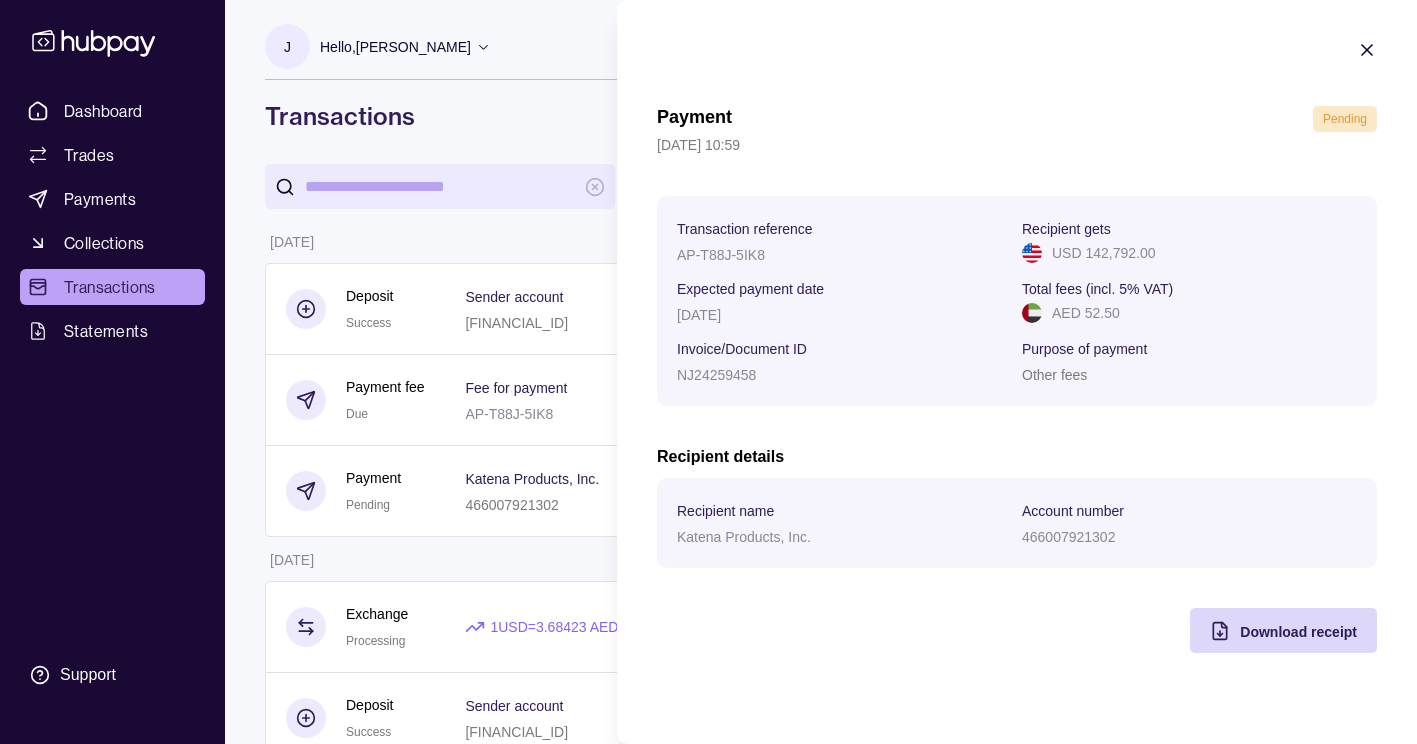 click 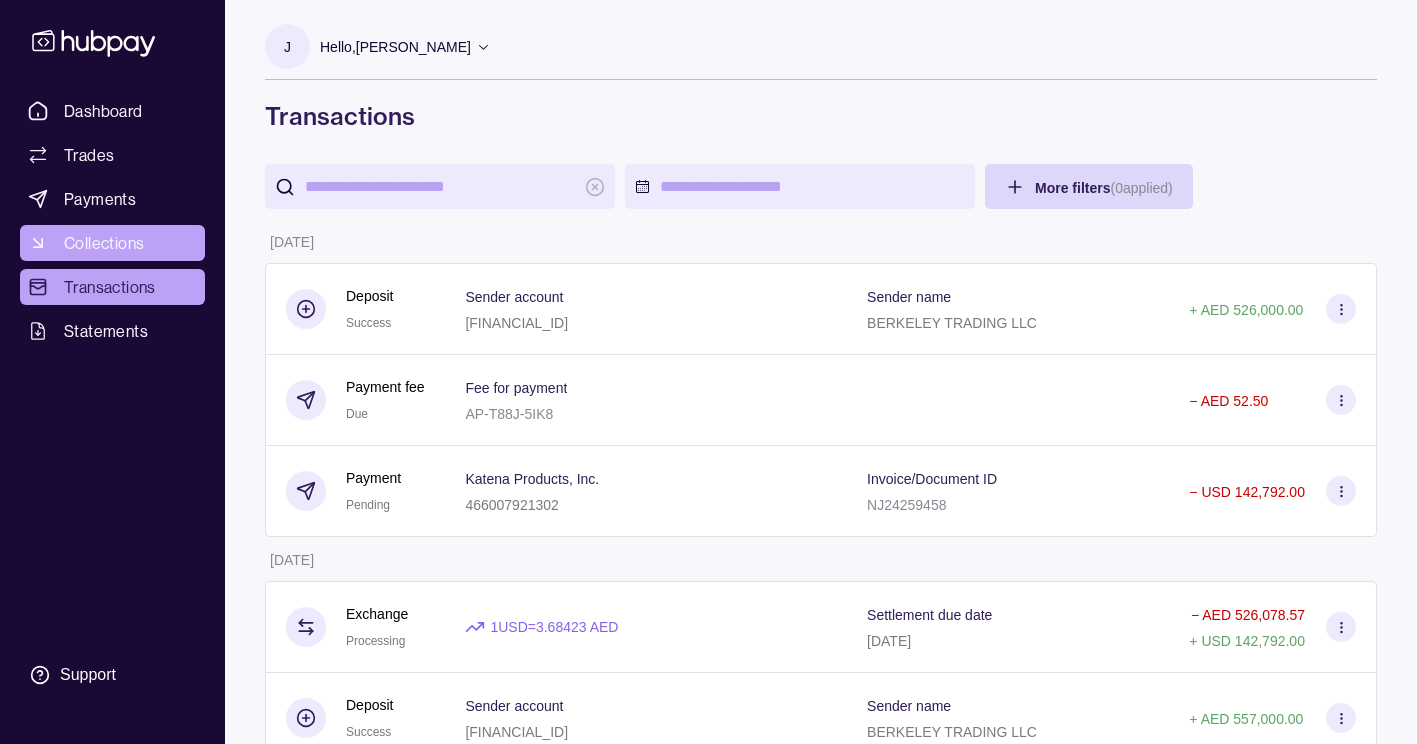 click on "Collections" at bounding box center (104, 243) 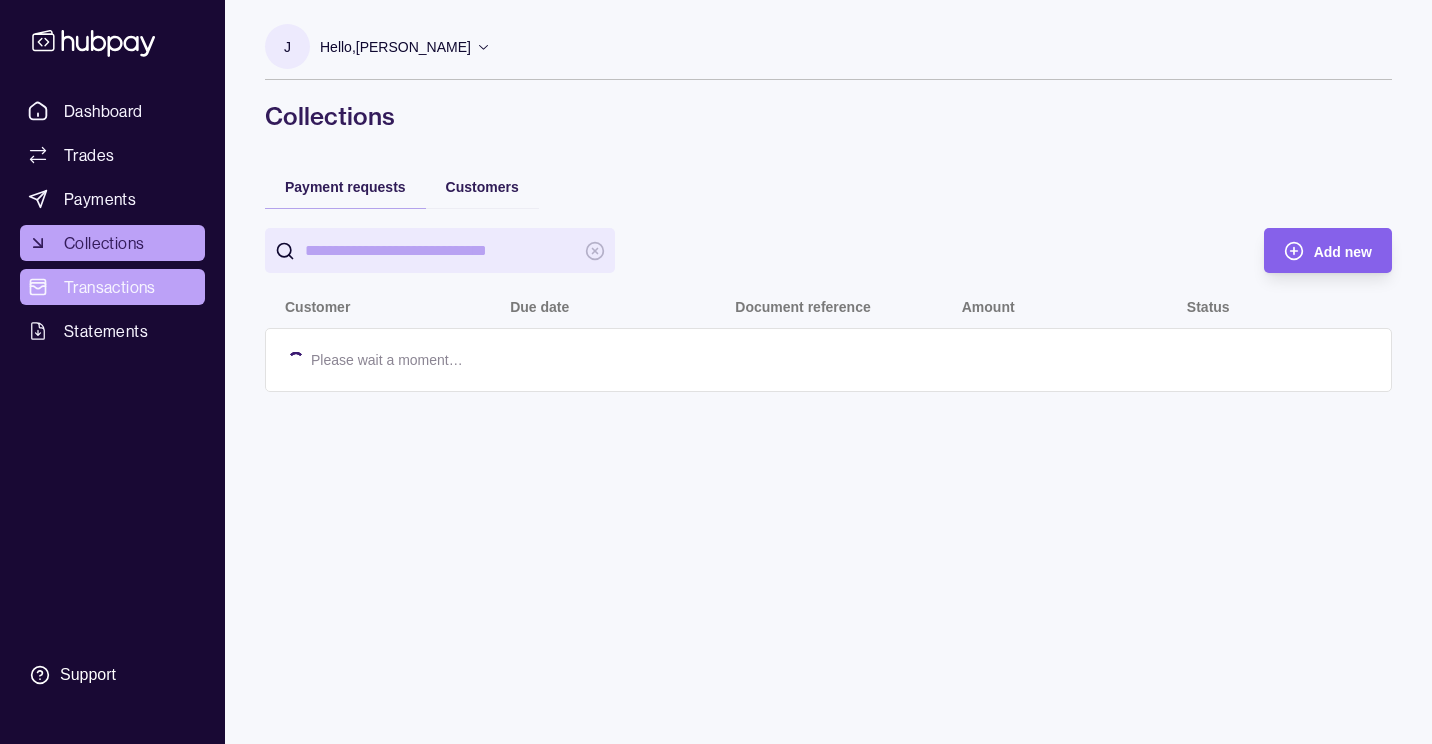click on "Transactions" at bounding box center [110, 287] 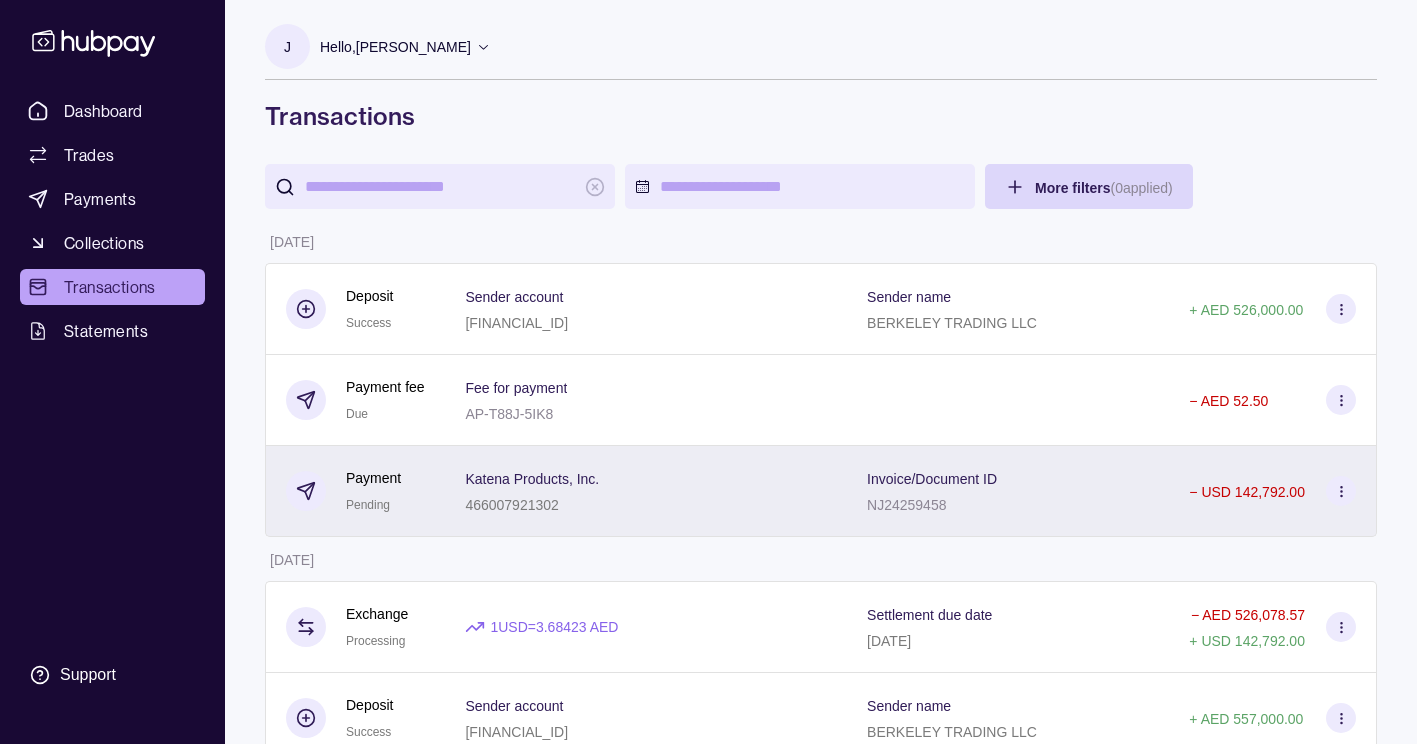 click at bounding box center [1341, 491] 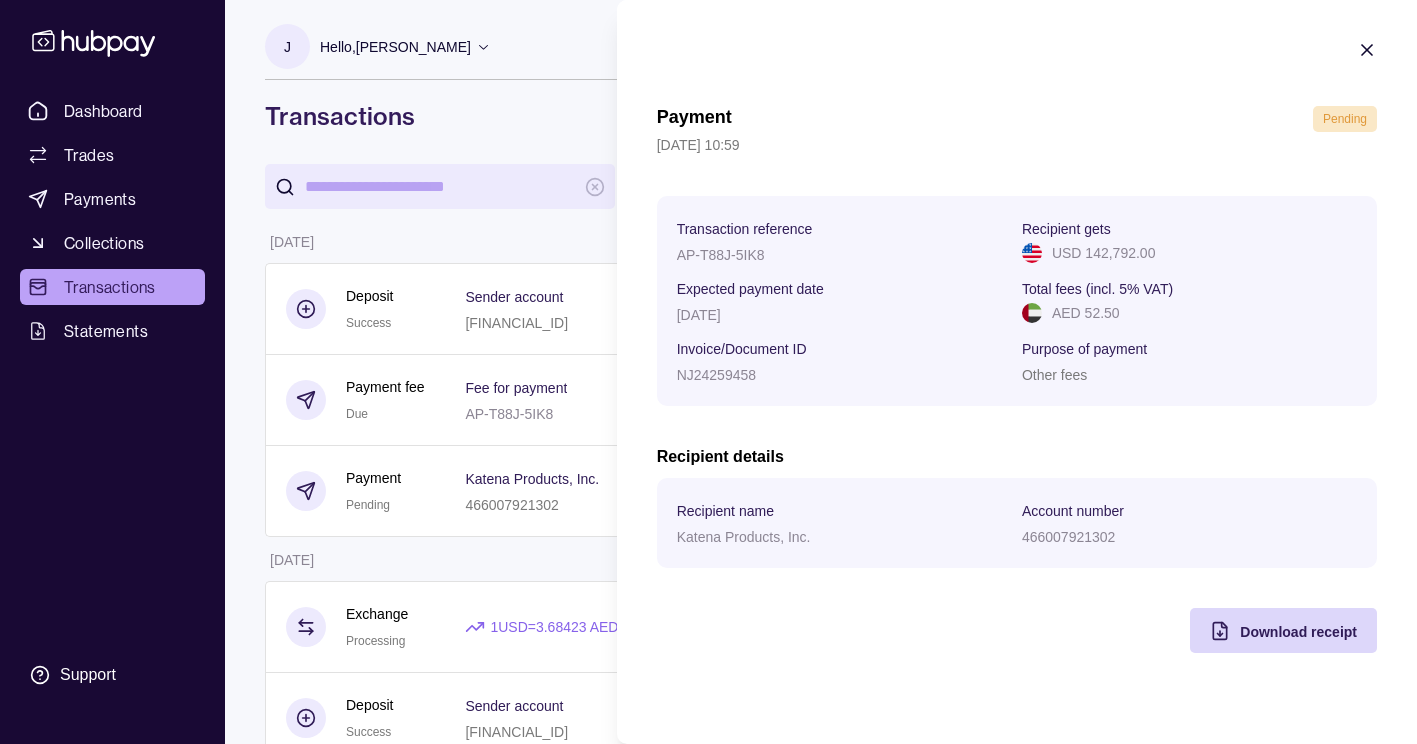 click 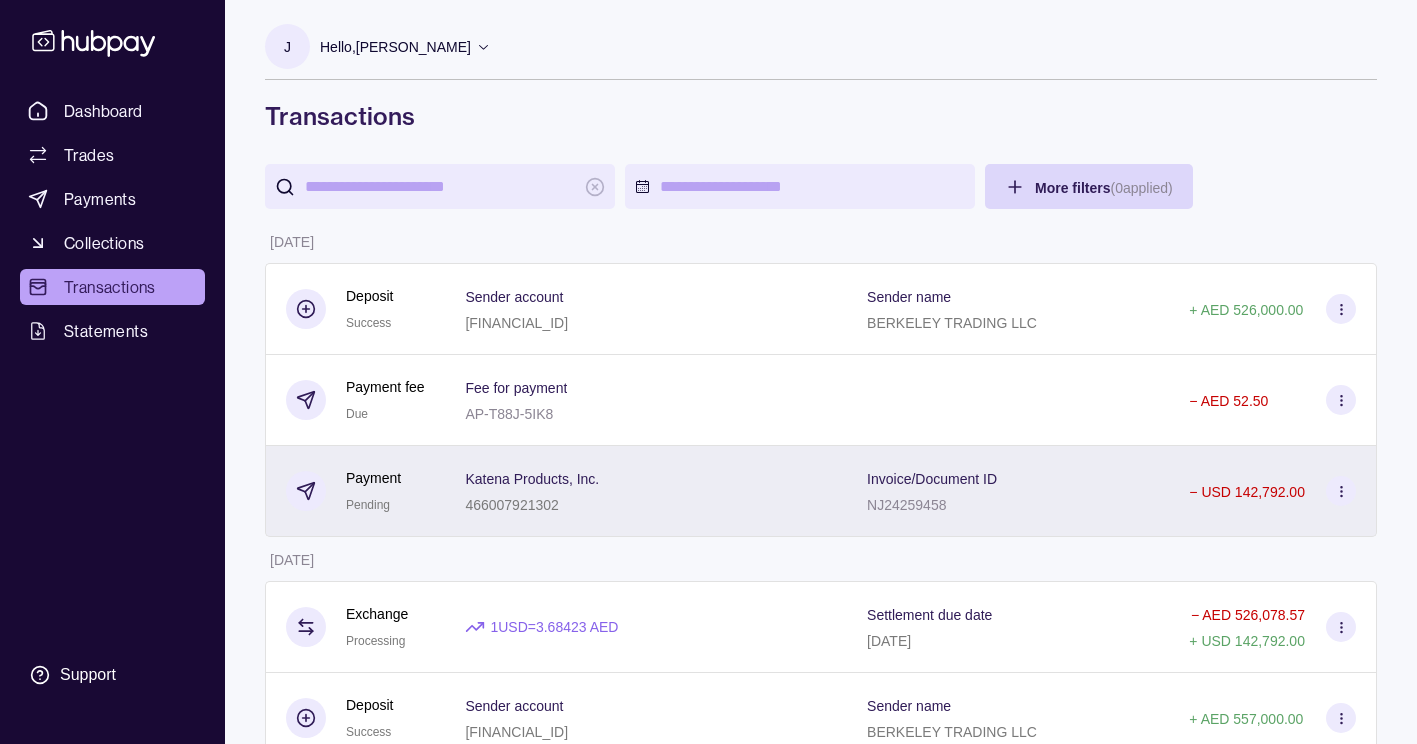 click 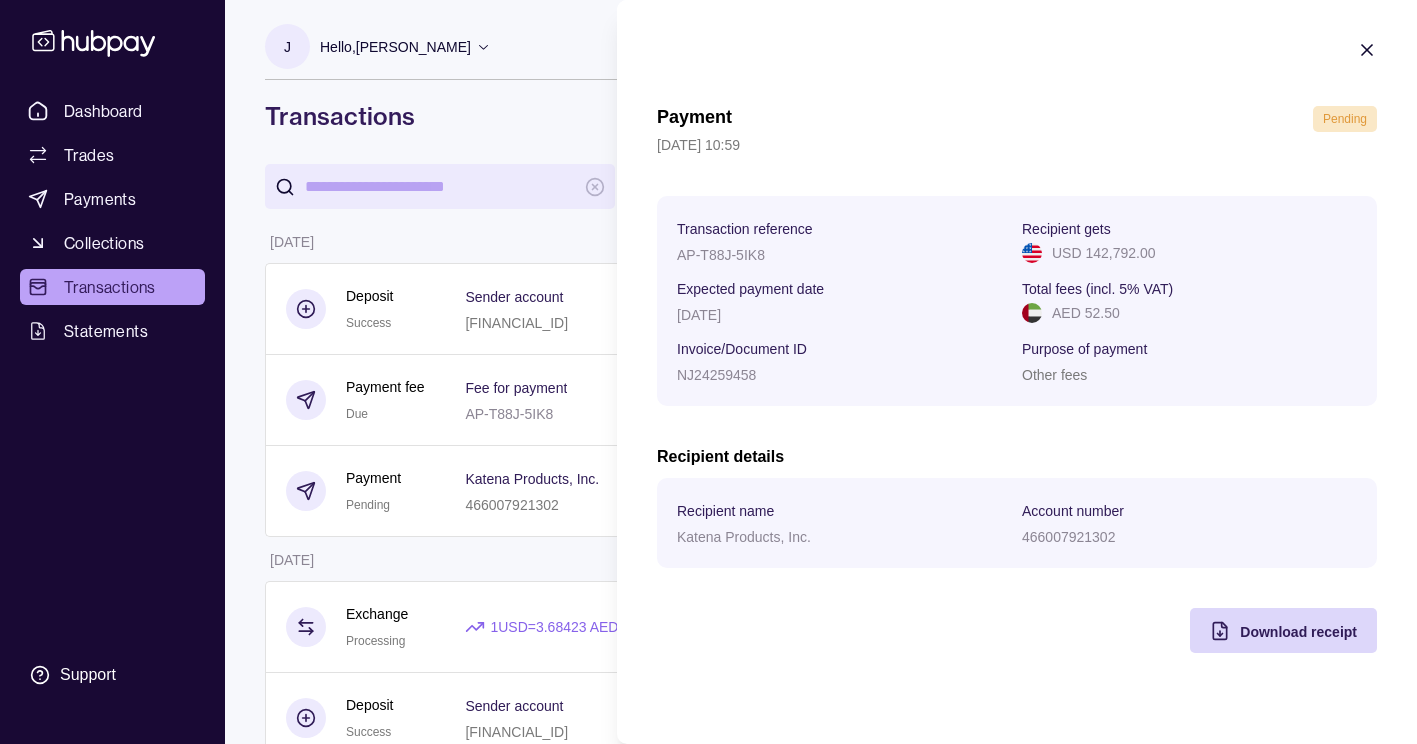 click 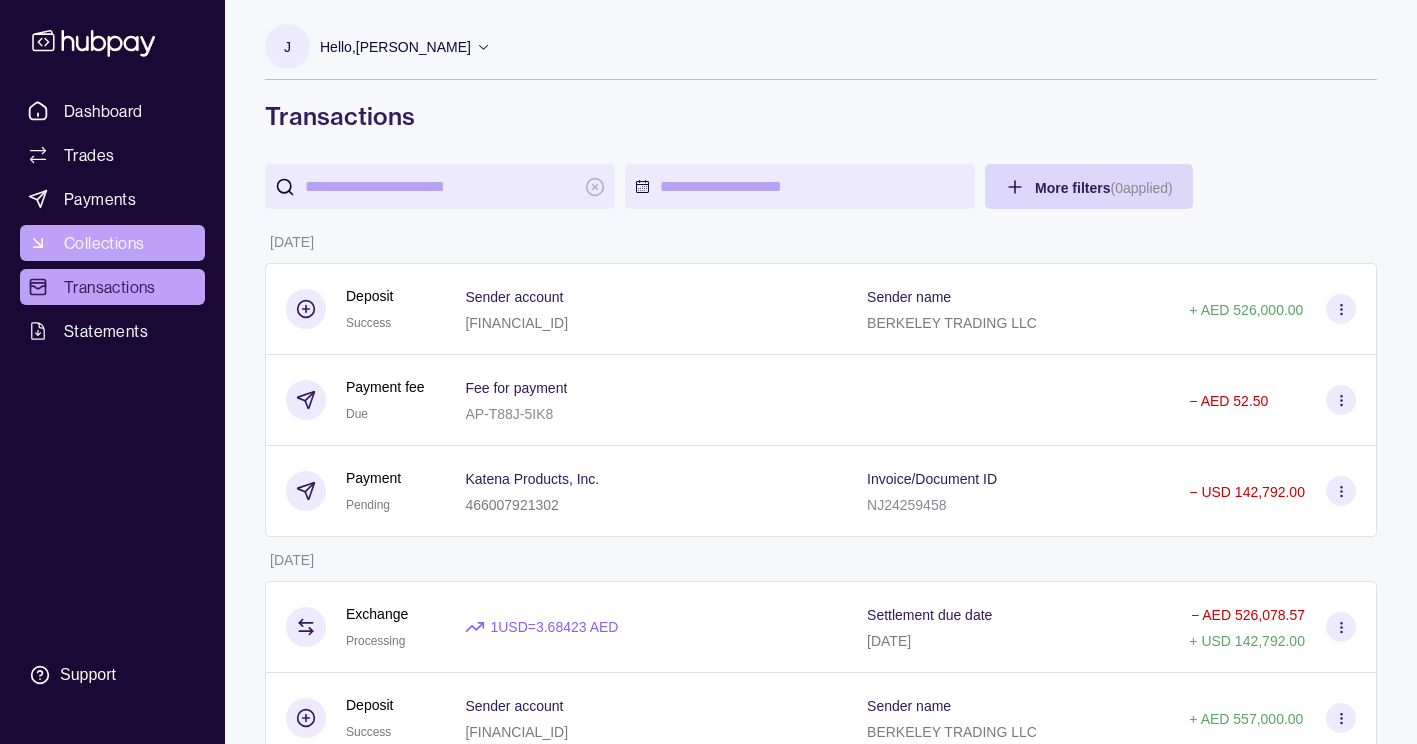 click on "Collections" at bounding box center (104, 243) 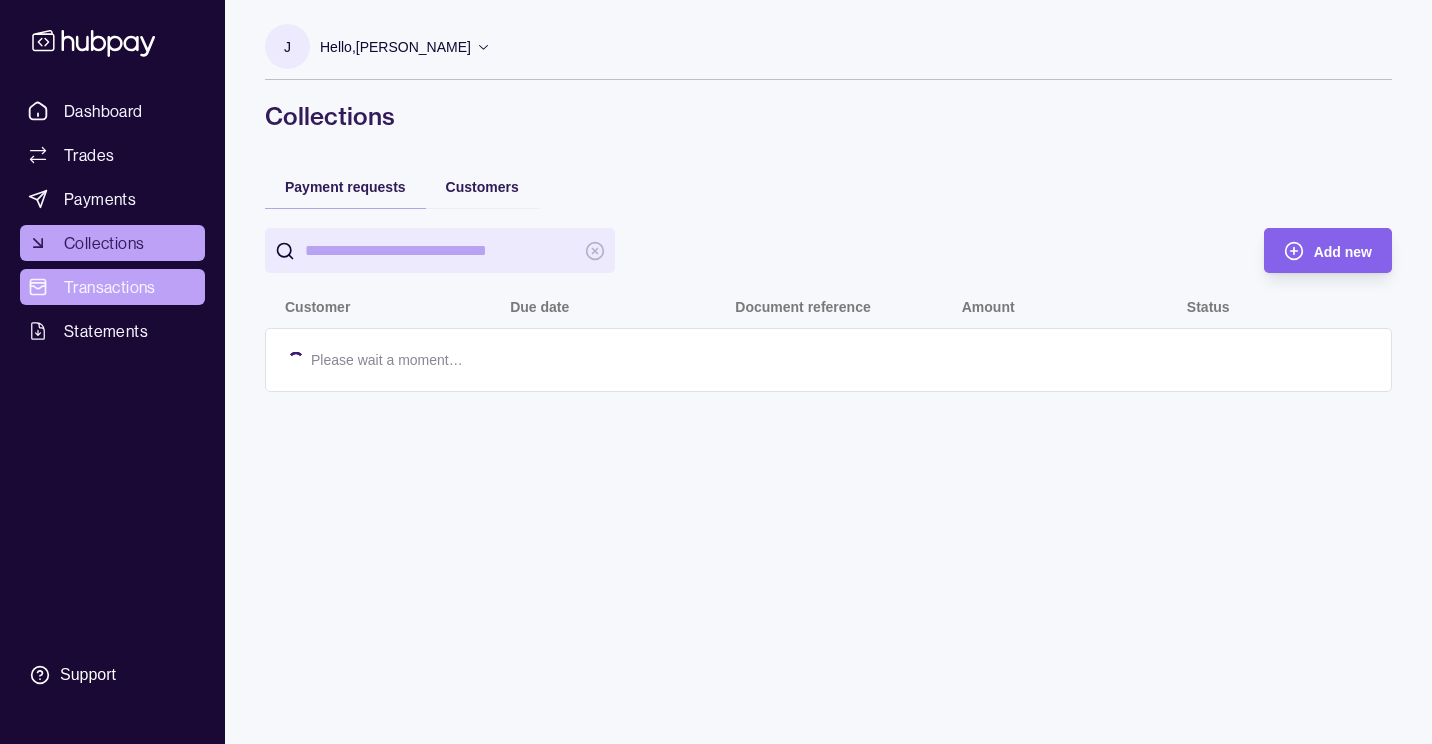 click on "Transactions" at bounding box center [110, 287] 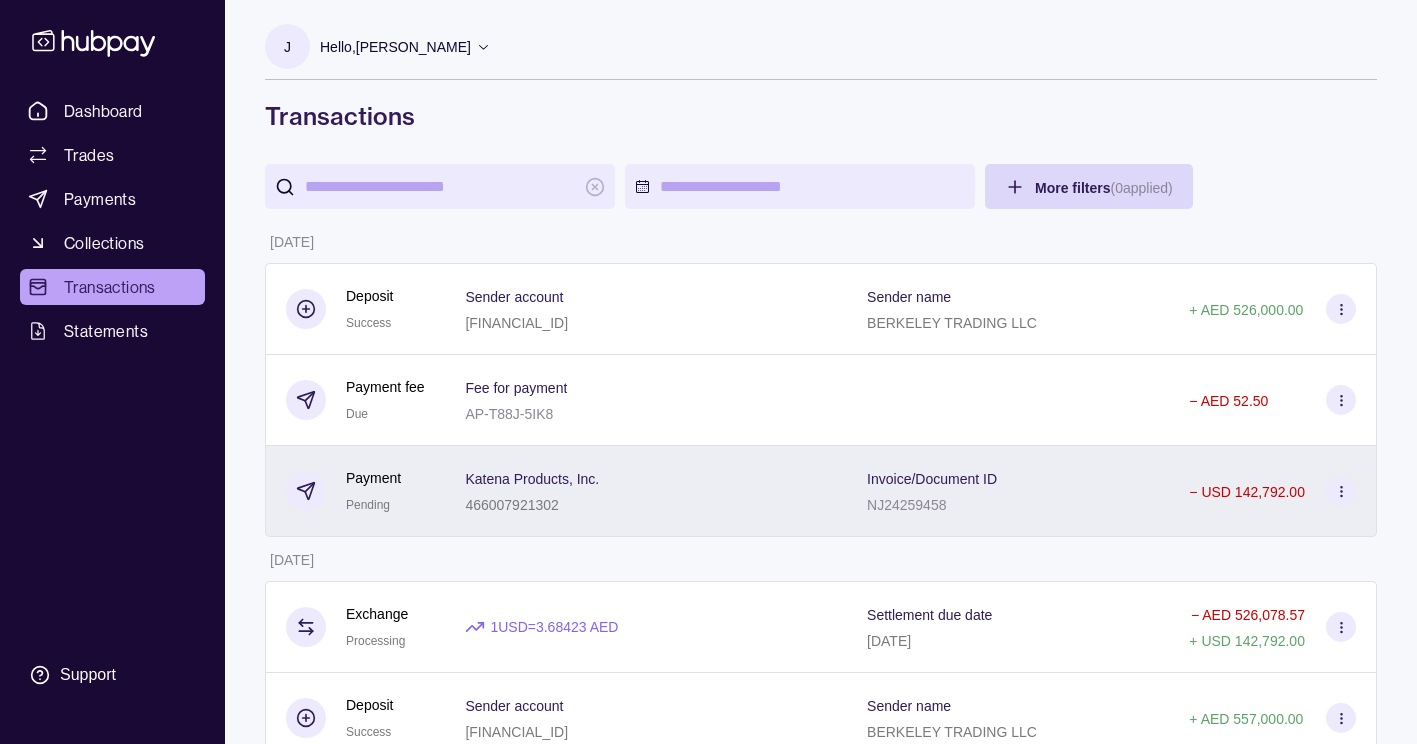 click at bounding box center [1341, 491] 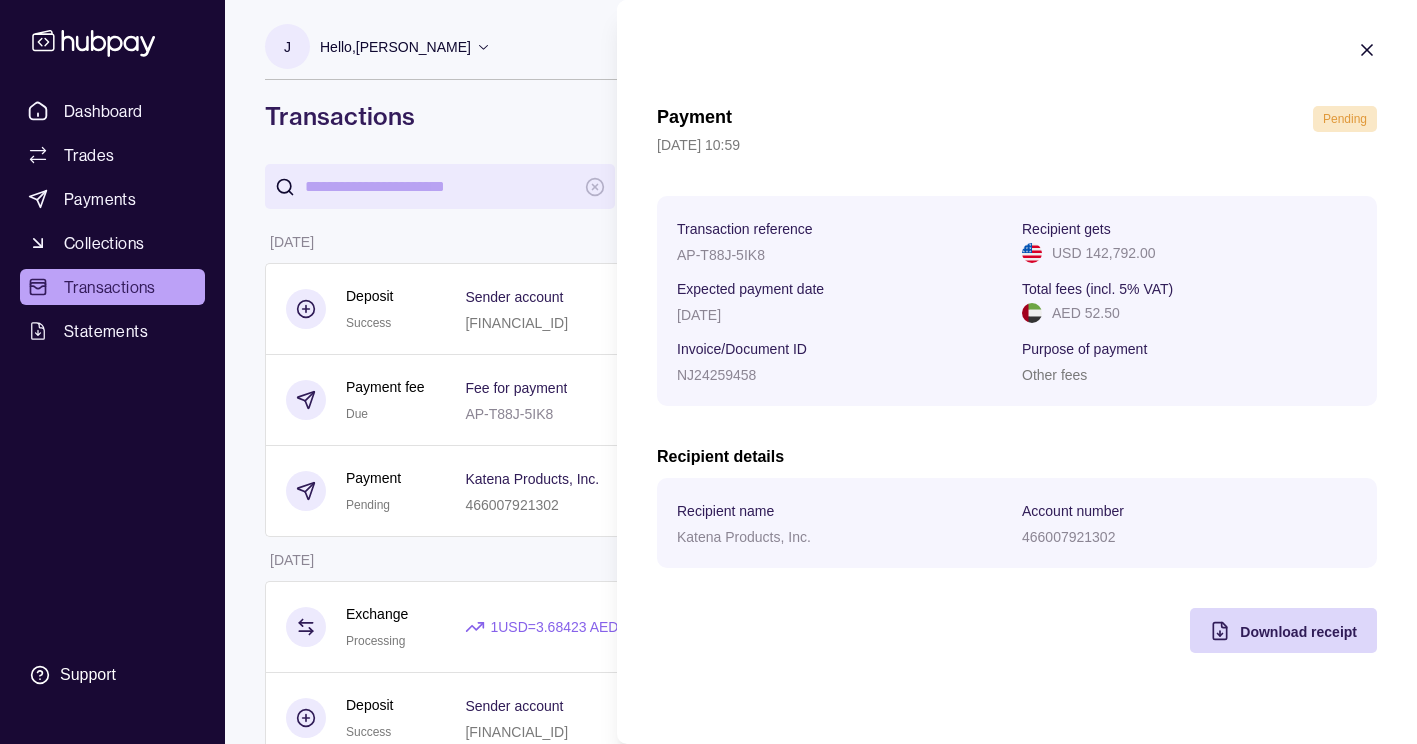 click on "Payment Pending 09 Jul 2025 | 10:59 Transaction reference AP-T88J-5IK8 Recipient gets USD 142,792.00 Expected payment date 09 Jul 2025 Total fees (incl. 5% VAT) AED 52.50 Invoice/Document ID NJ24259458 Purpose of payment Other fees Recipient details Recipient name Katena Products, Inc. Account number 466007921302 Download receipt" at bounding box center [1017, 346] 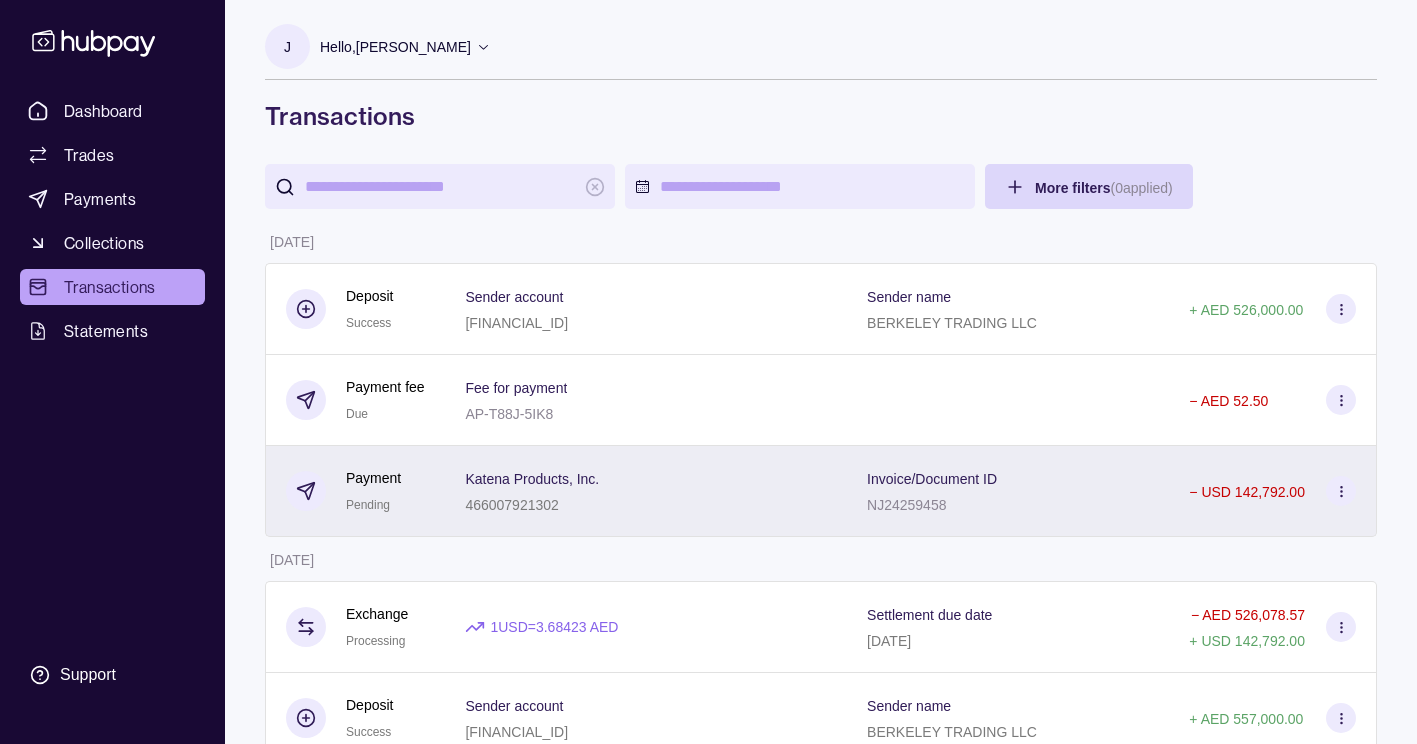 click at bounding box center (1341, 491) 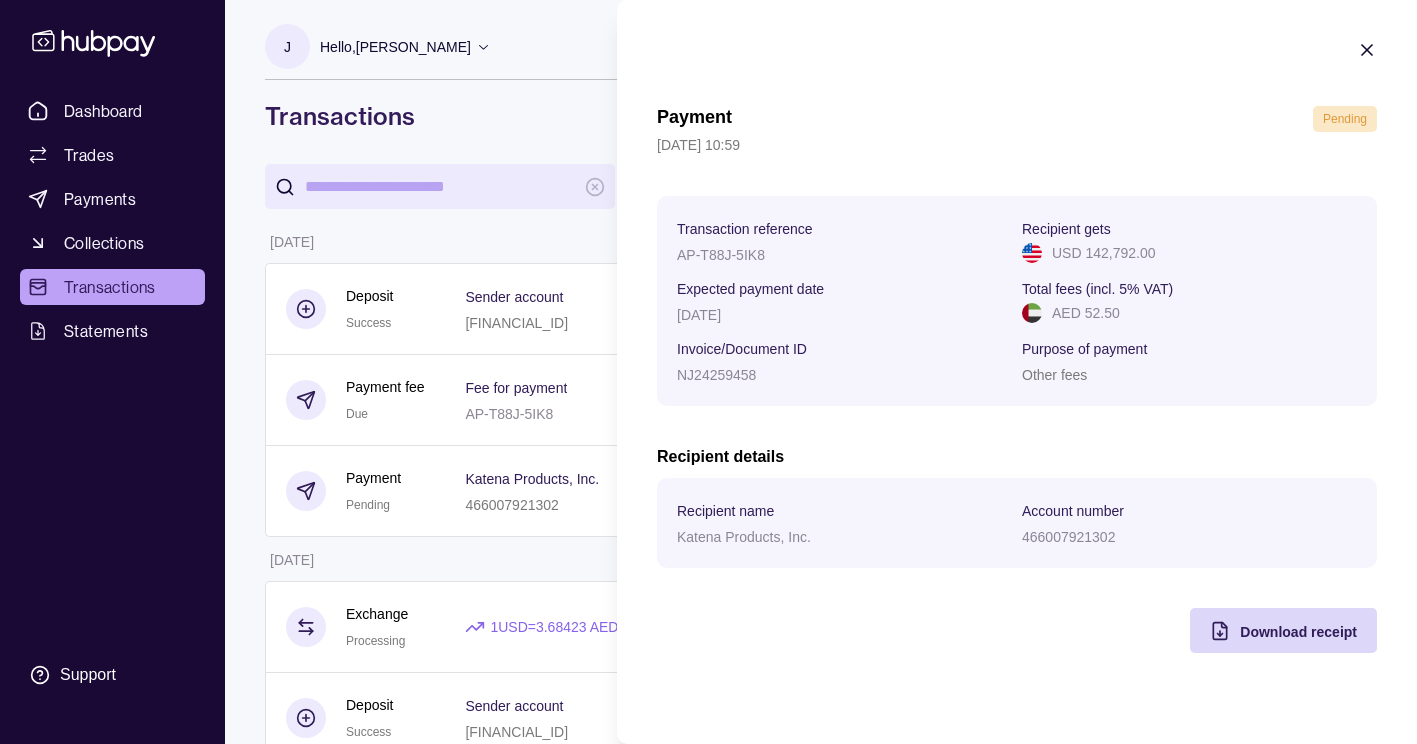 click 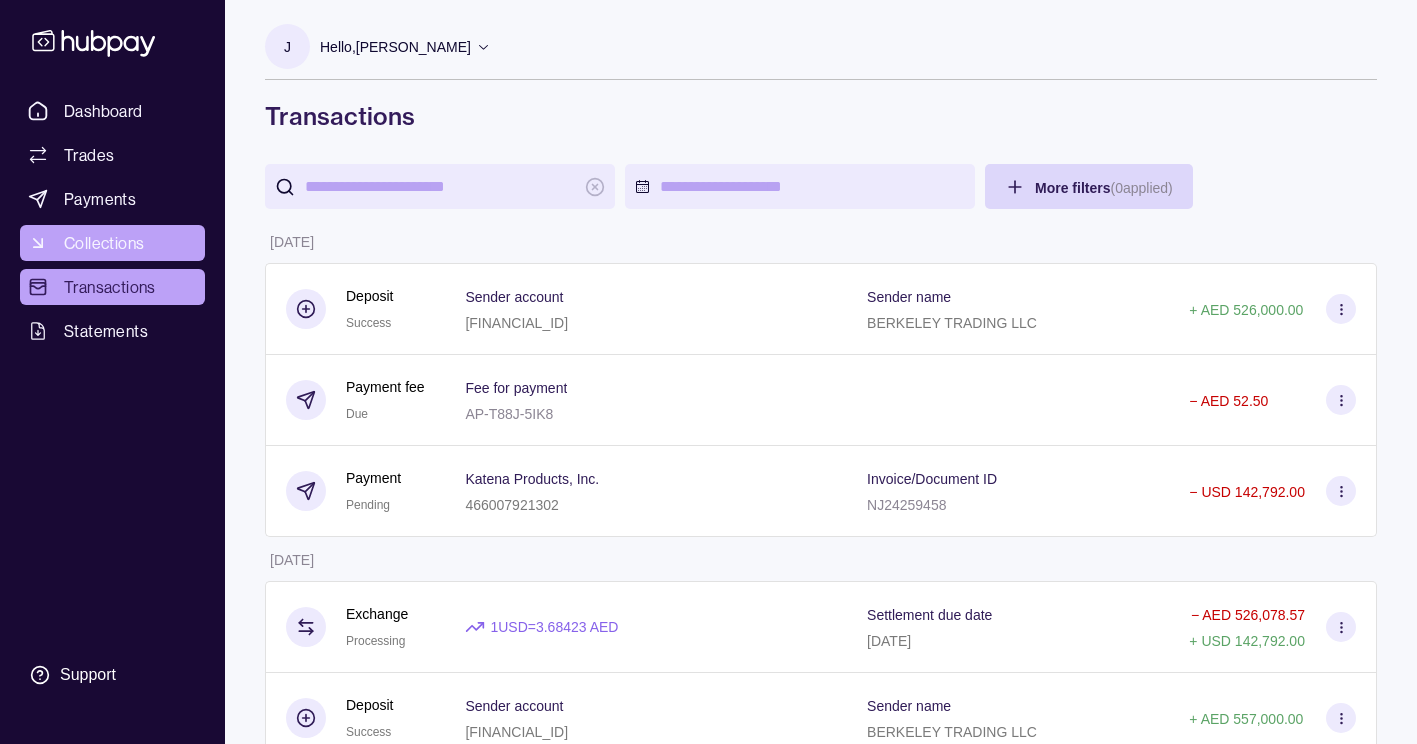 click on "Collections" at bounding box center (112, 243) 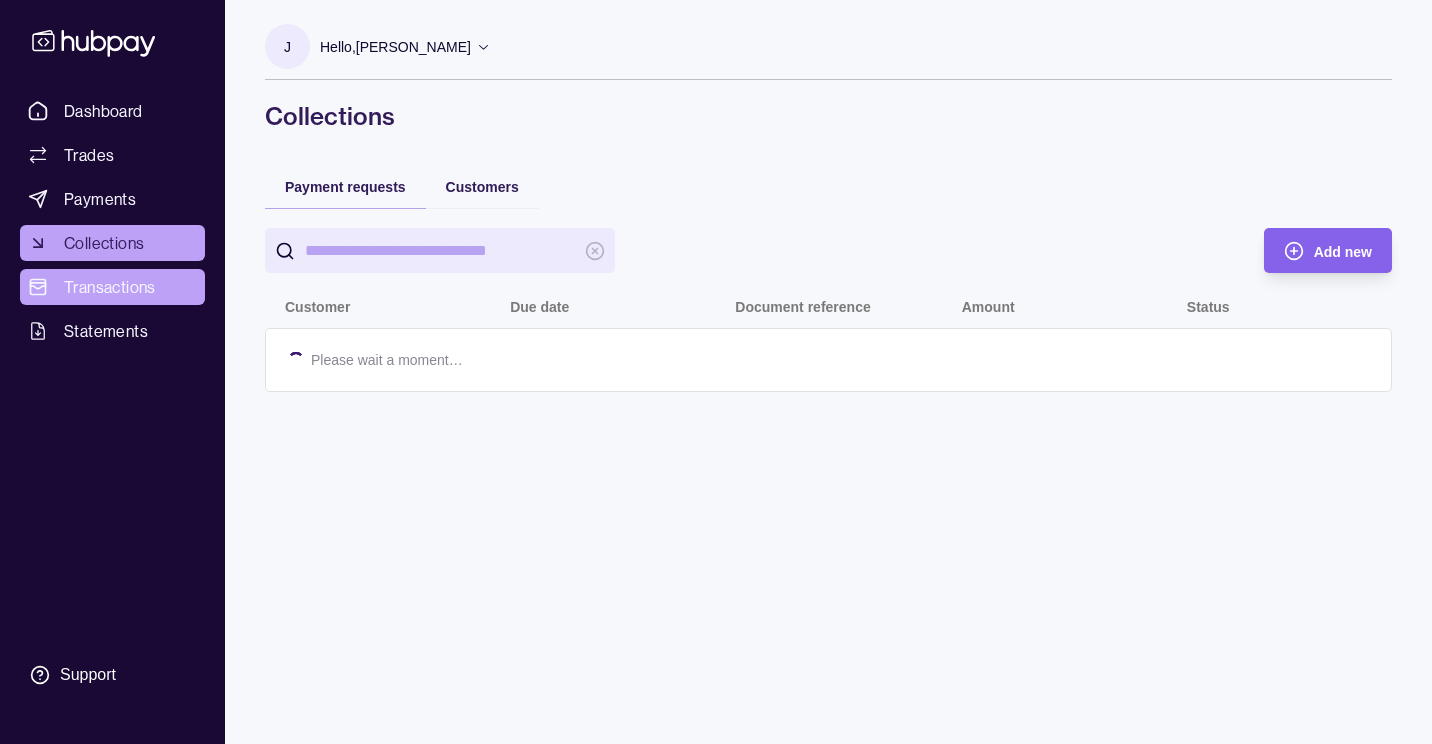 click on "Transactions" at bounding box center (110, 287) 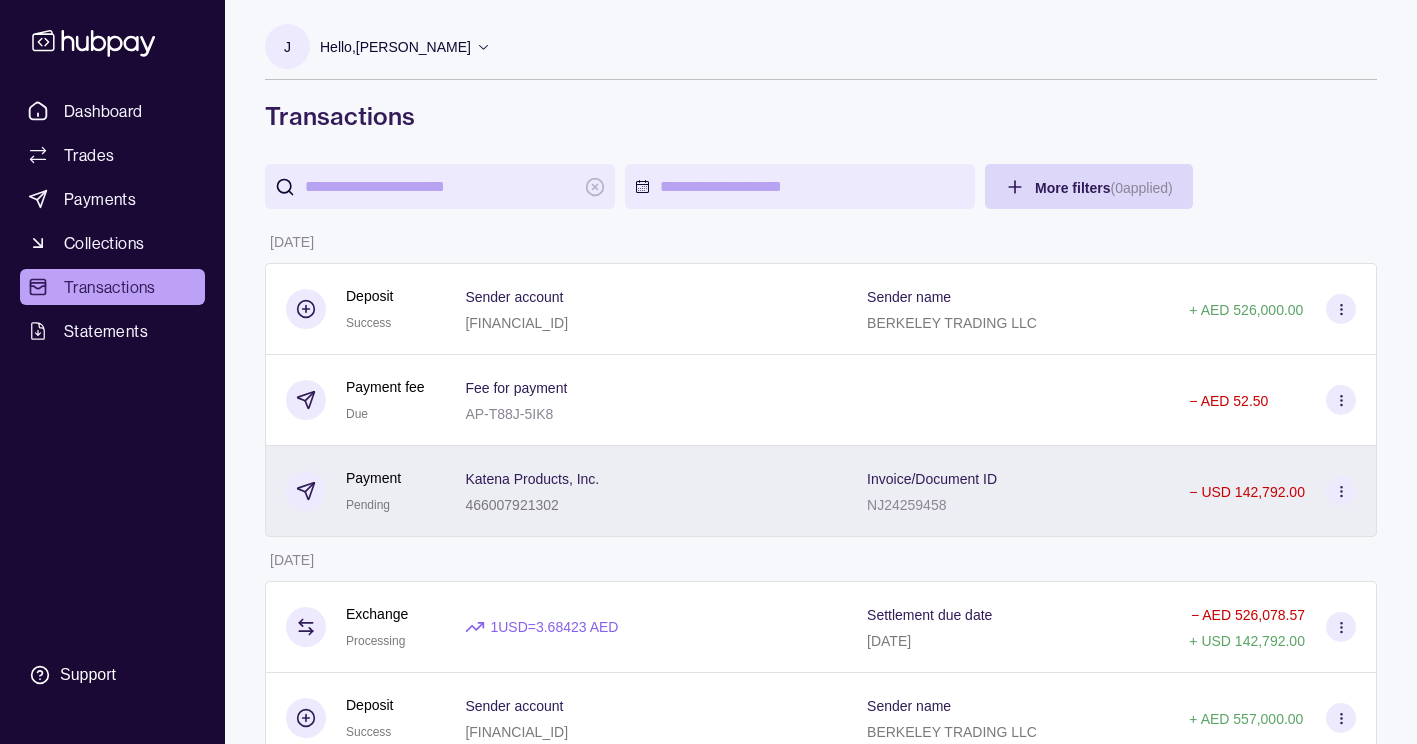 click 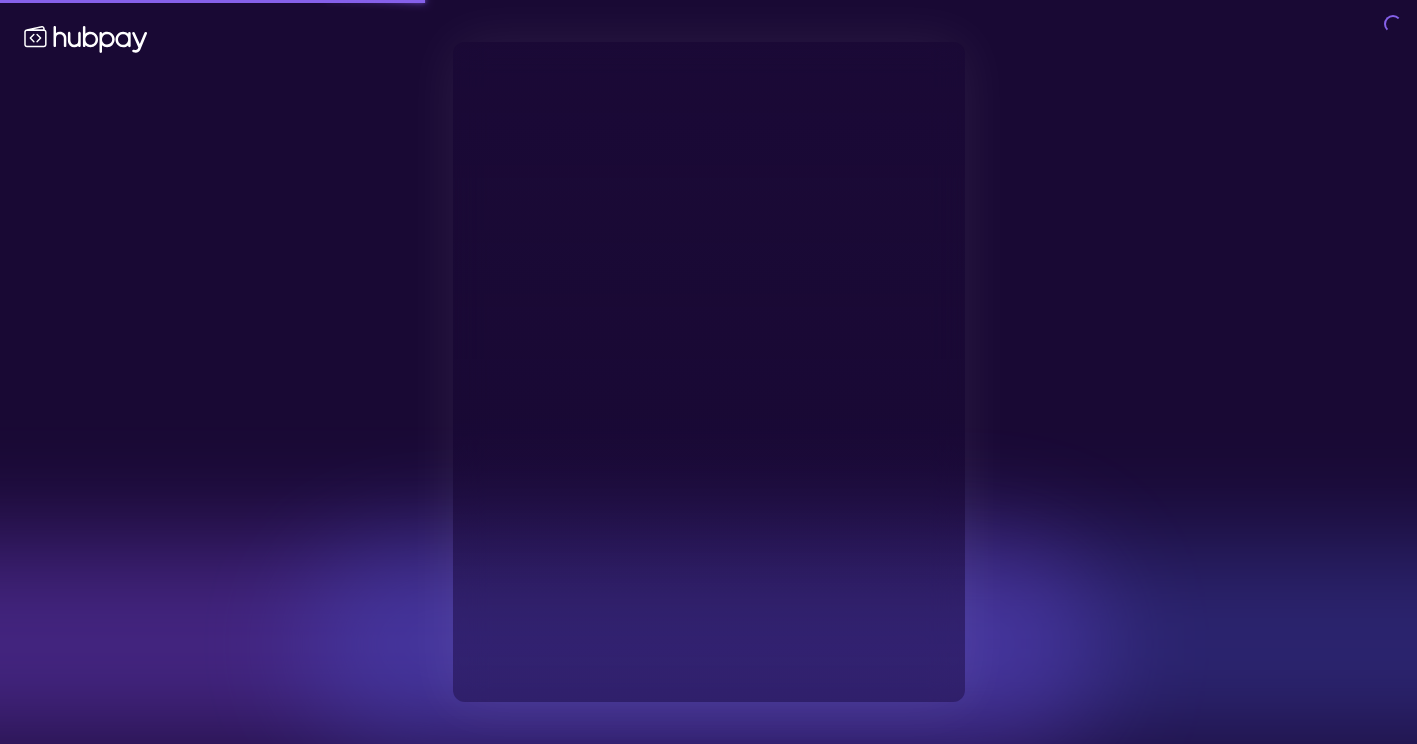 type on "**********" 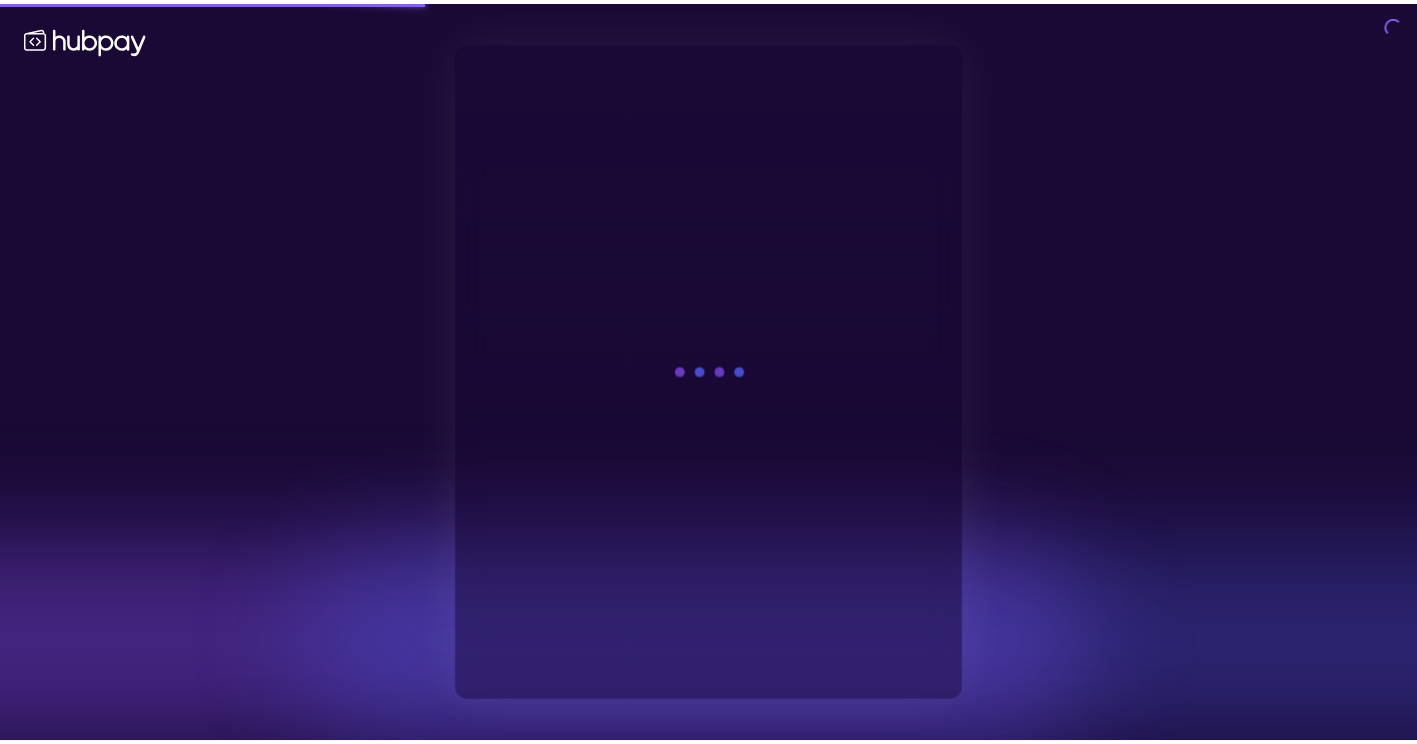 scroll, scrollTop: 0, scrollLeft: 0, axis: both 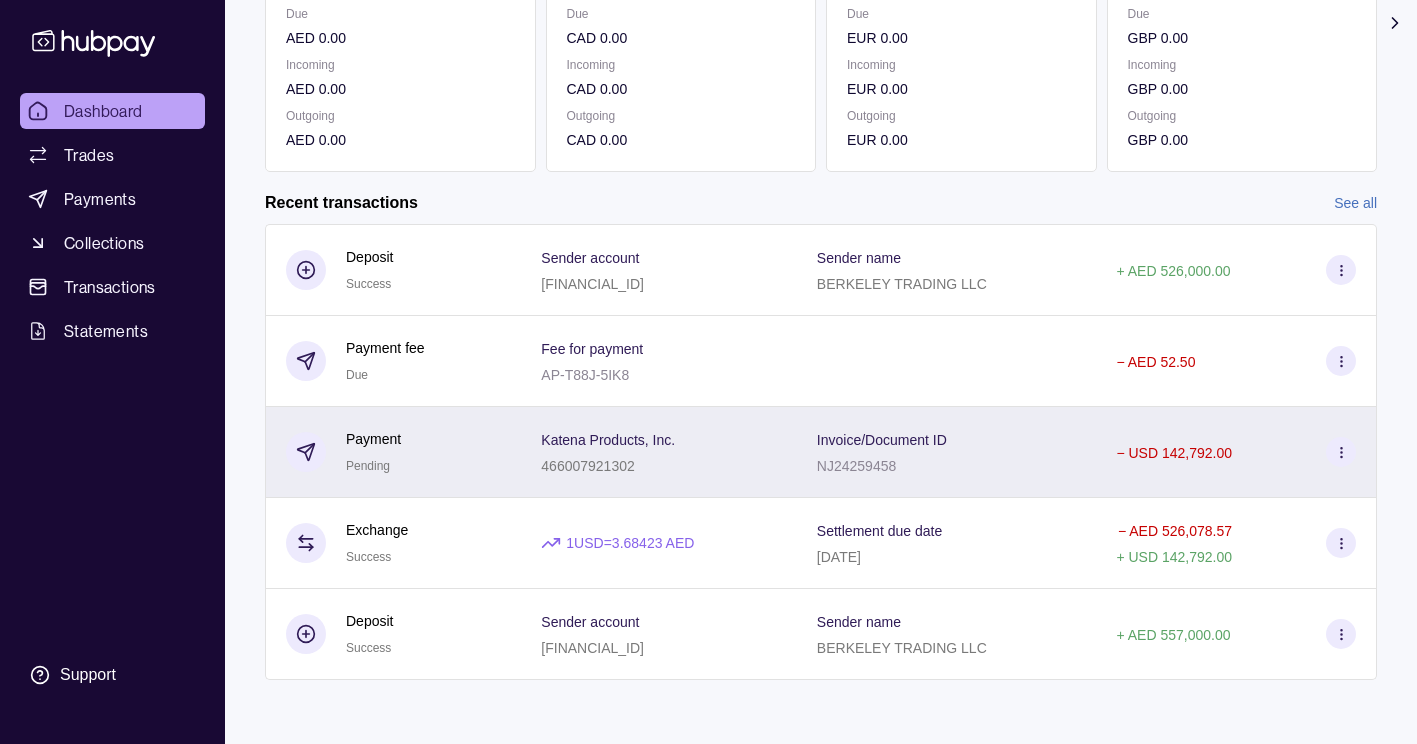 click 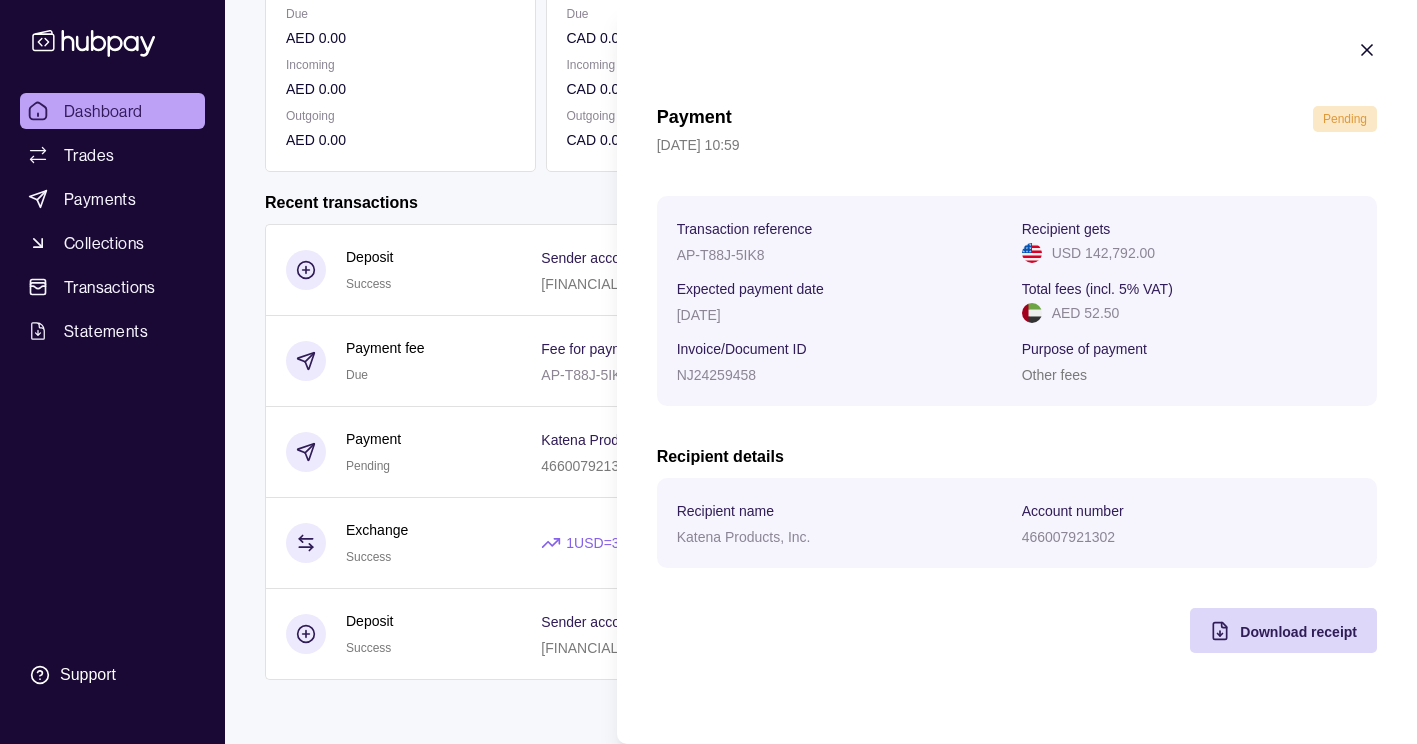 type 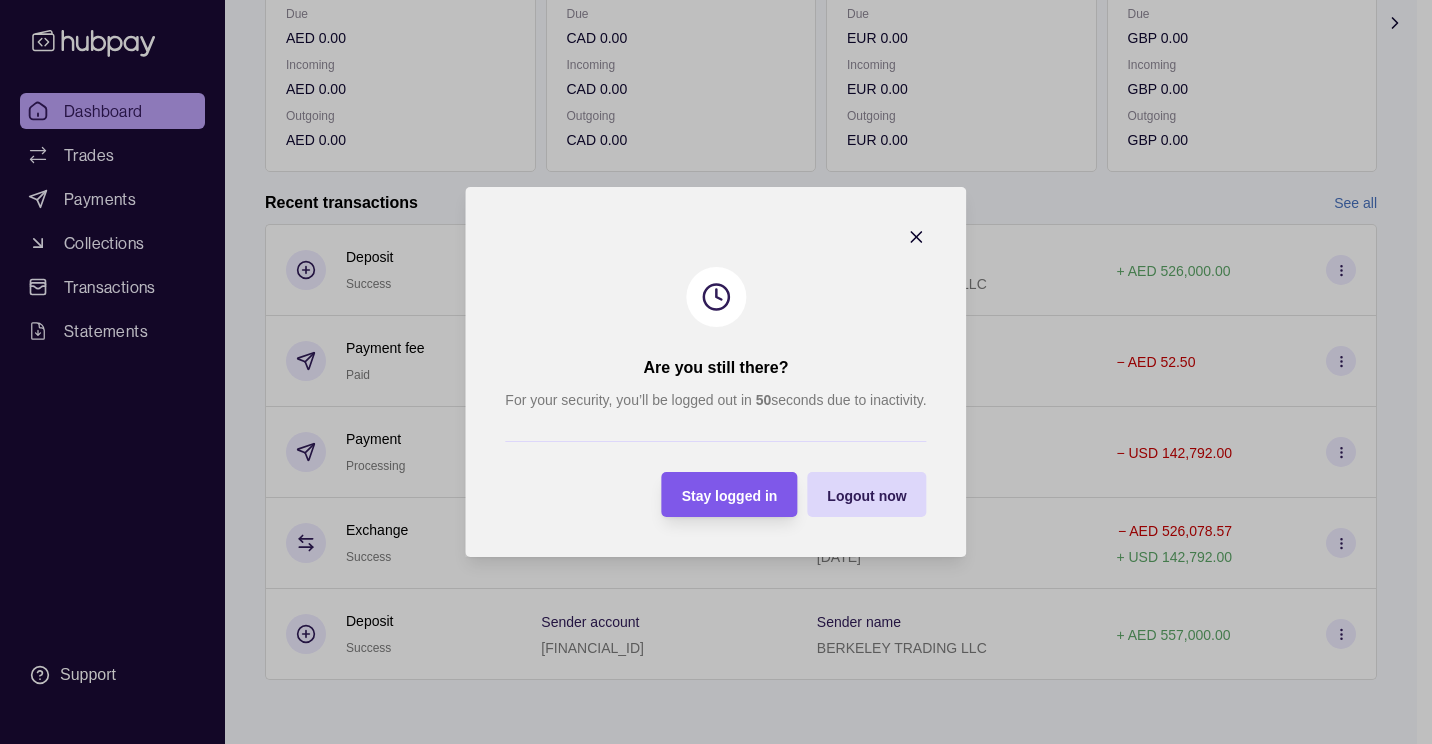 click on "Stay logged in" at bounding box center (715, 494) 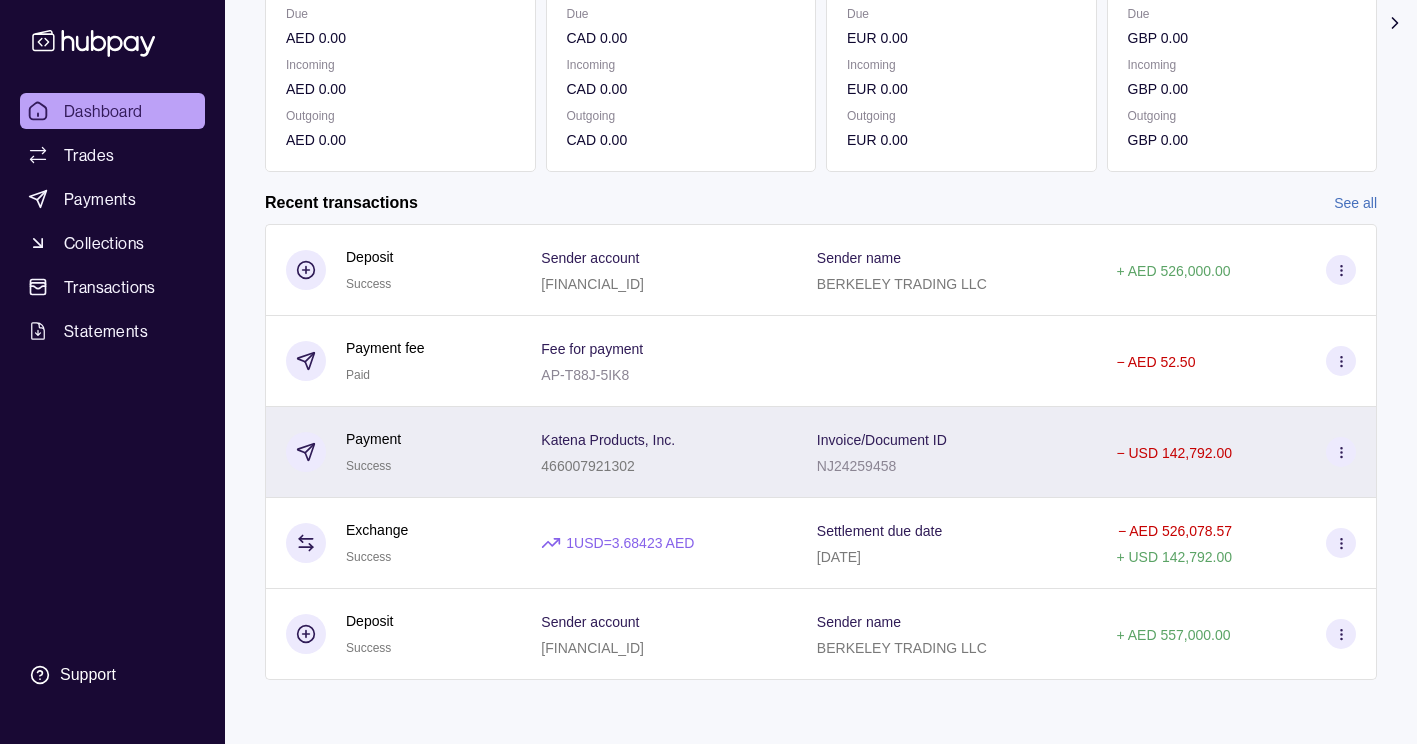 click at bounding box center [1341, 452] 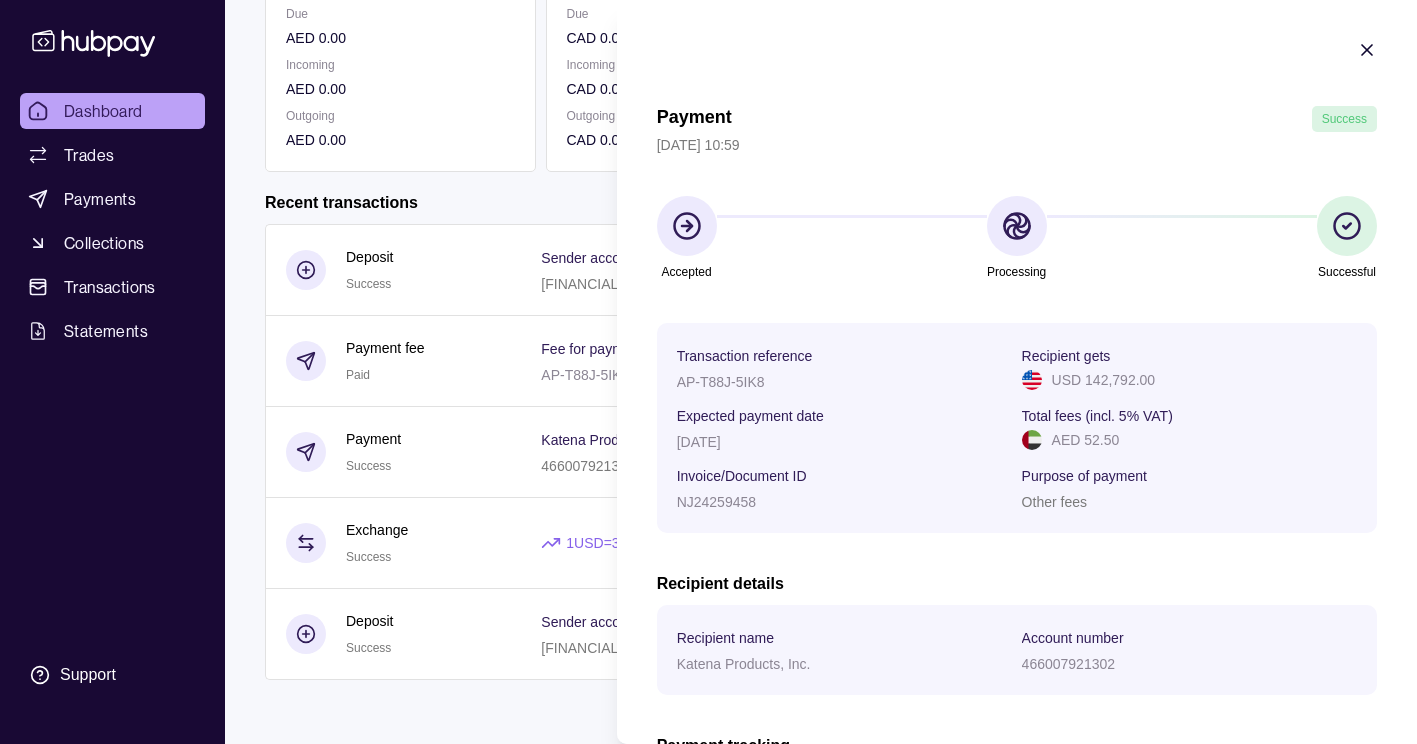 scroll, scrollTop: 301, scrollLeft: 0, axis: vertical 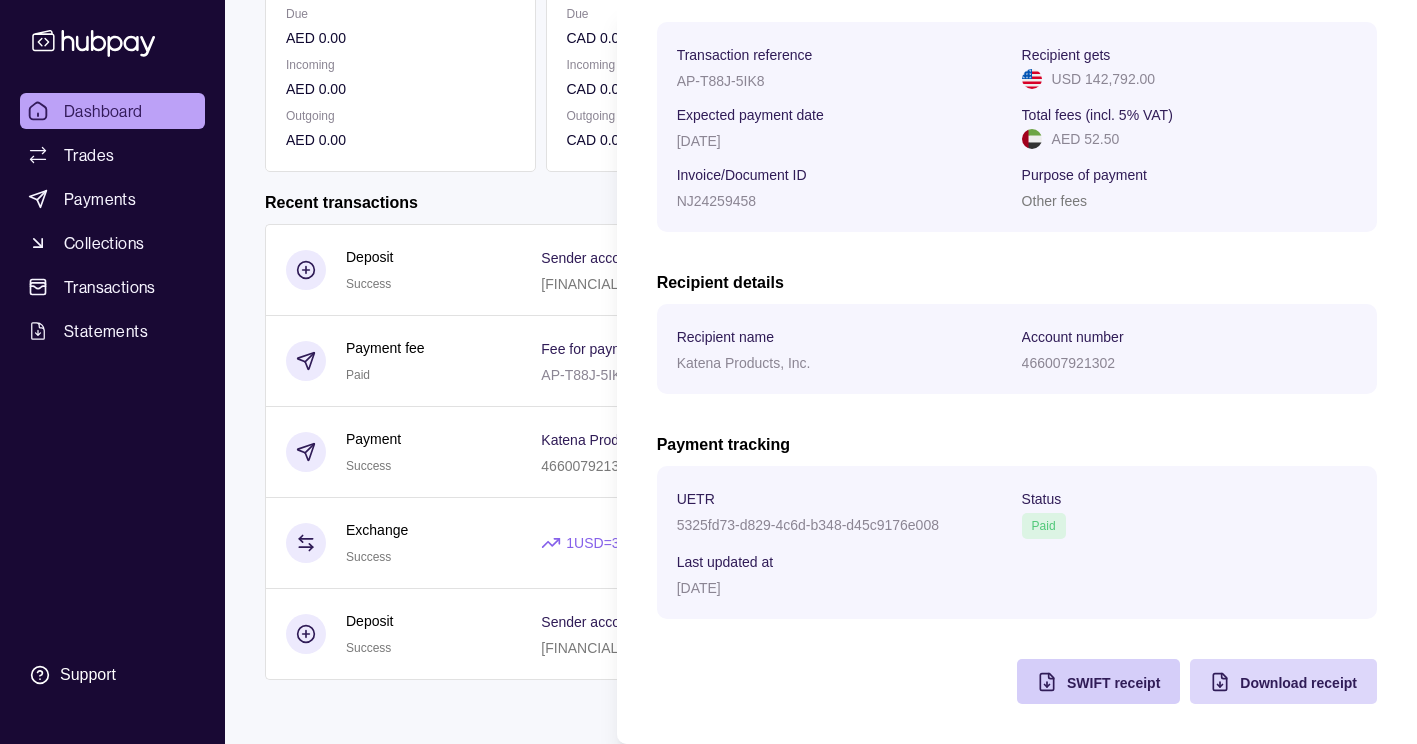 click on "SWIFT receipt" at bounding box center (1113, 682) 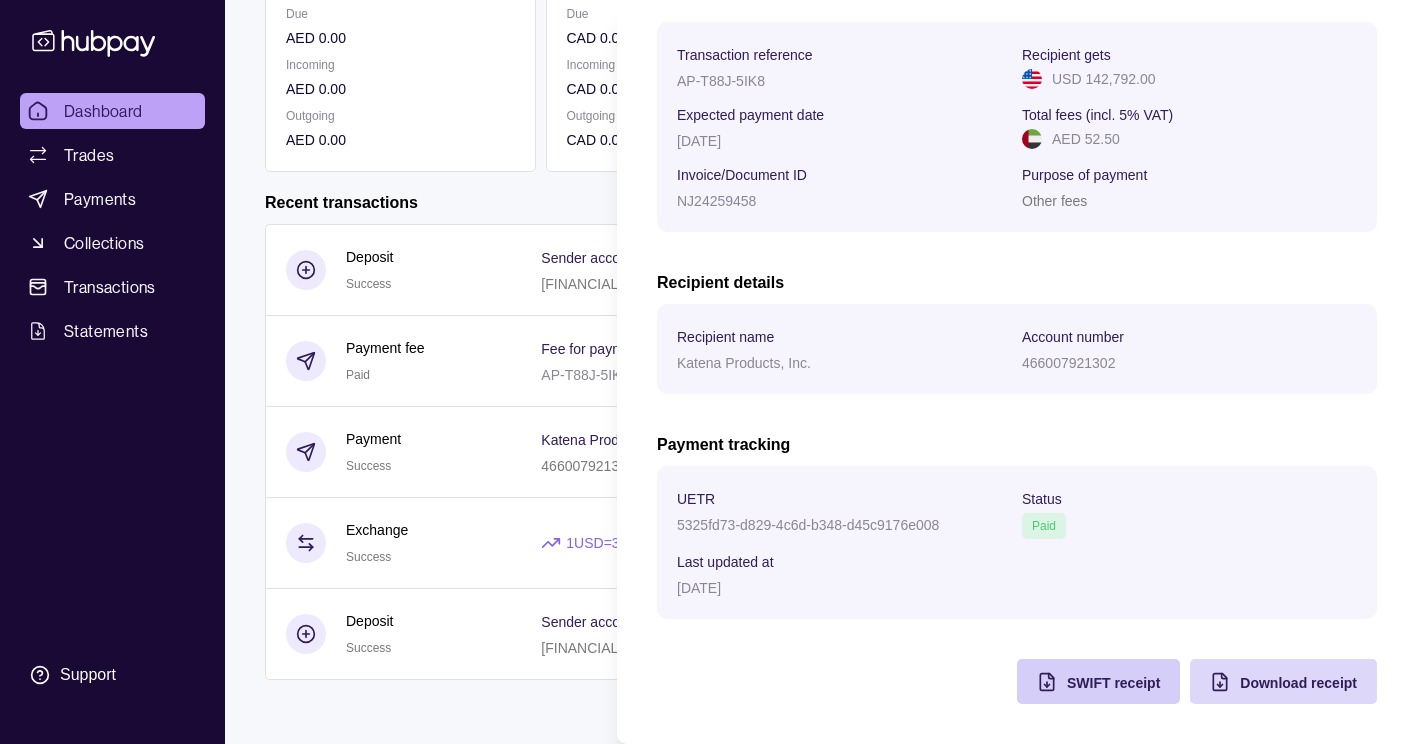 click on "SWIFT receipt" at bounding box center [1113, 682] 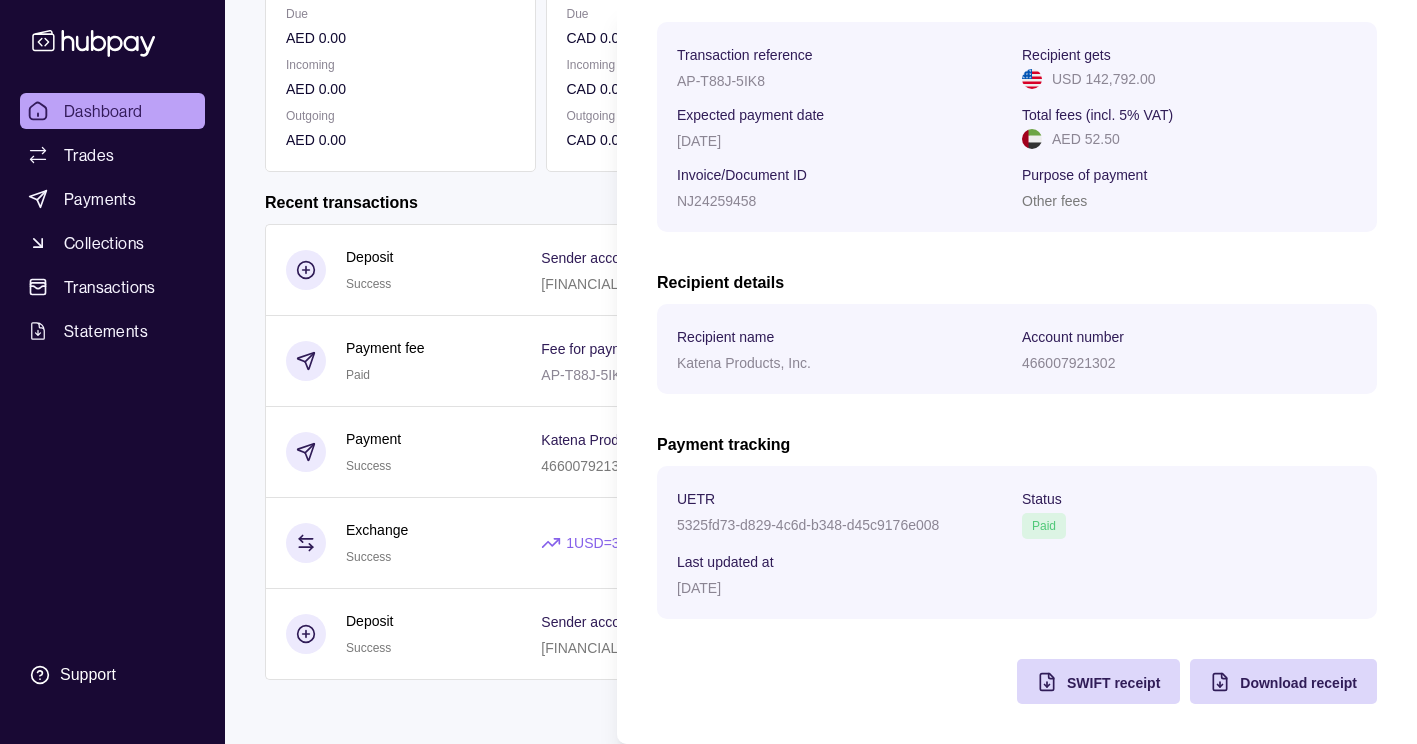 scroll, scrollTop: 0, scrollLeft: 0, axis: both 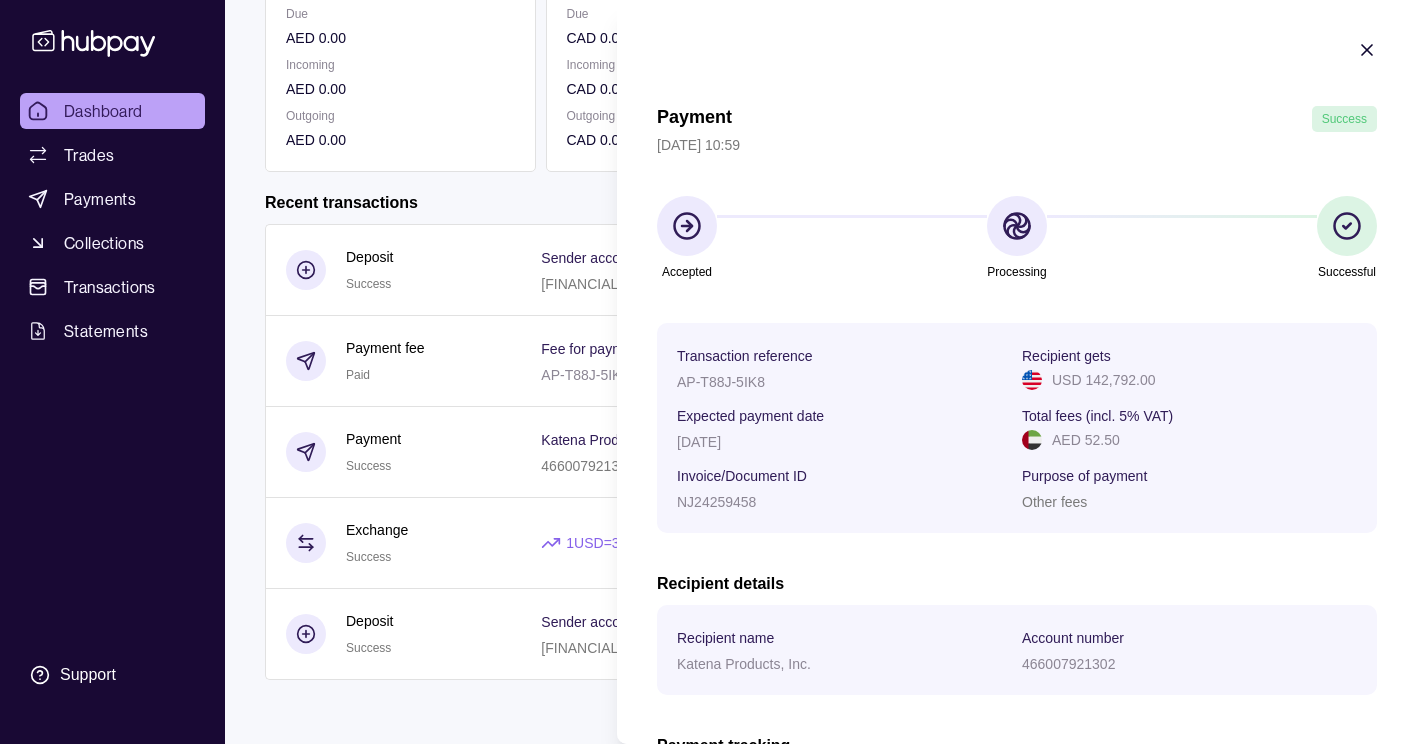 drag, startPoint x: 1360, startPoint y: 54, endPoint x: 1346, endPoint y: 52, distance: 14.142136 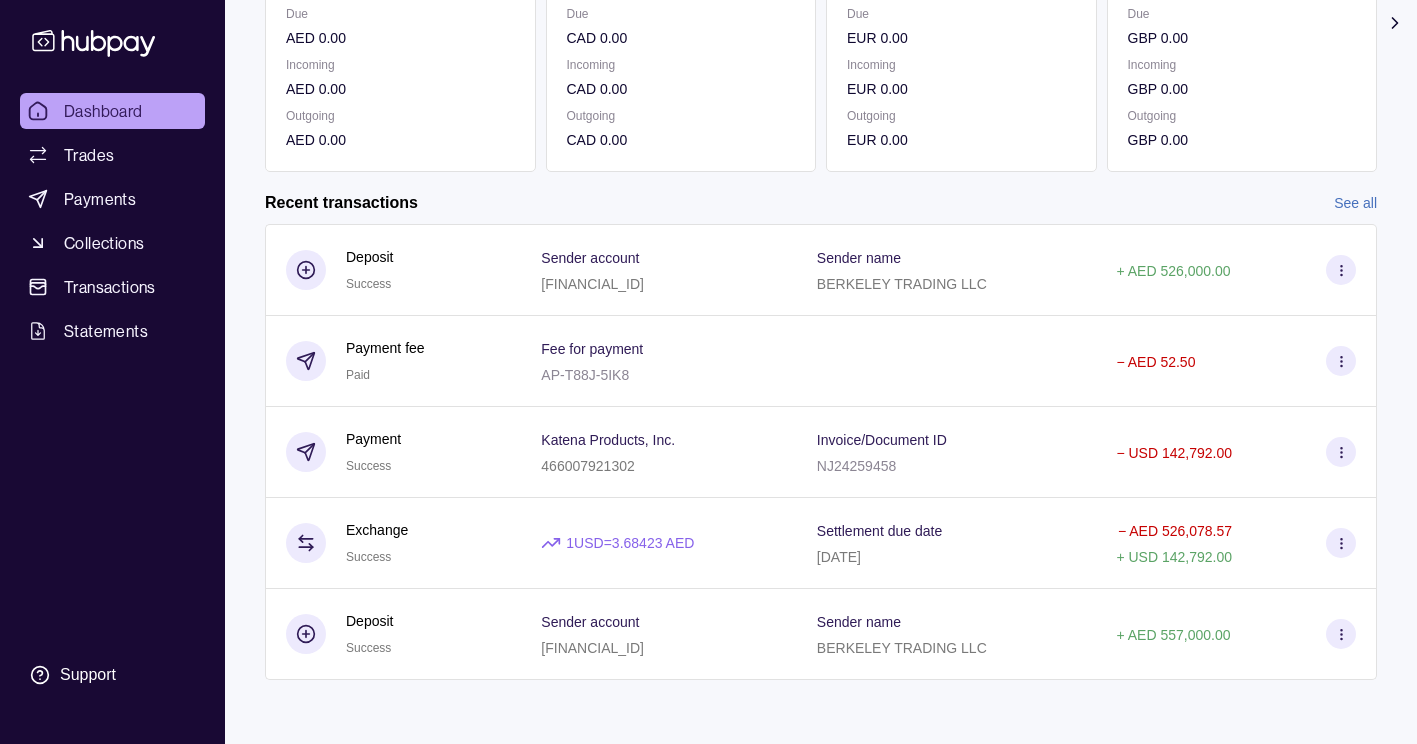 click on "Dashboard" at bounding box center (103, 111) 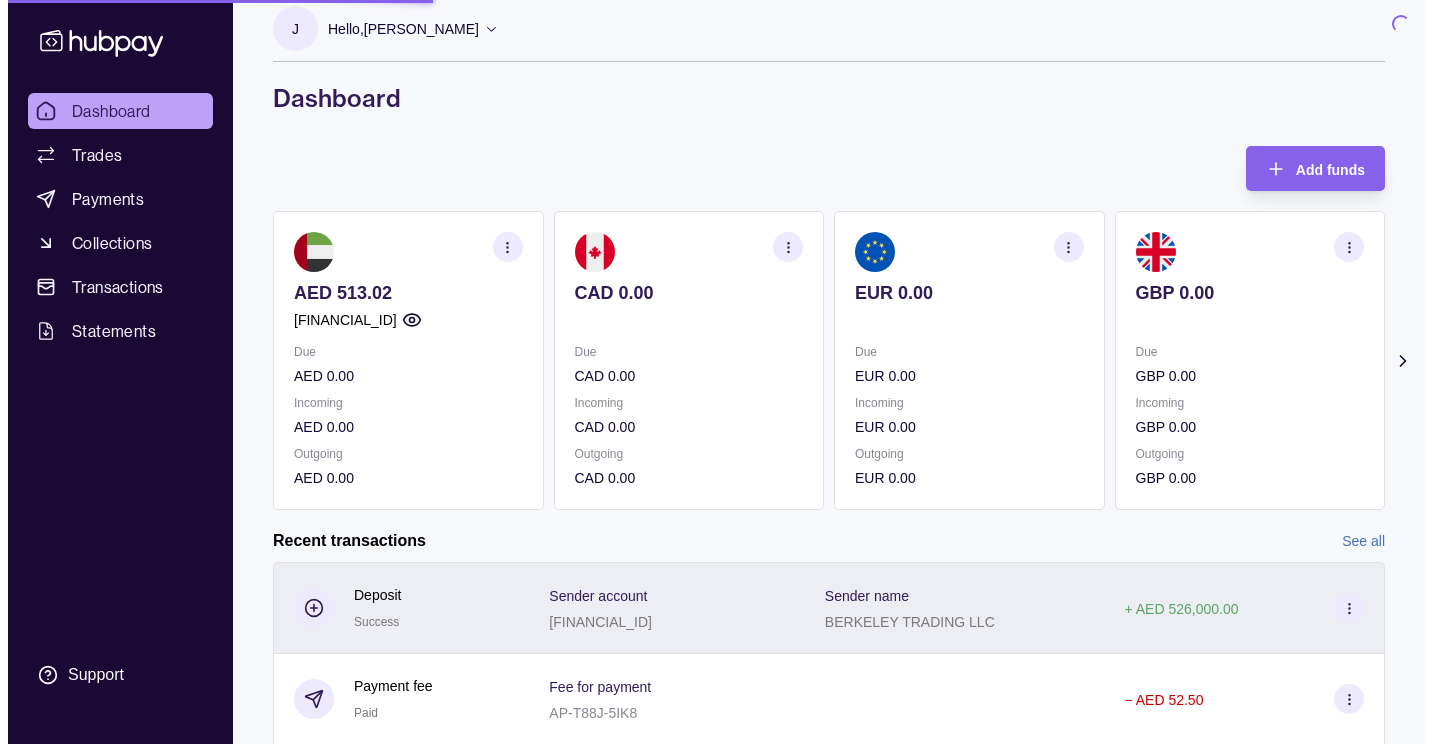 scroll, scrollTop: 0, scrollLeft: 0, axis: both 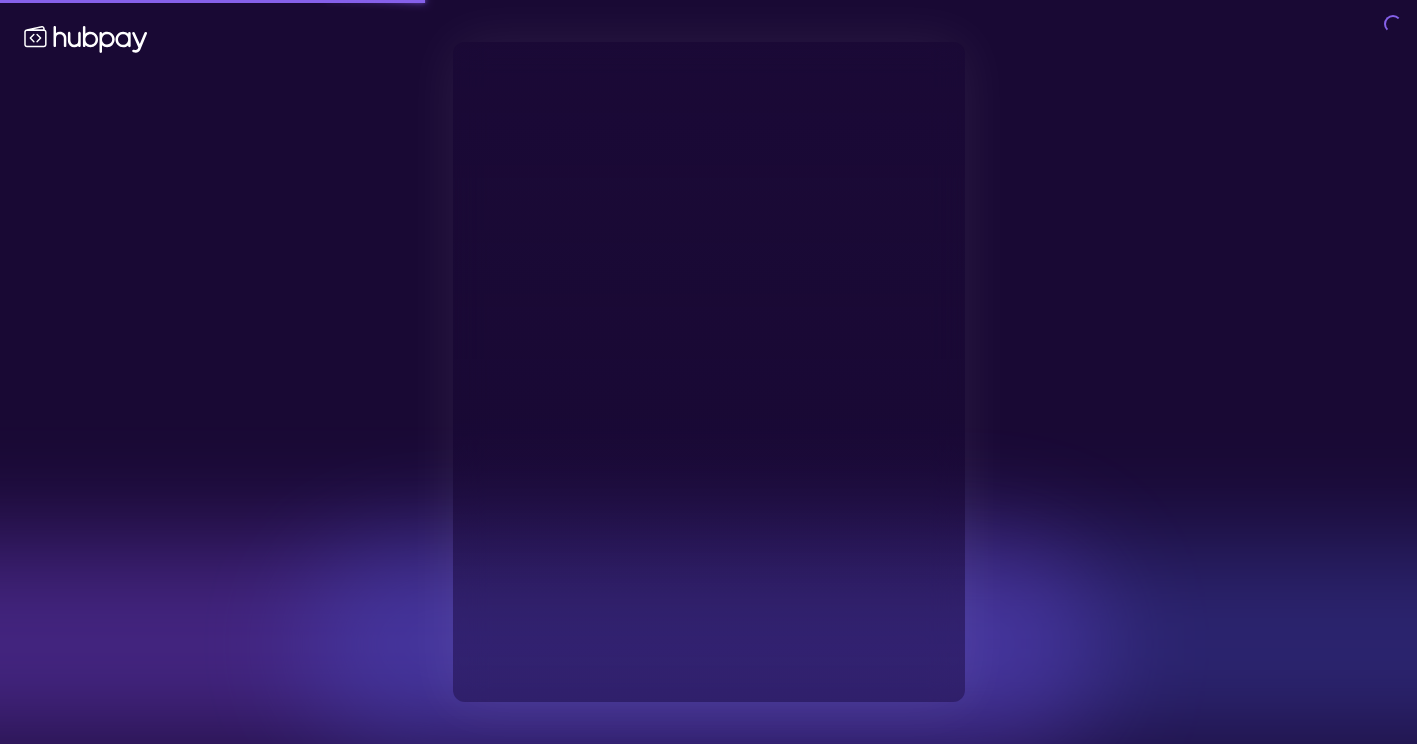 type on "**********" 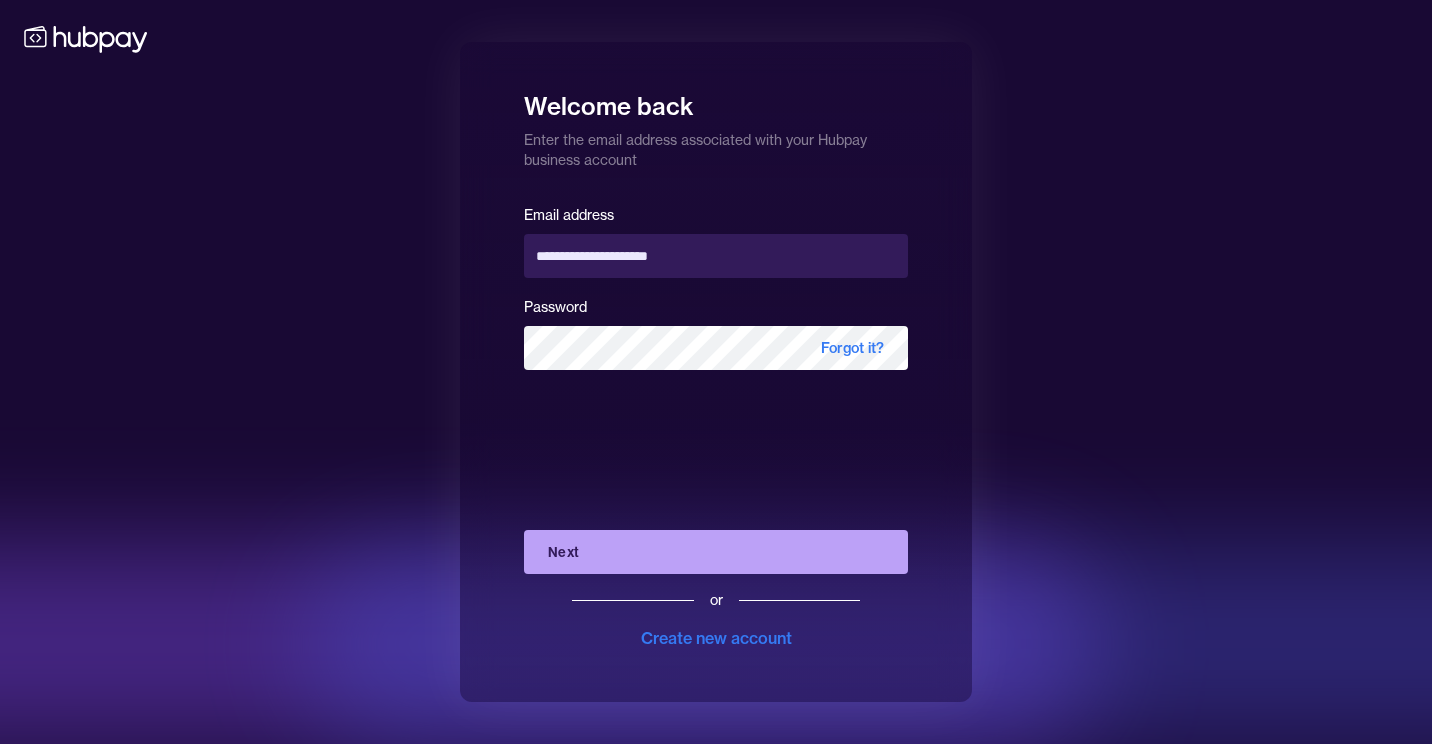 click on "Next" at bounding box center (716, 552) 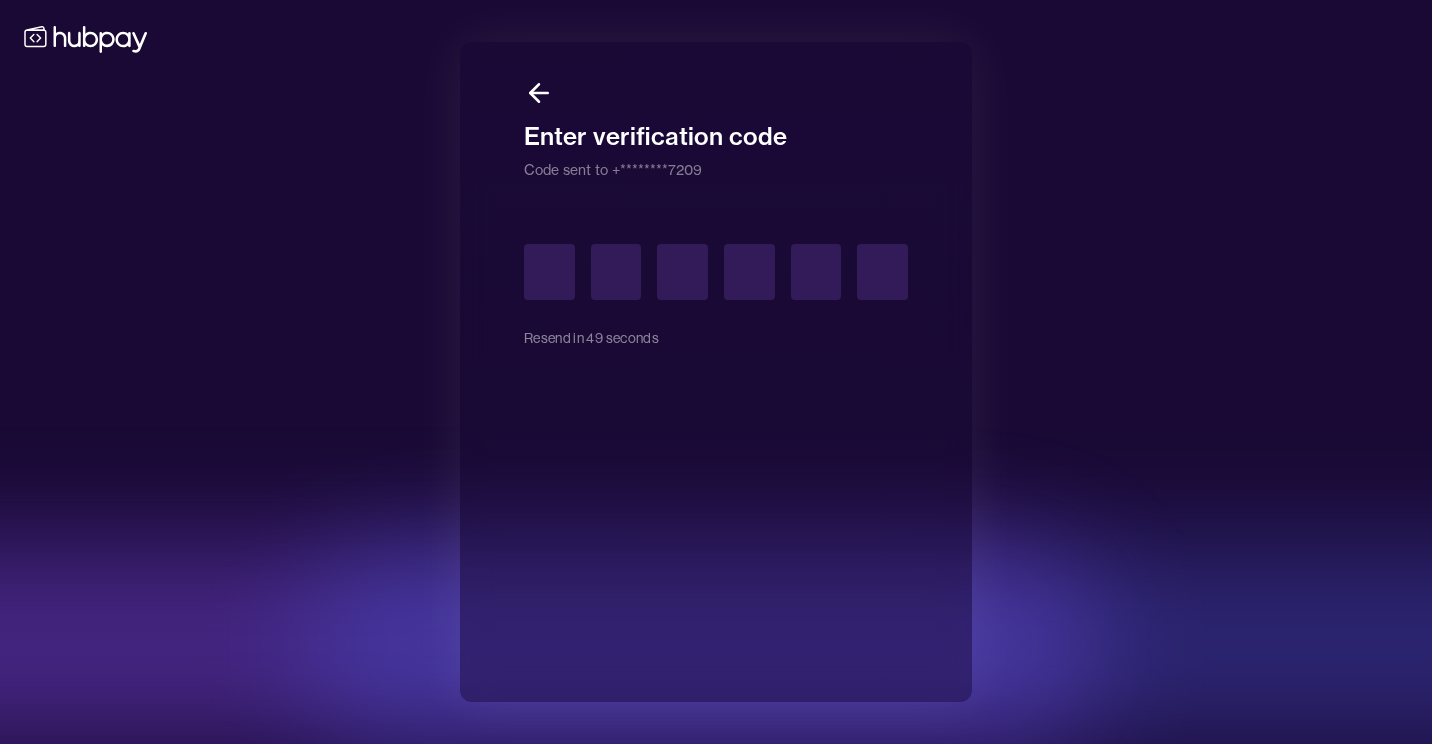 type on "*" 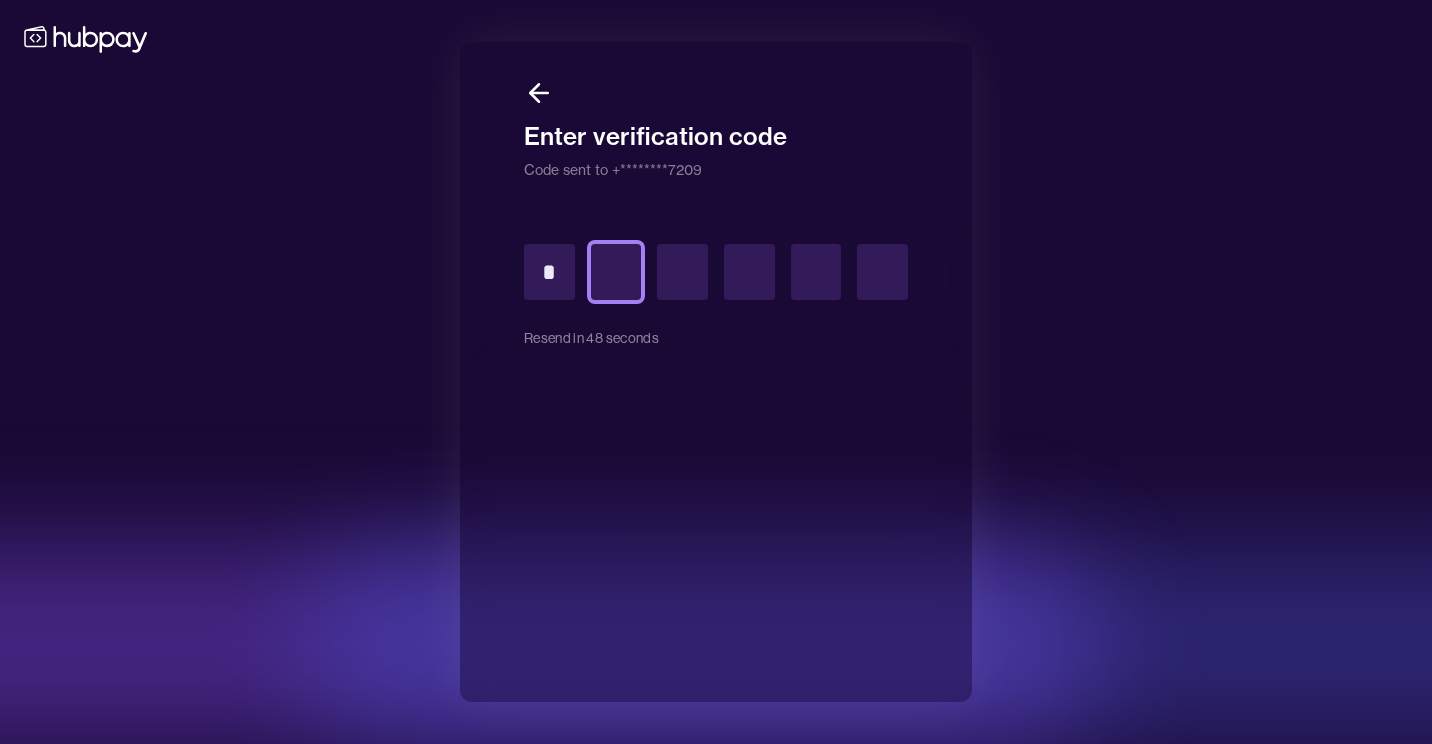 type on "*" 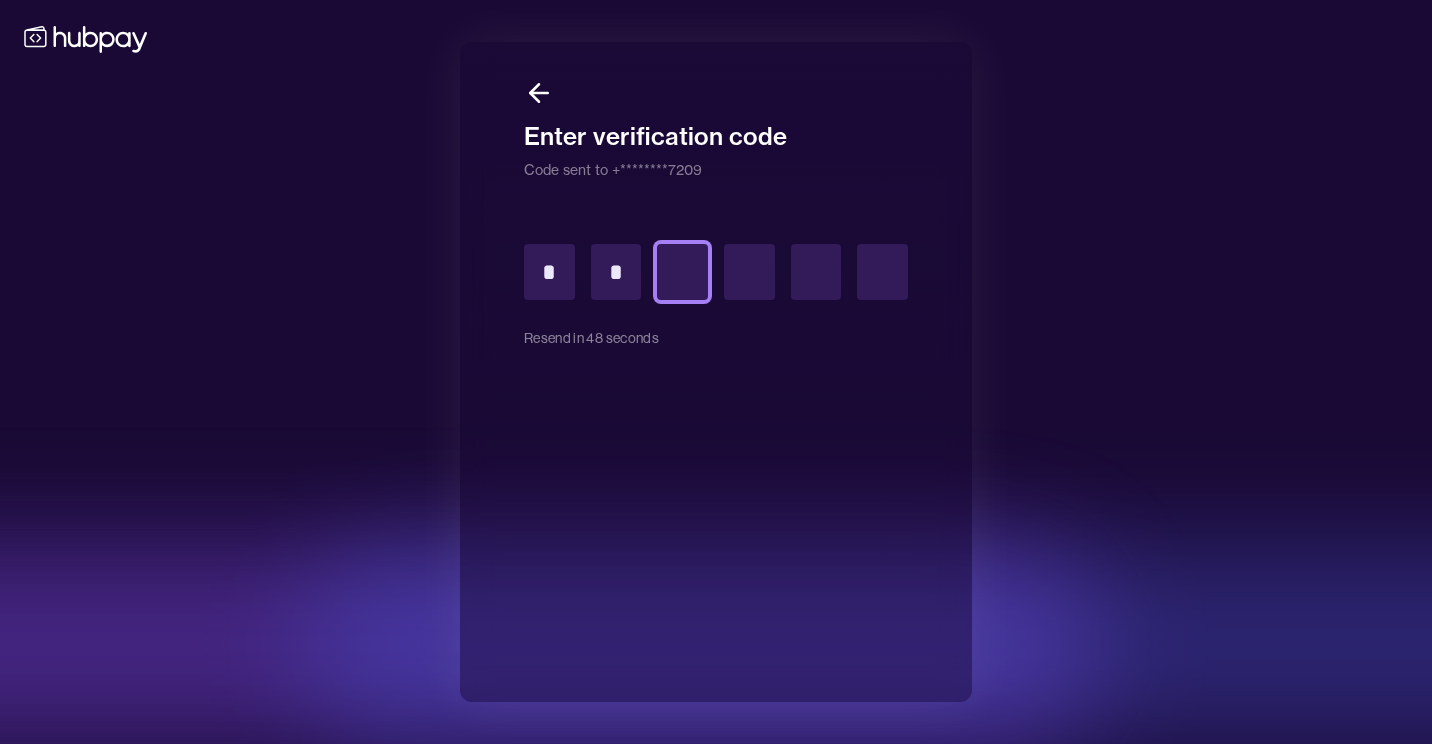 type on "*" 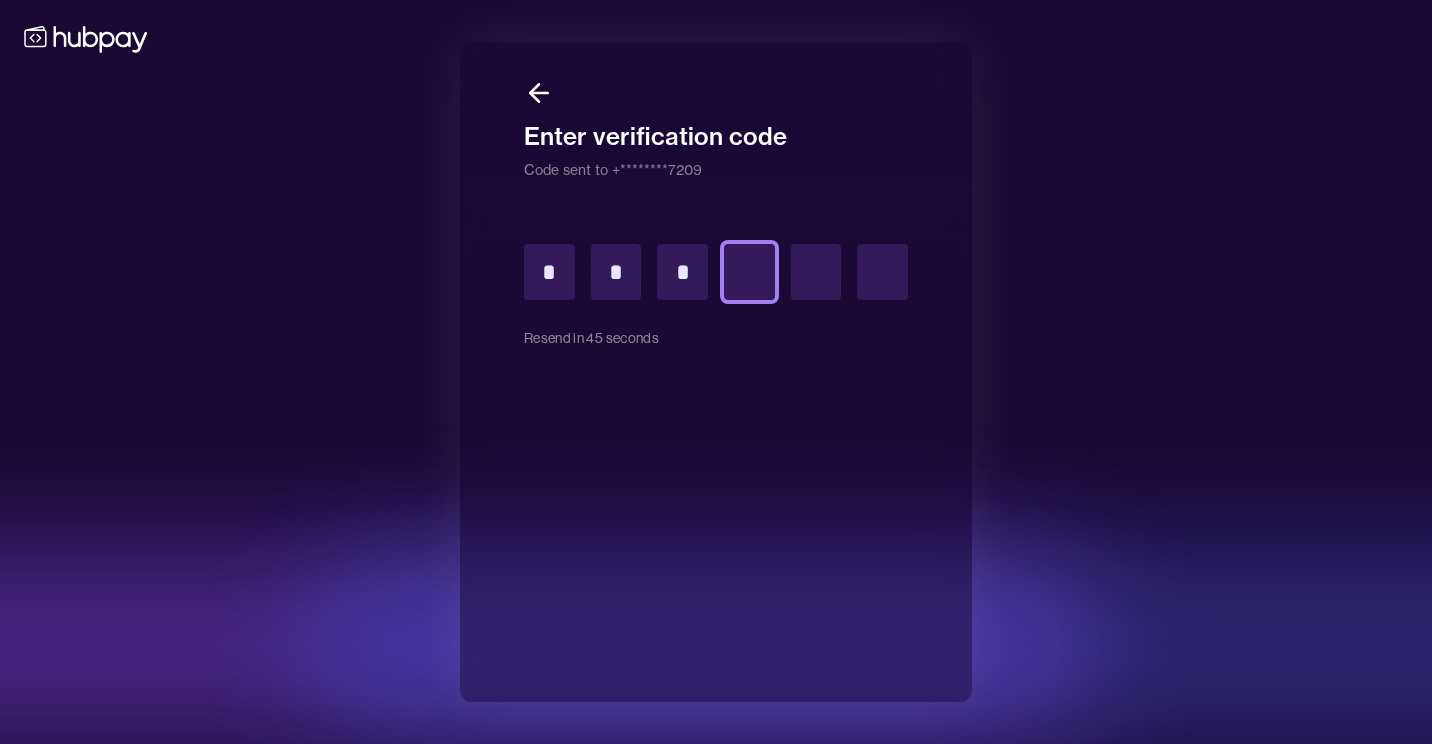 type on "*" 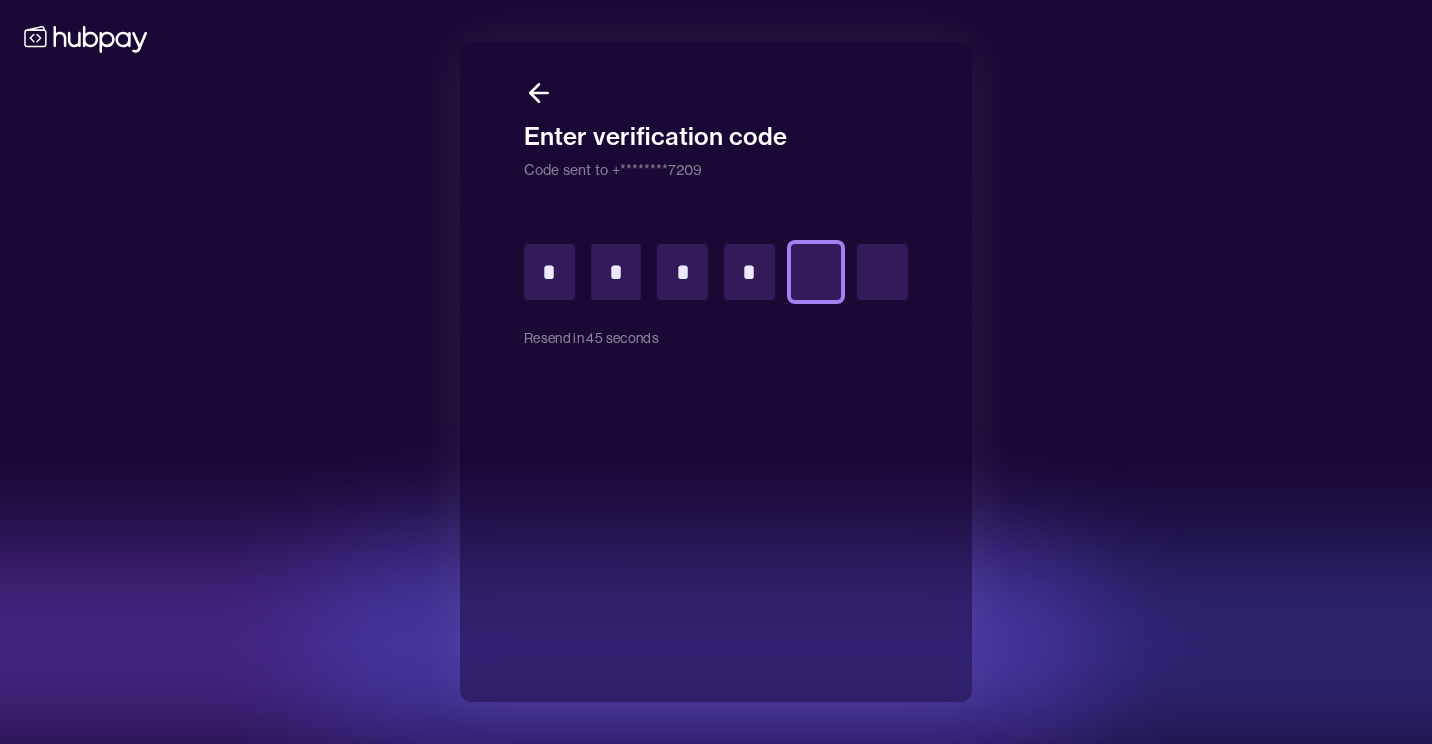 type on "*" 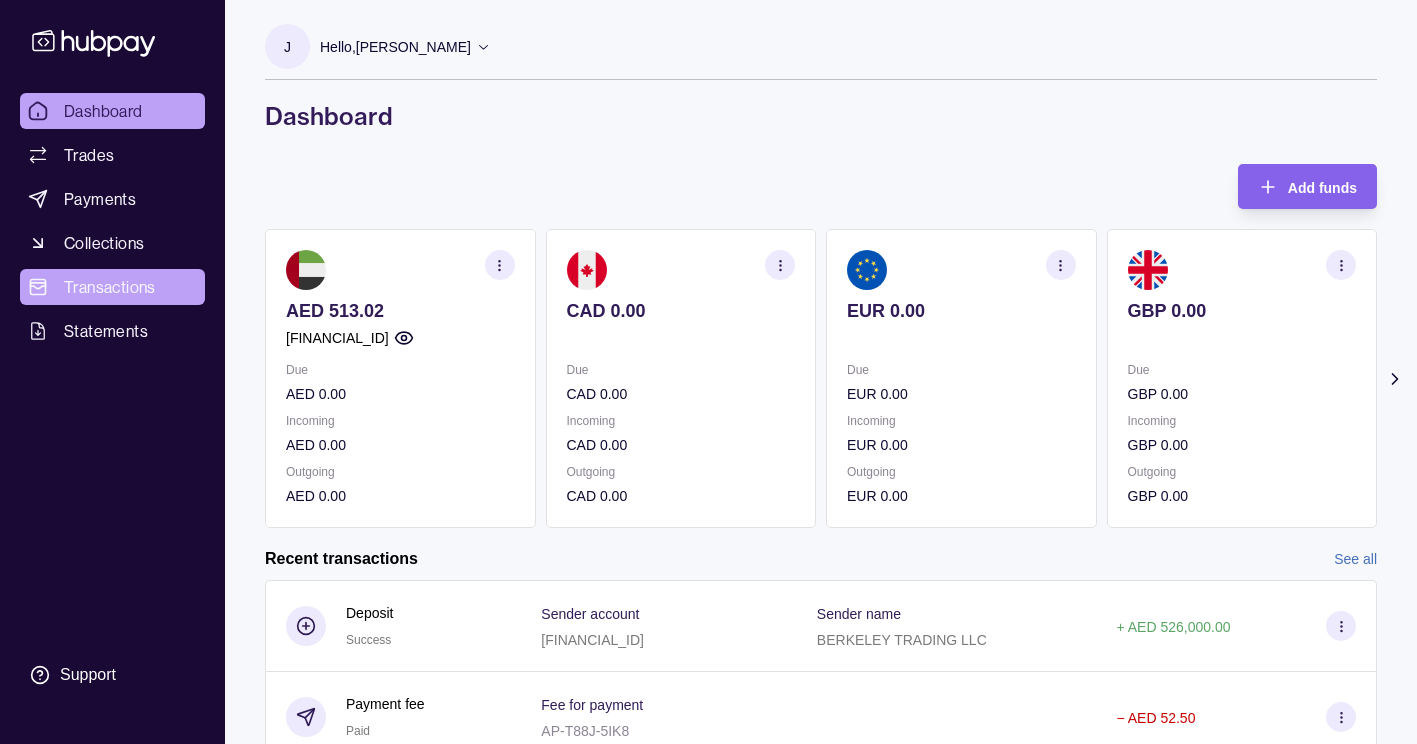 click on "Transactions" at bounding box center [112, 287] 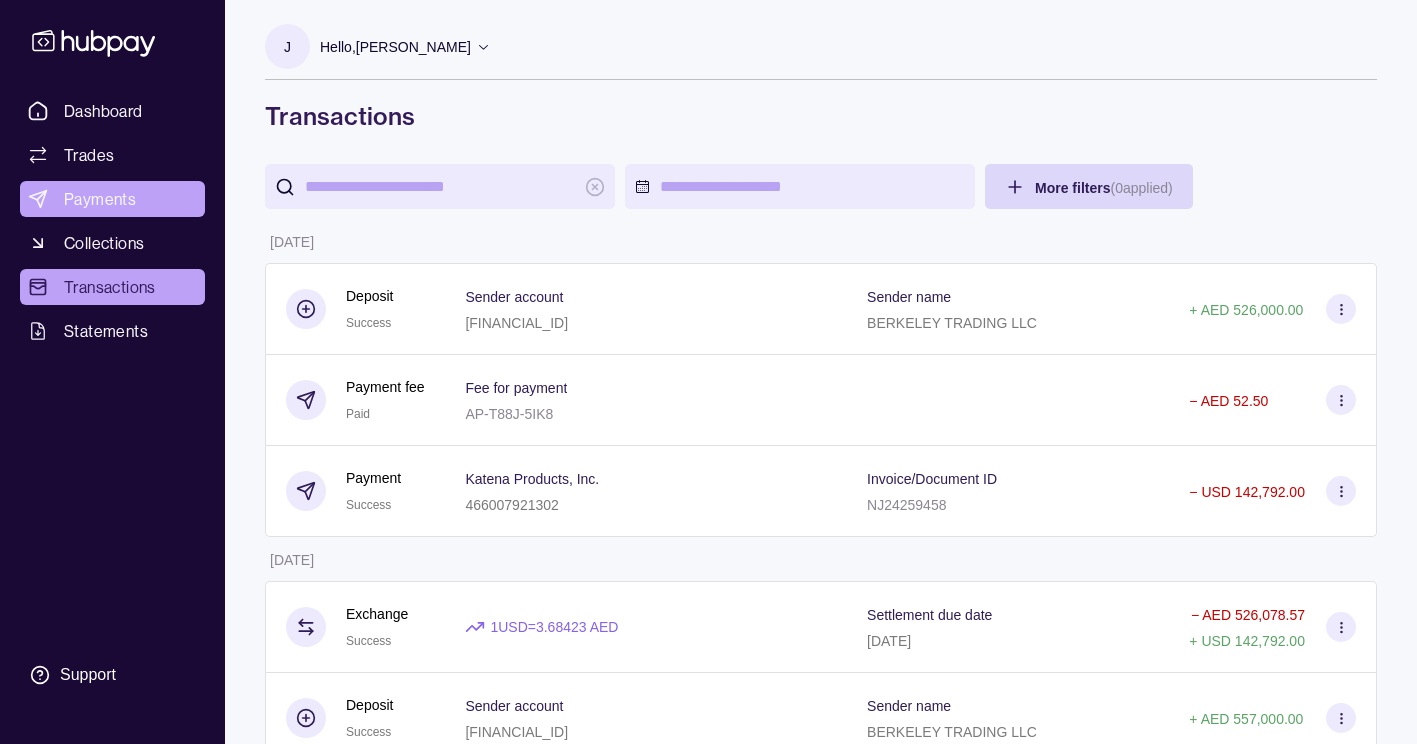 click on "Payments" at bounding box center (100, 199) 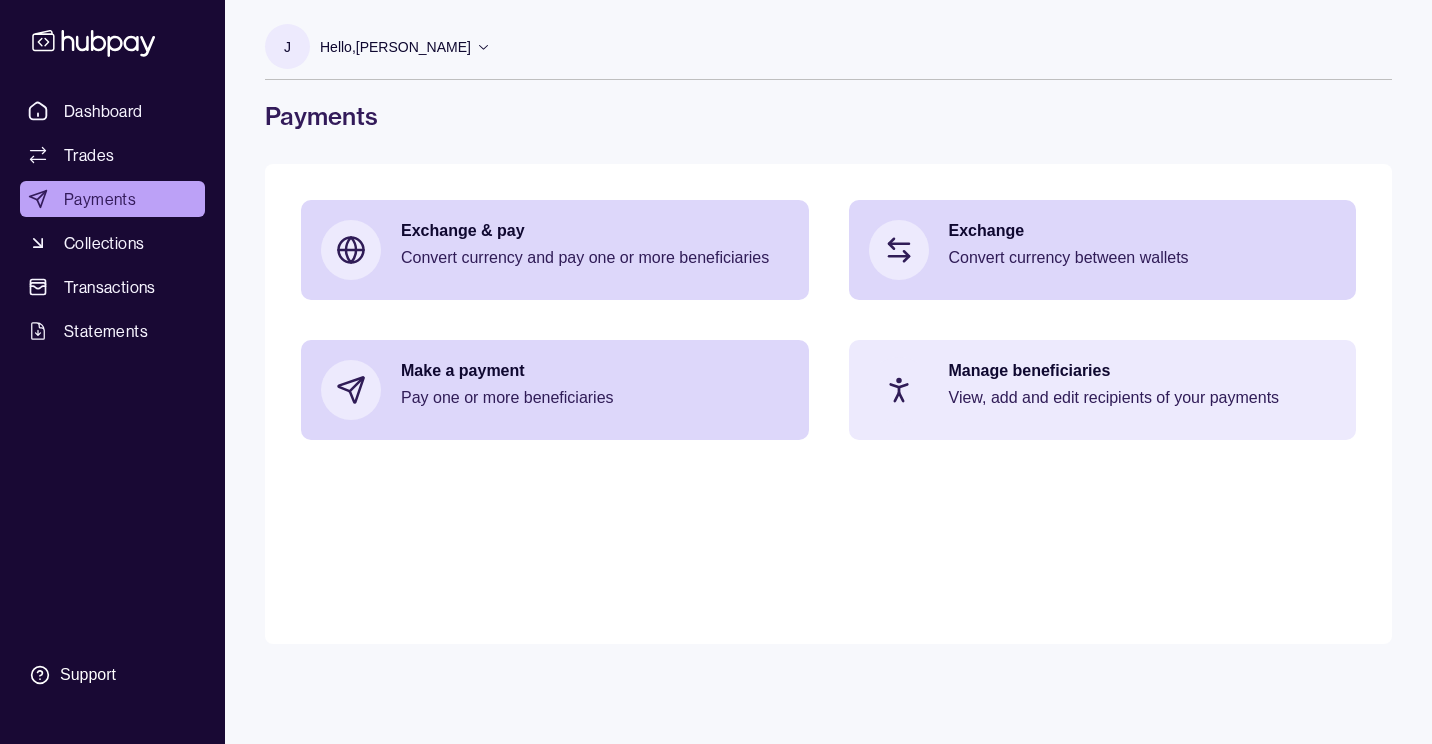 click on "Manage beneficiaries" at bounding box center [1143, 371] 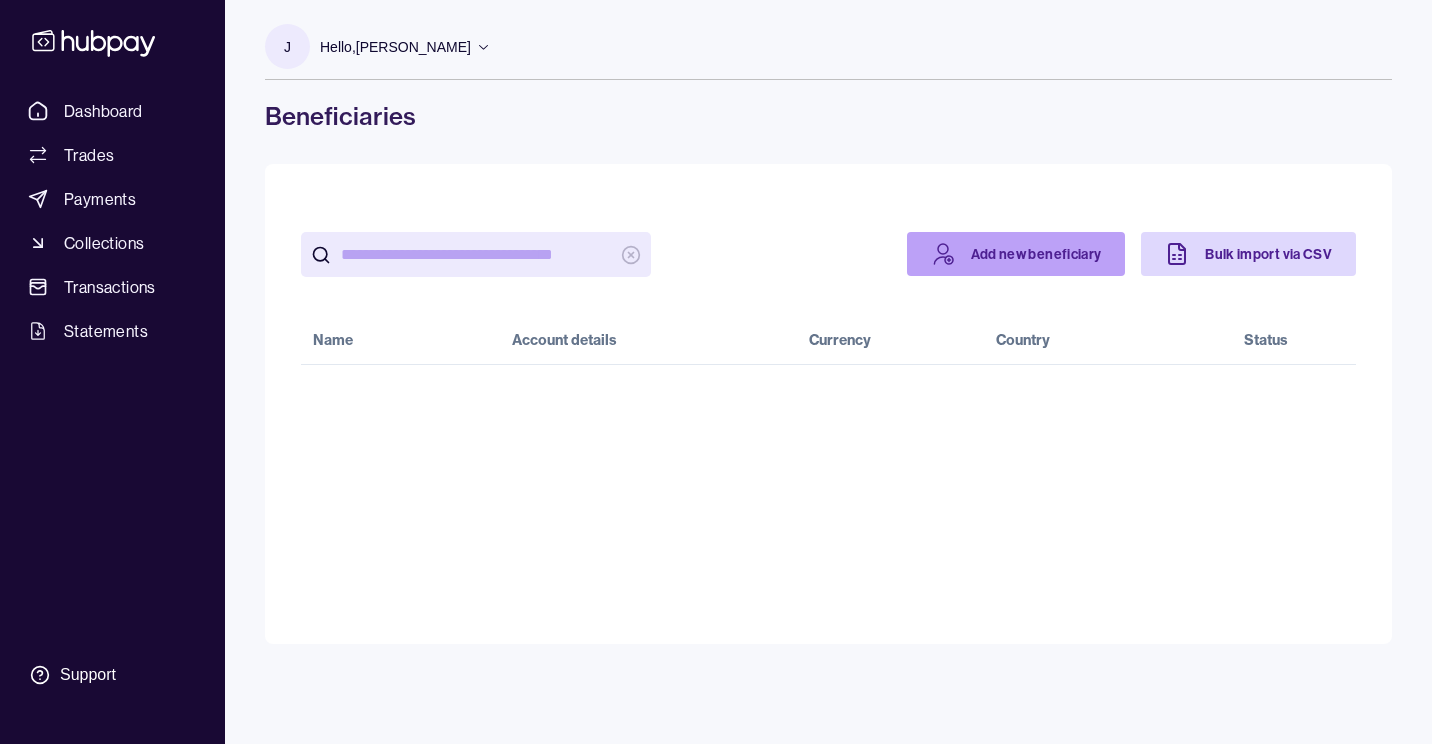 click on "Add new beneficiary" at bounding box center [1016, 254] 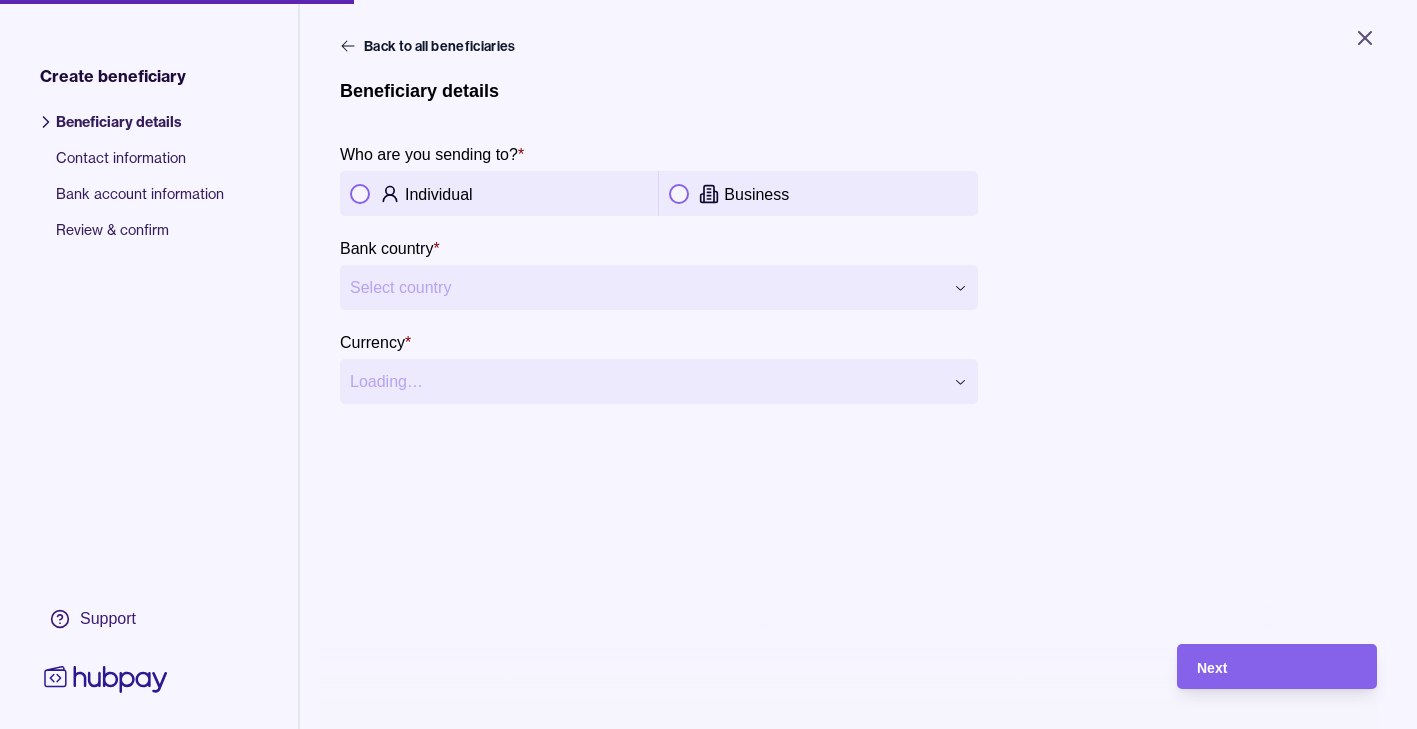 click at bounding box center [679, 194] 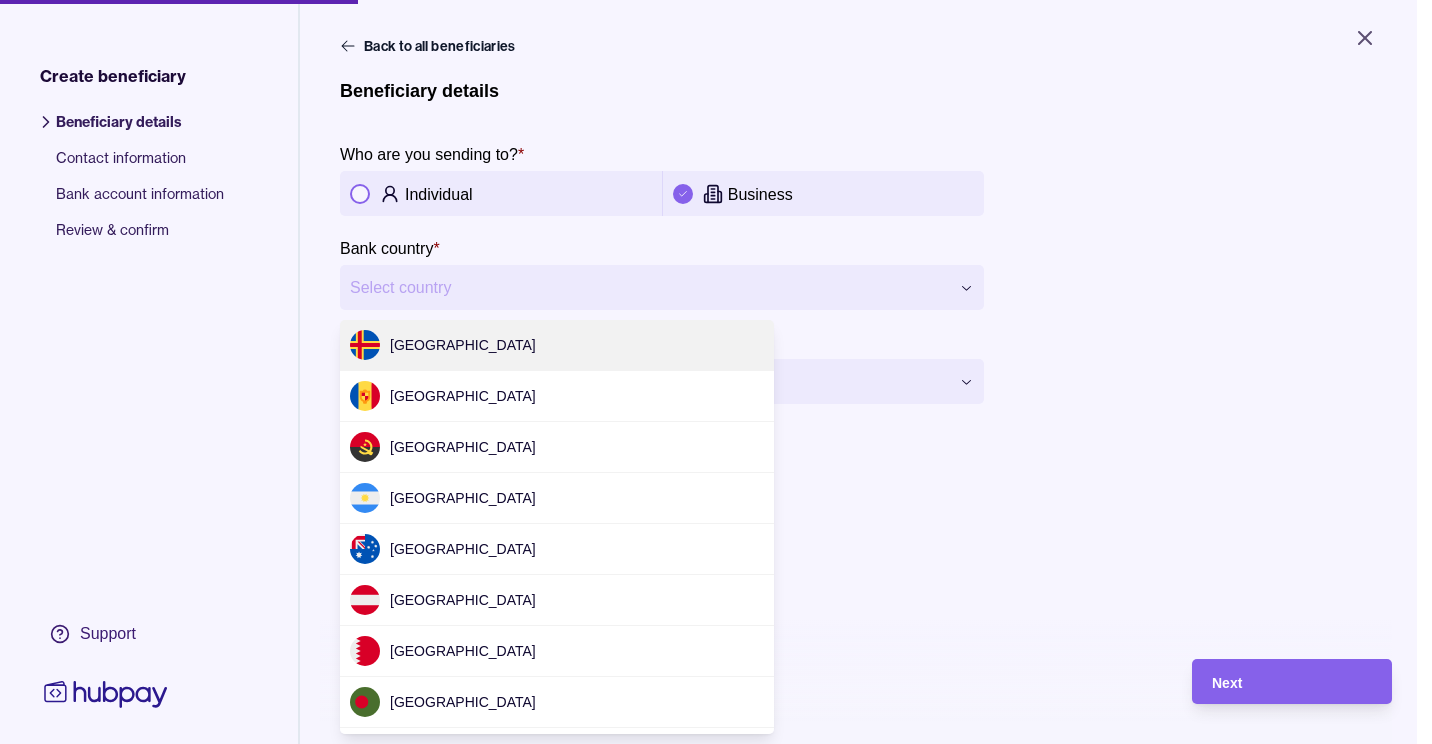 click on "**********" at bounding box center (716, 372) 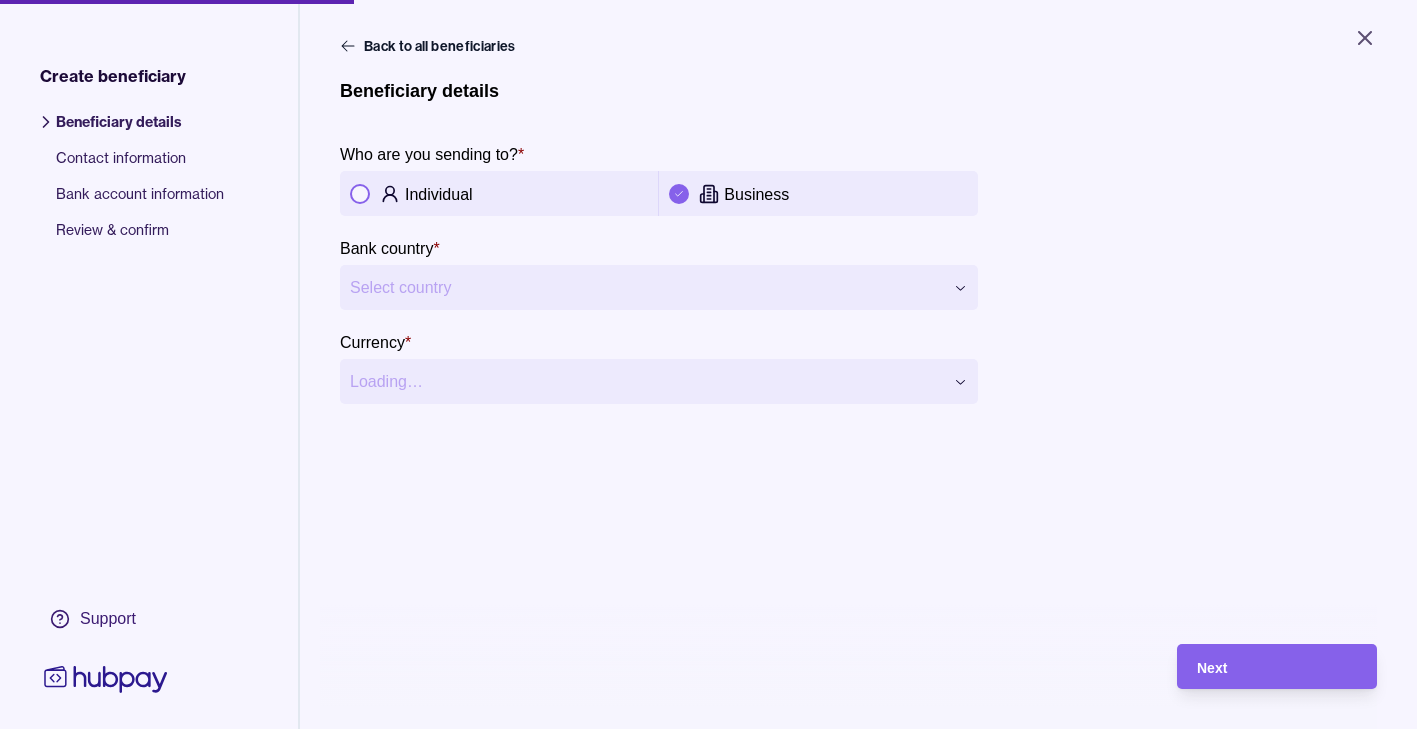click on "**********" at bounding box center [708, 364] 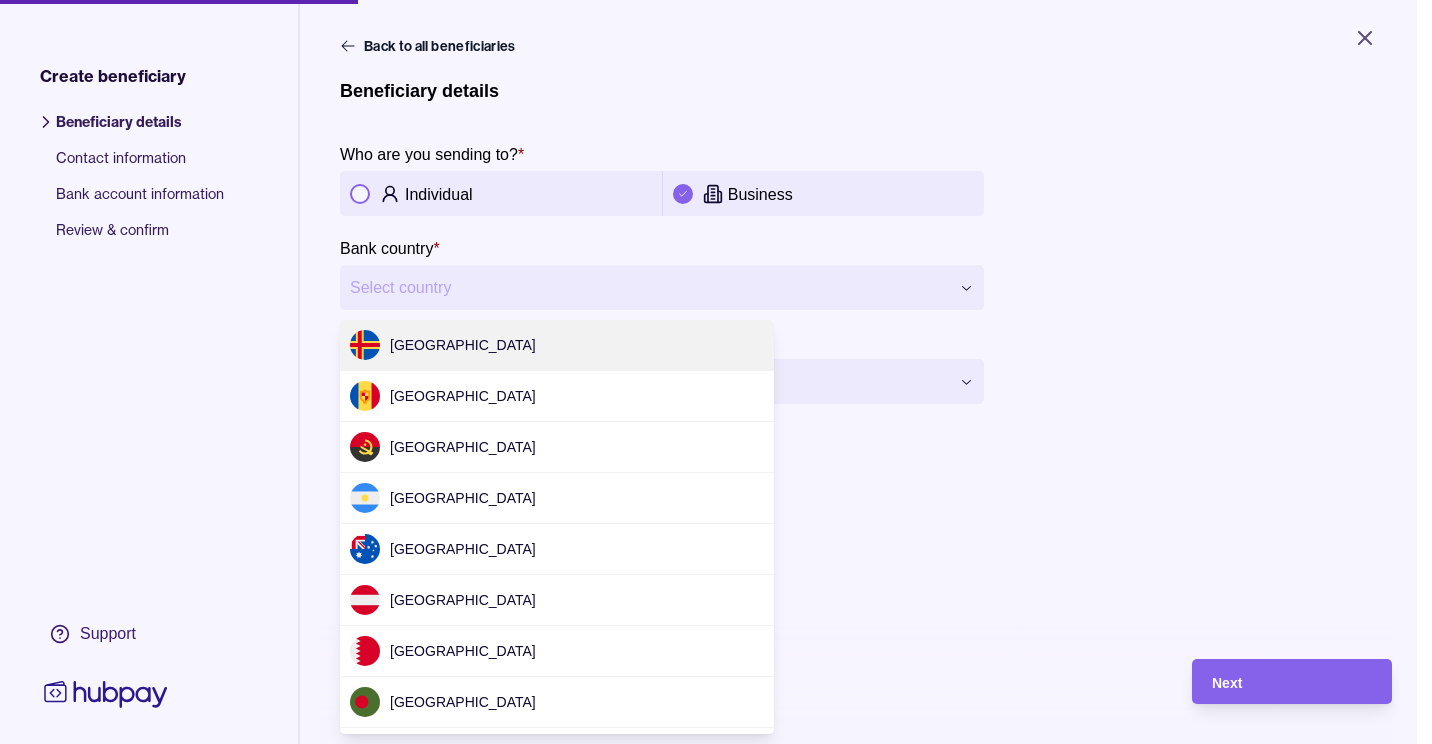 scroll, scrollTop: 583, scrollLeft: 0, axis: vertical 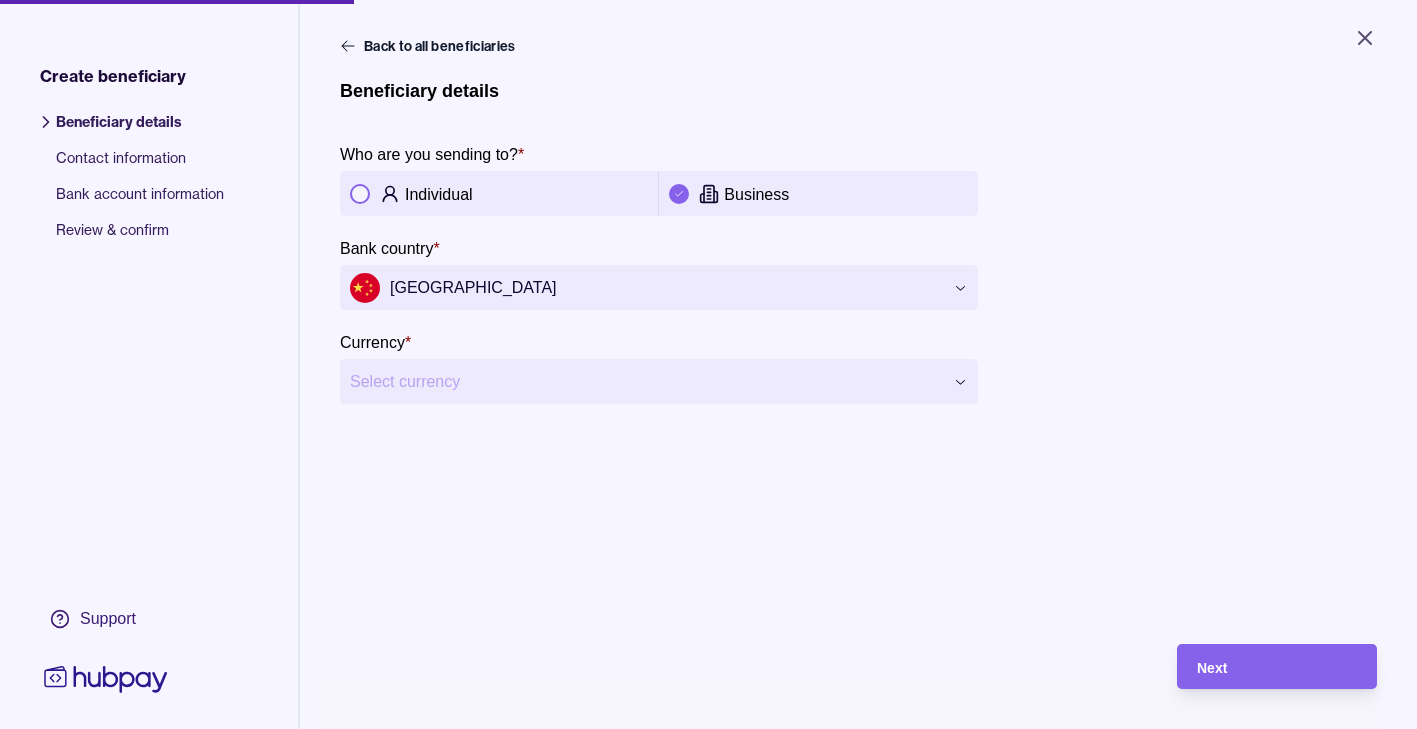 click on "**********" at bounding box center (708, 364) 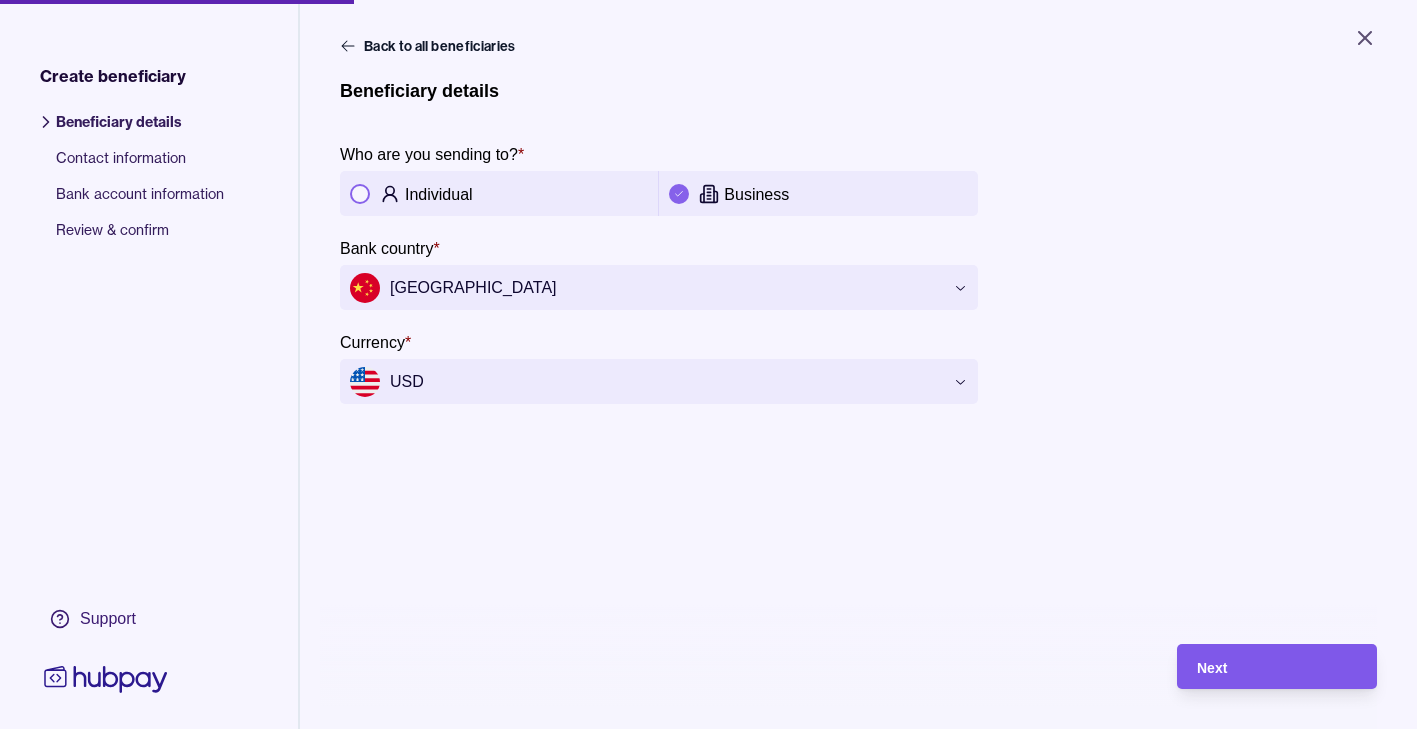 click on "Next" at bounding box center [1212, 668] 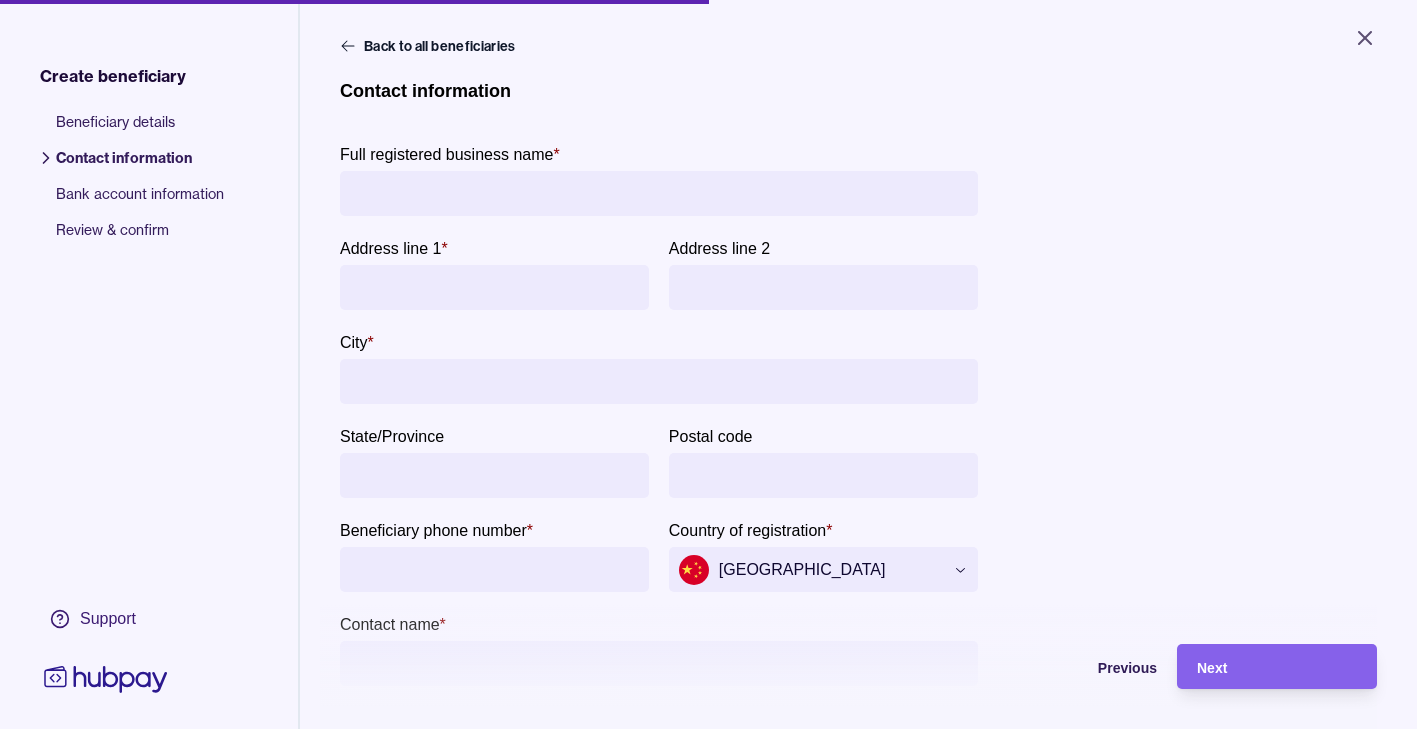 click on "Full registered business name  *" at bounding box center (659, 193) 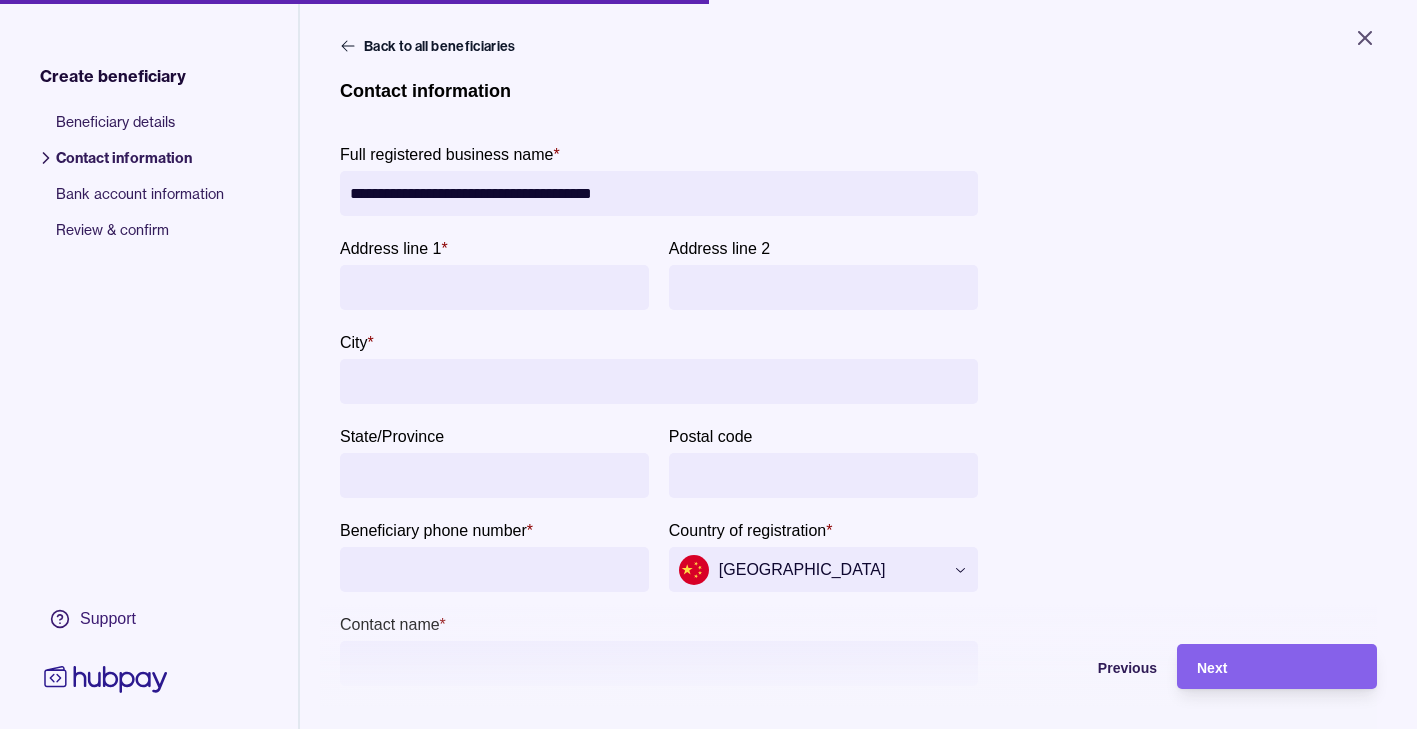 type on "**********" 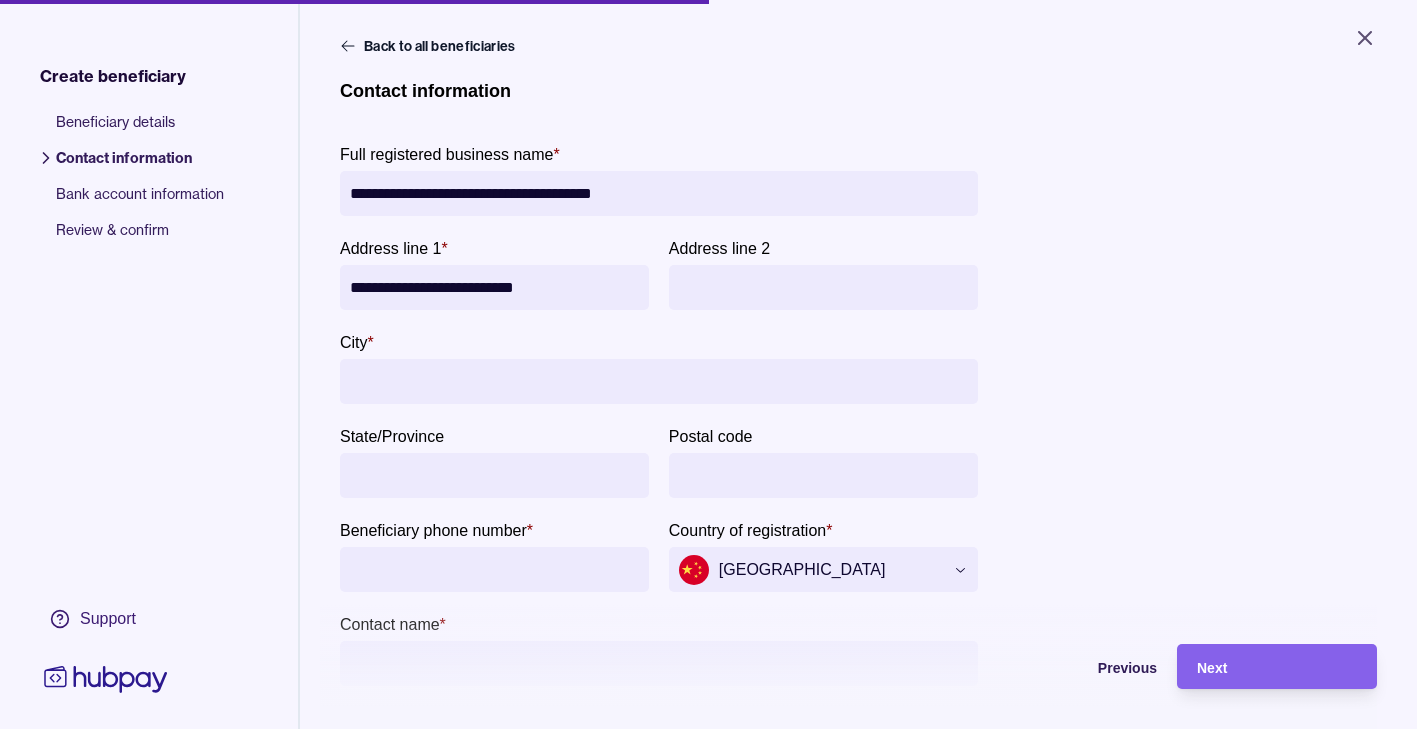 type on "**********" 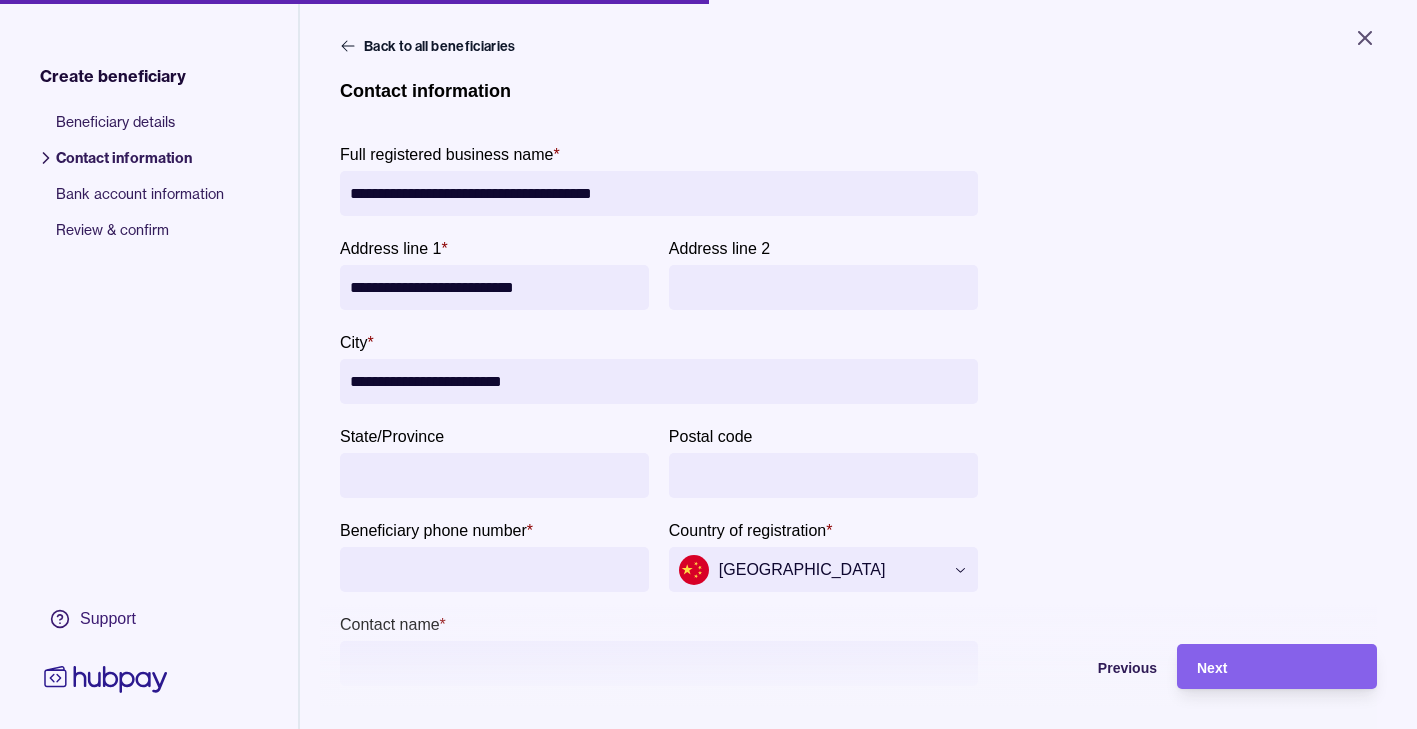 type on "**********" 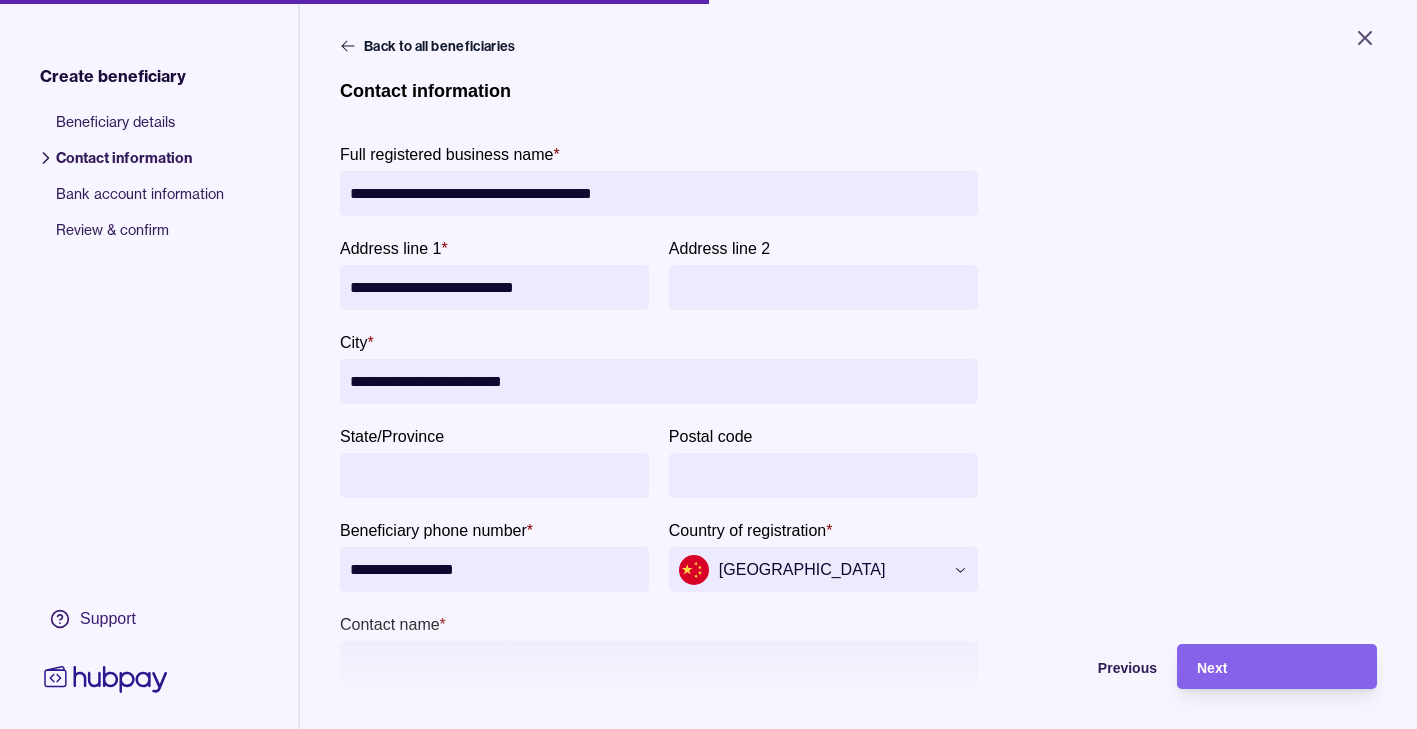 click on "**********" at bounding box center [494, 569] 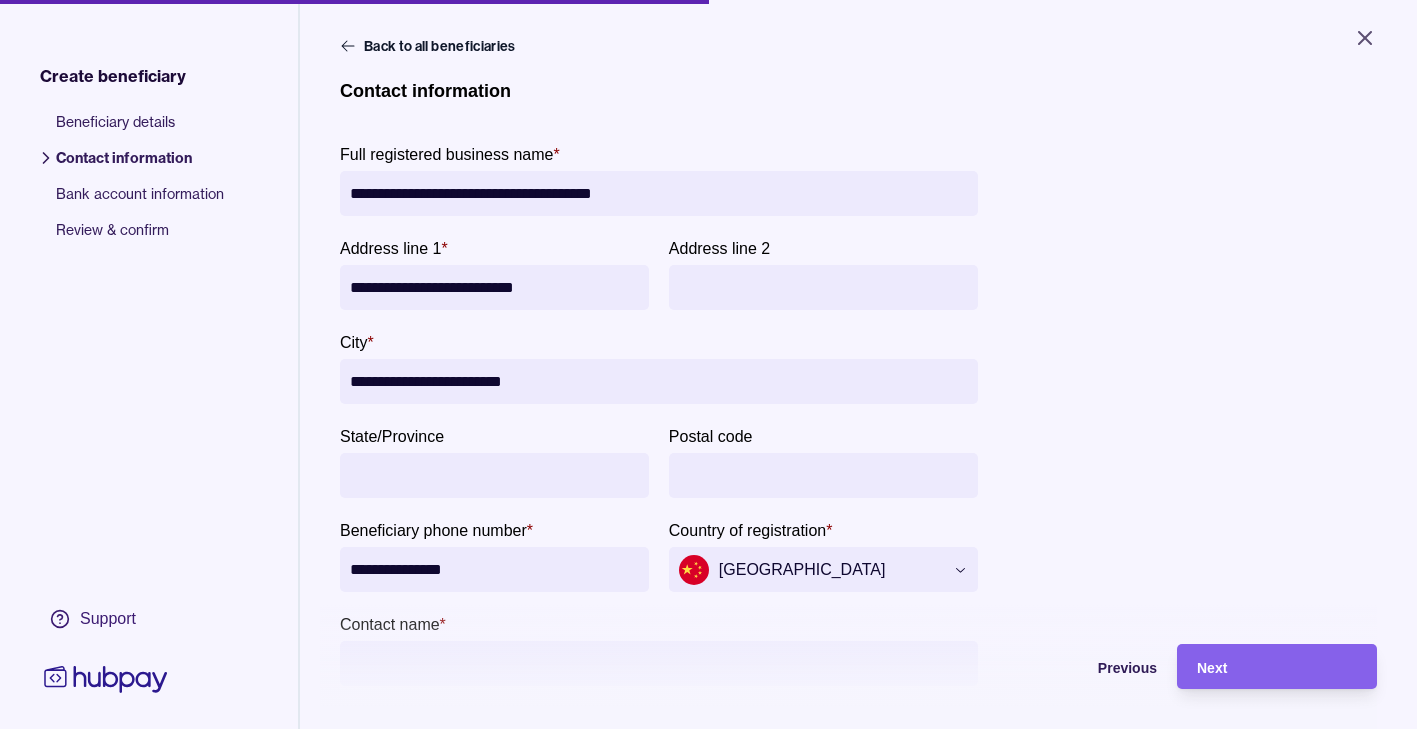 type on "**********" 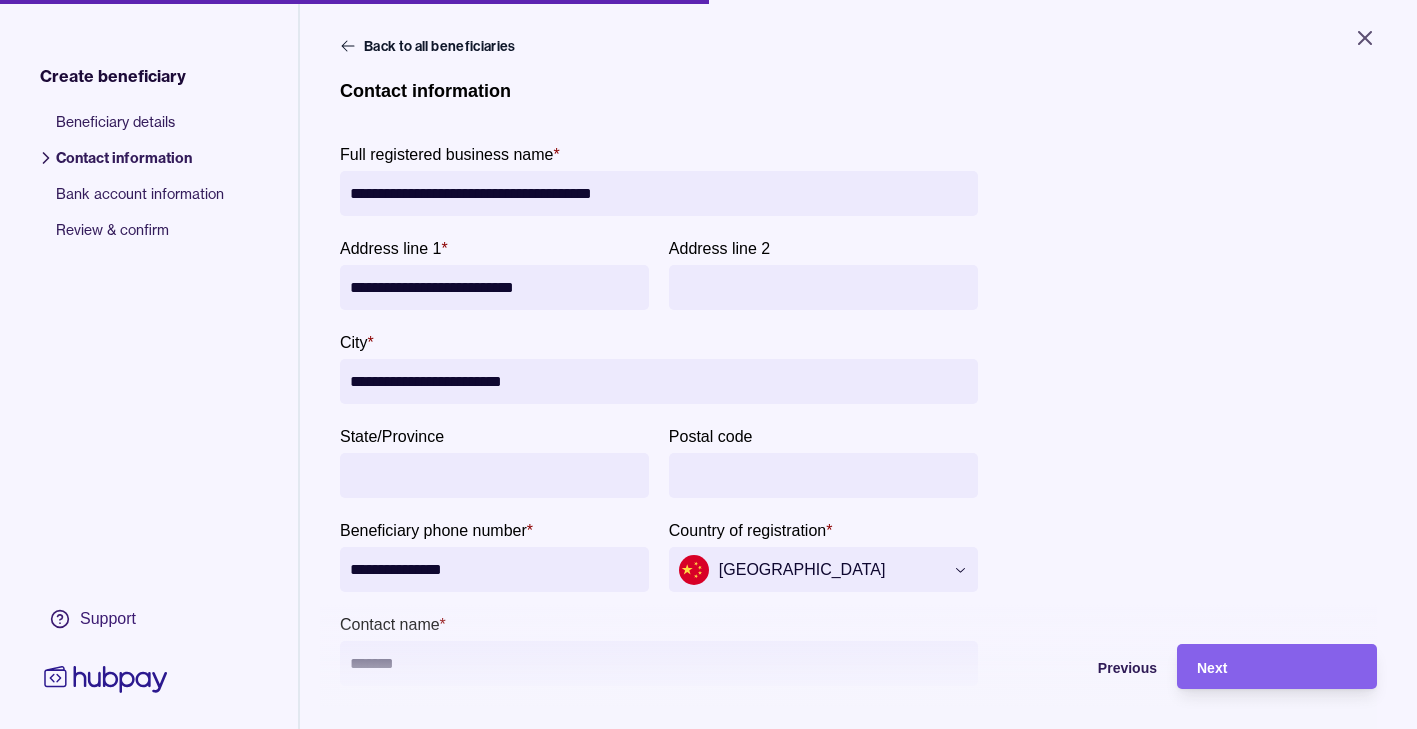type on "******" 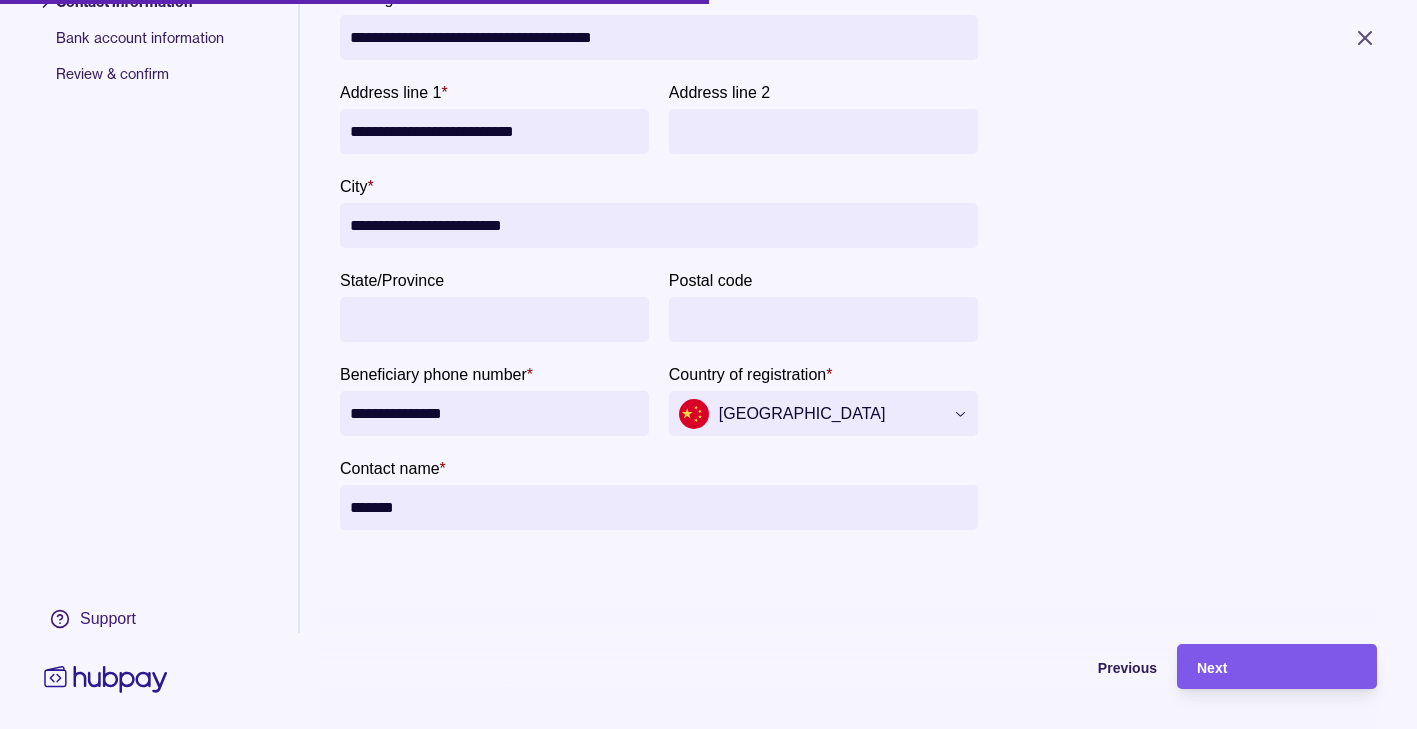 click on "Next" at bounding box center (1262, 666) 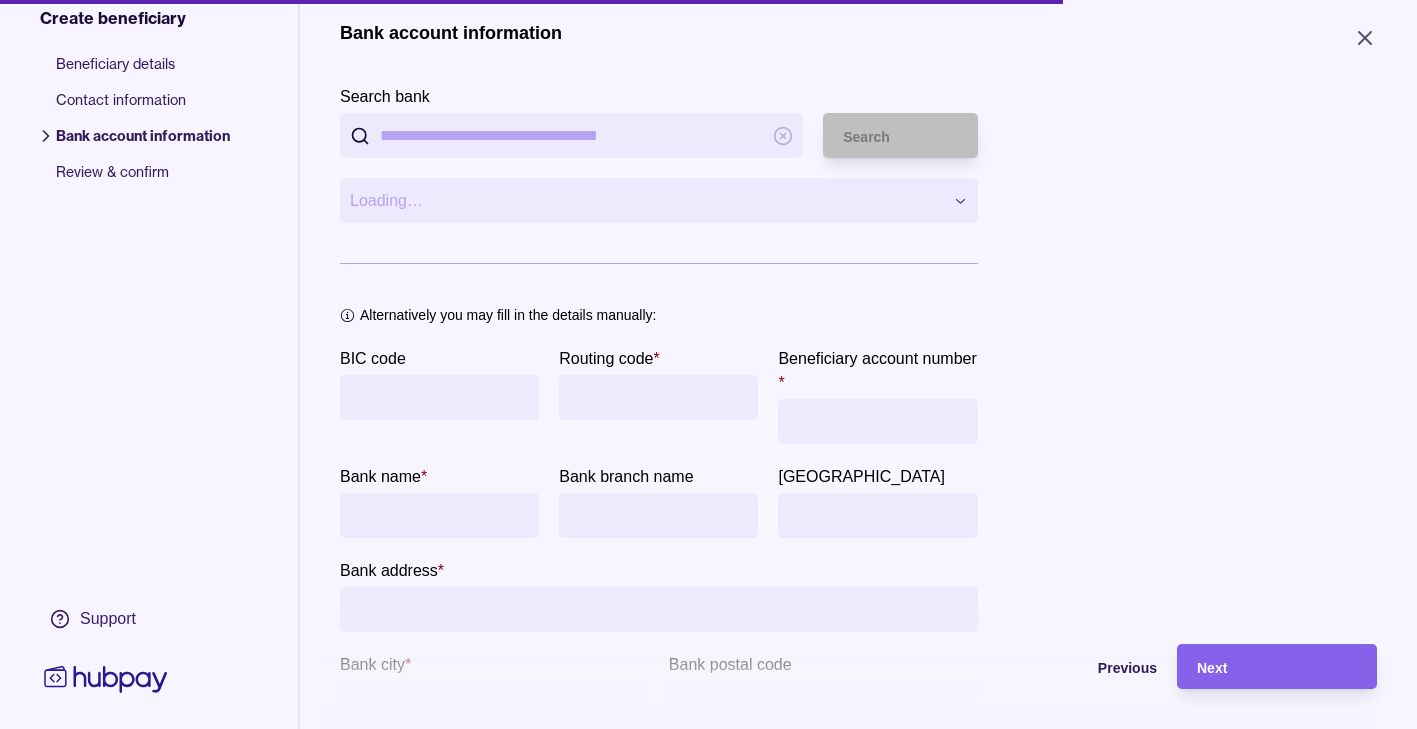 scroll, scrollTop: 0, scrollLeft: 0, axis: both 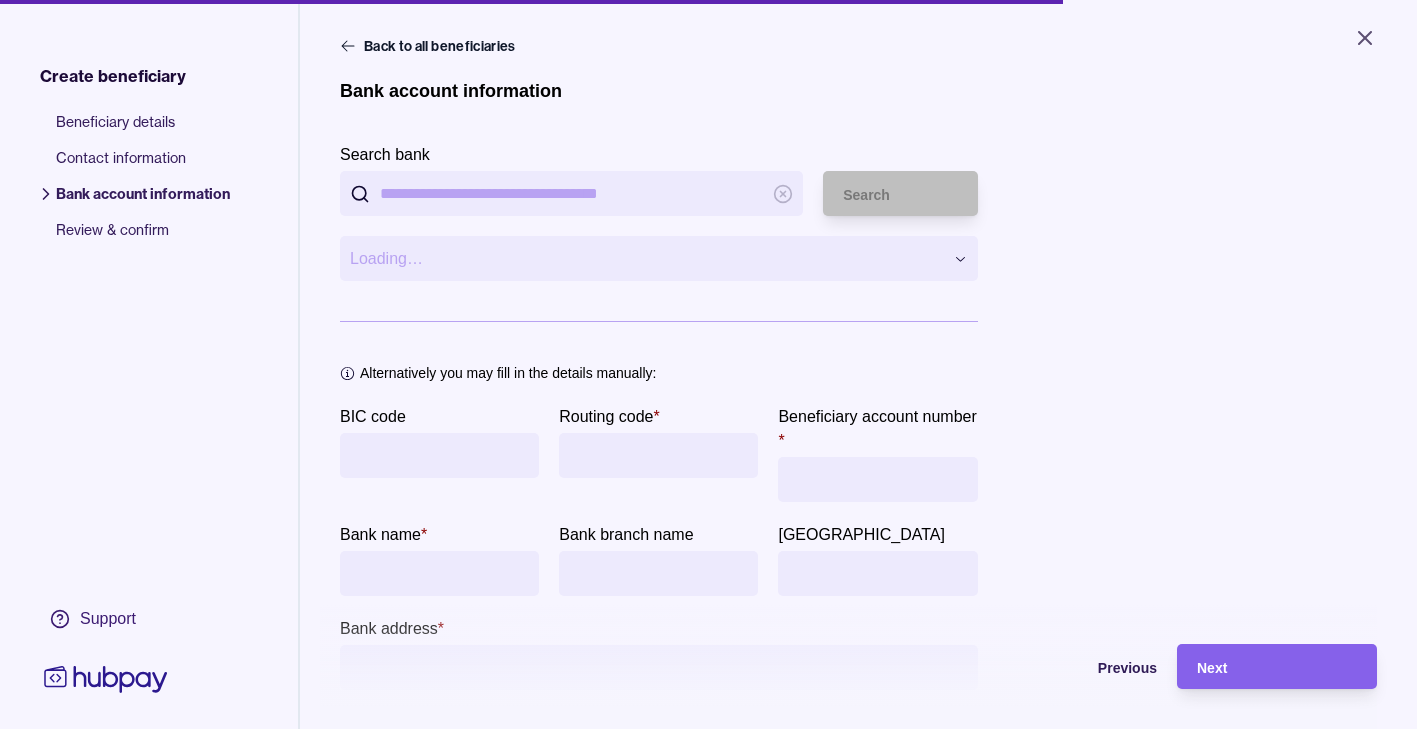 click on "Search bank" at bounding box center (571, 193) 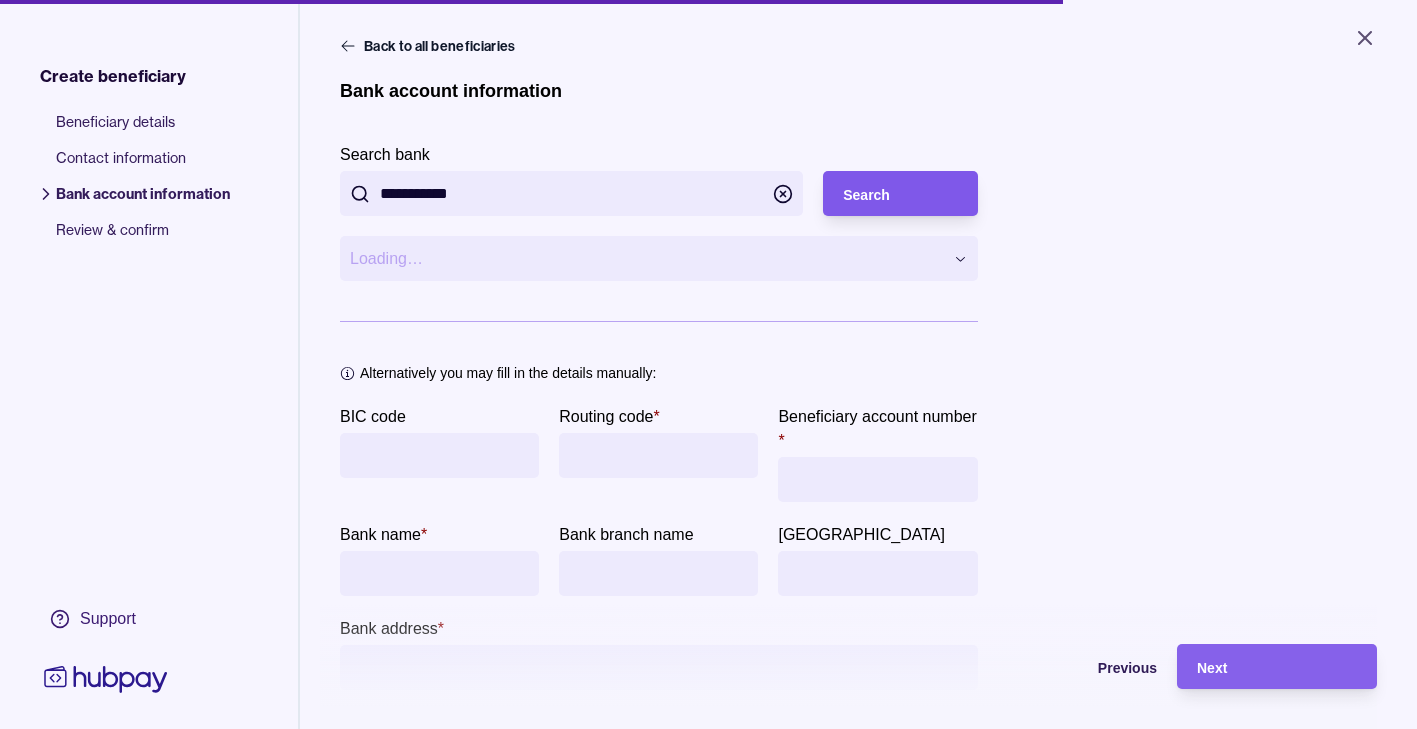 type on "**********" 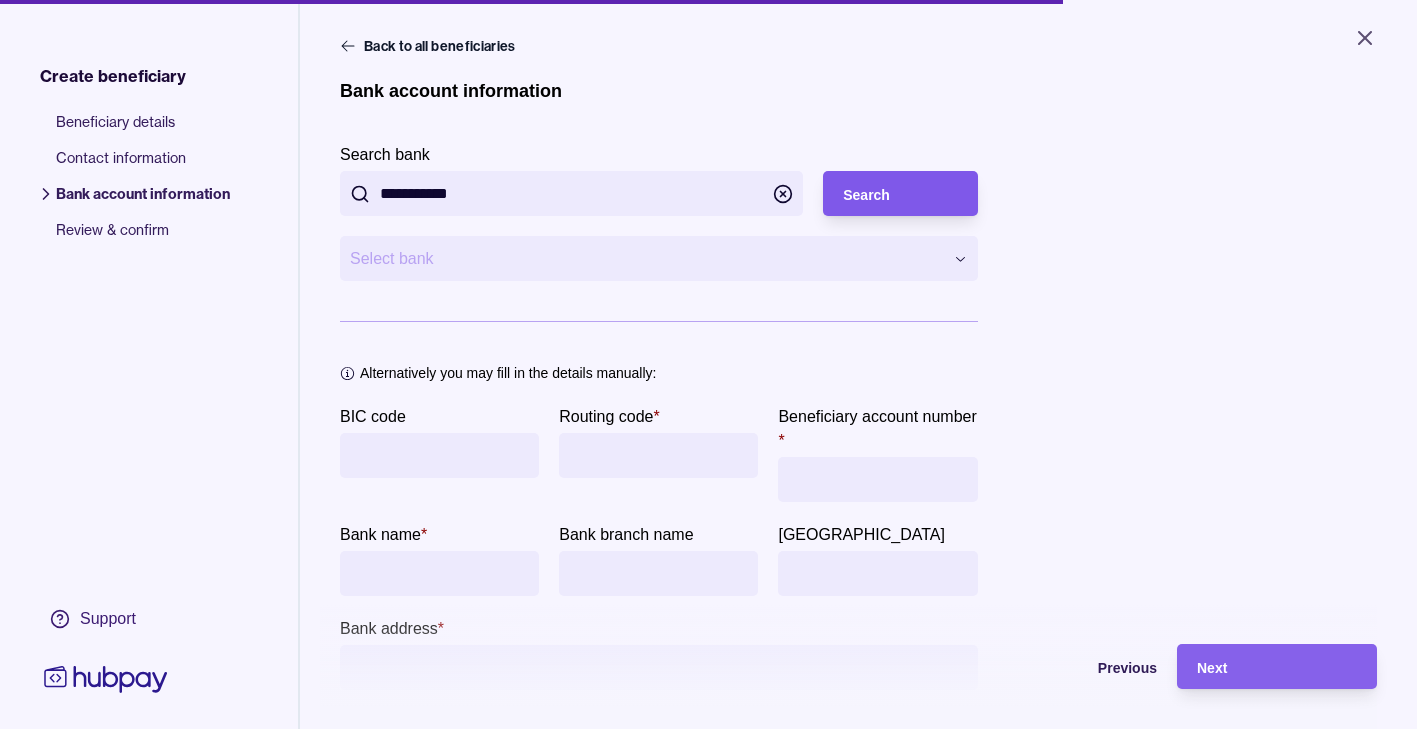 click on "Search" at bounding box center [885, 193] 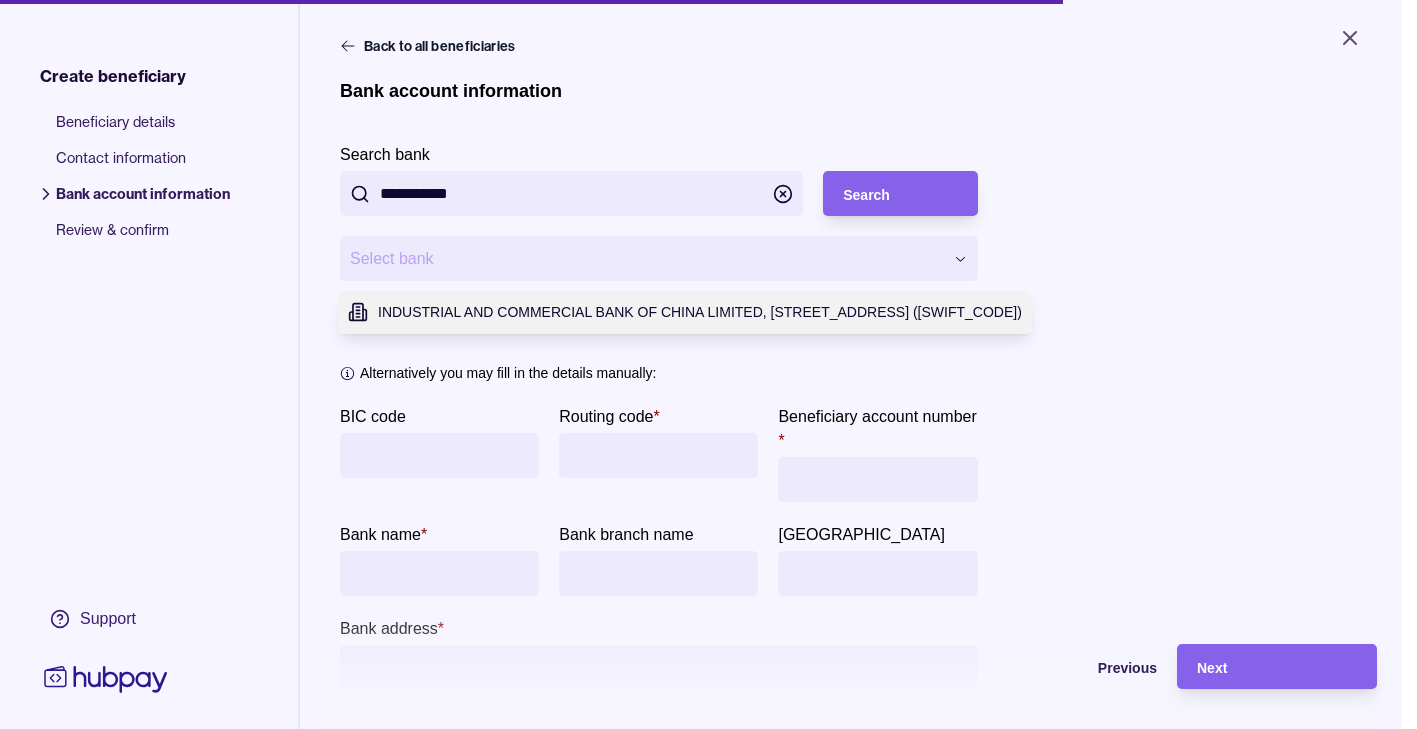 click on "**********" at bounding box center (708, 364) 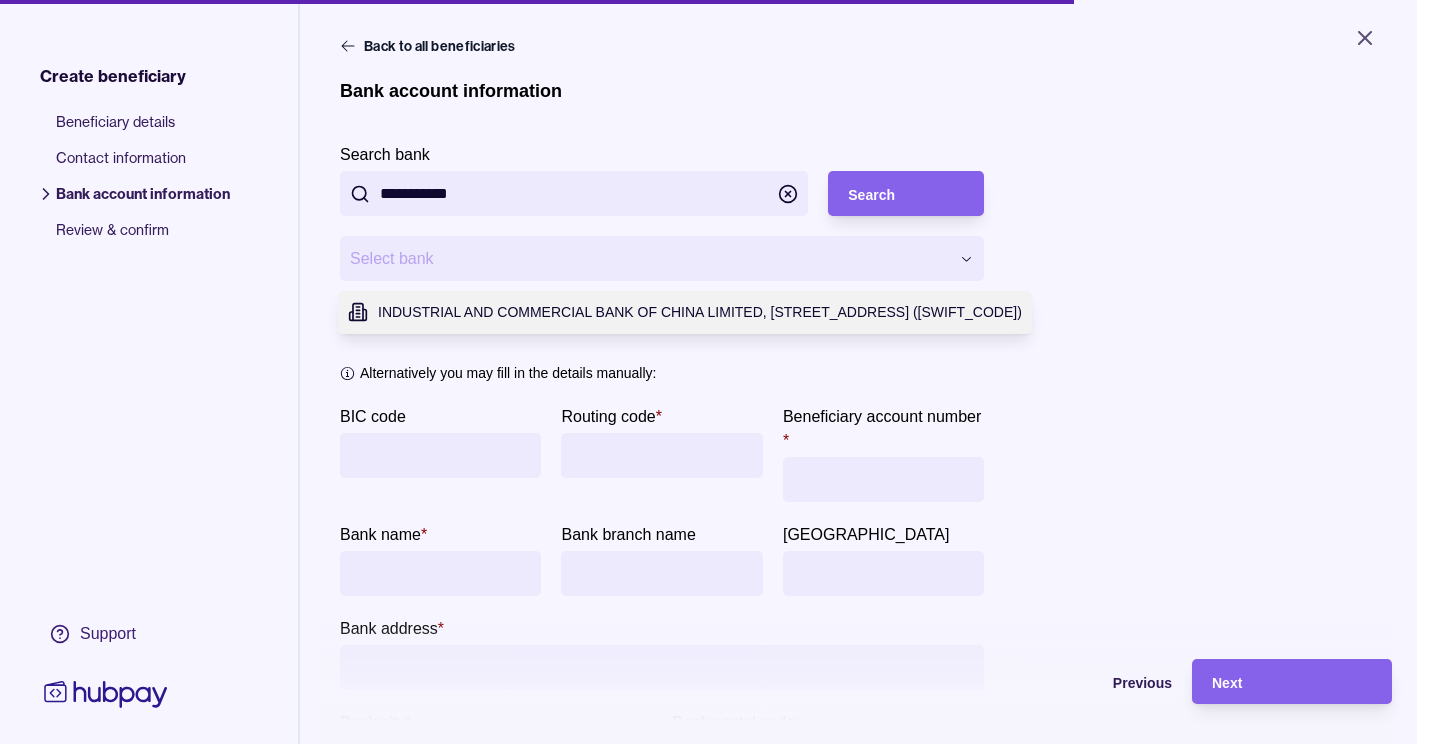 type on "**********" 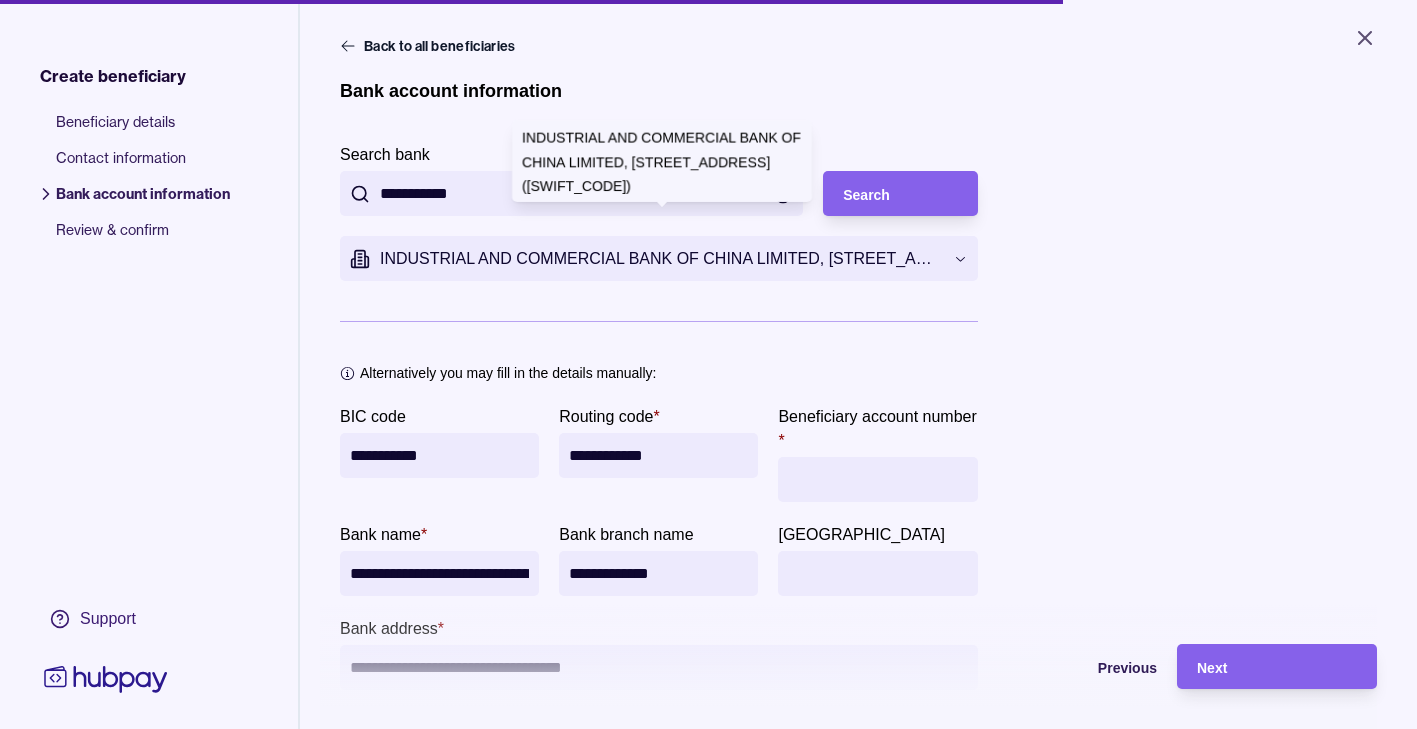 click on "Beneficiary account number  *" at bounding box center [877, 479] 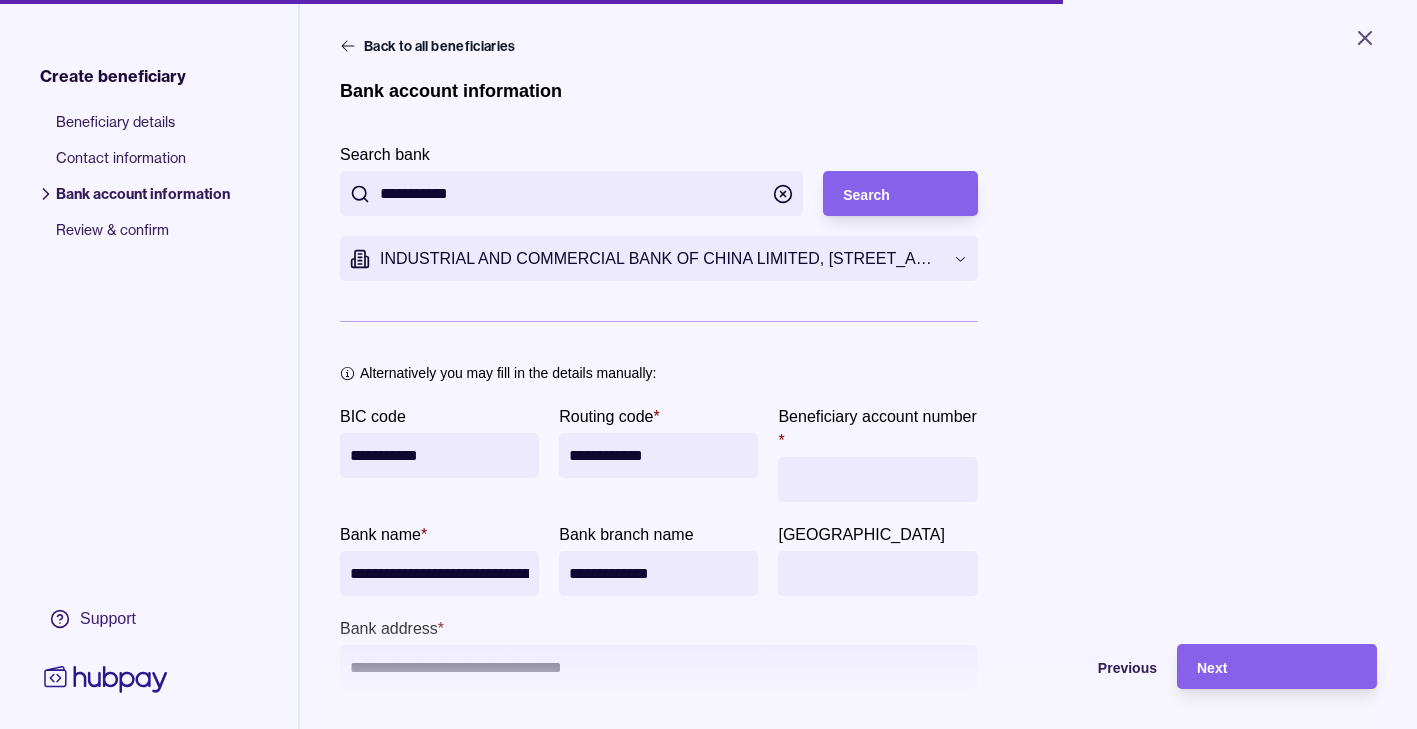 paste on "**********" 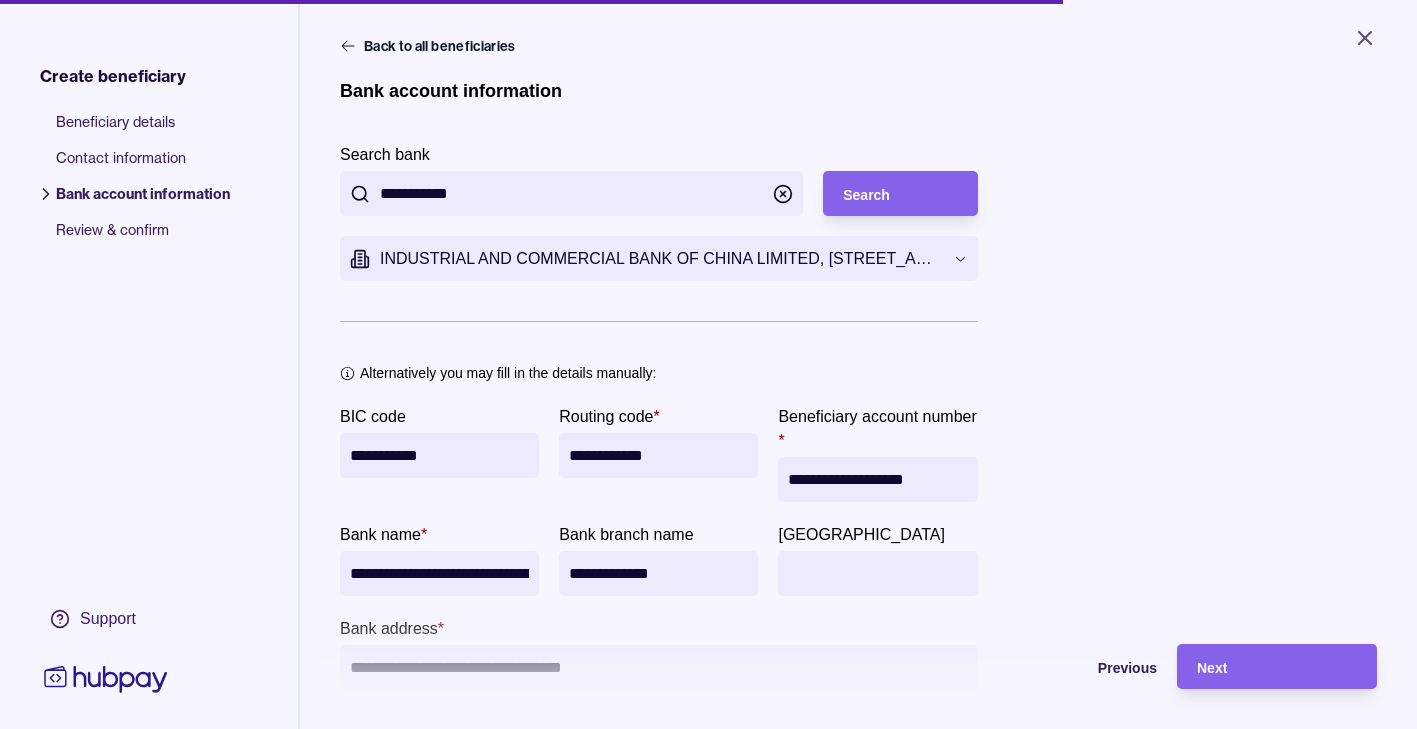 type on "**********" 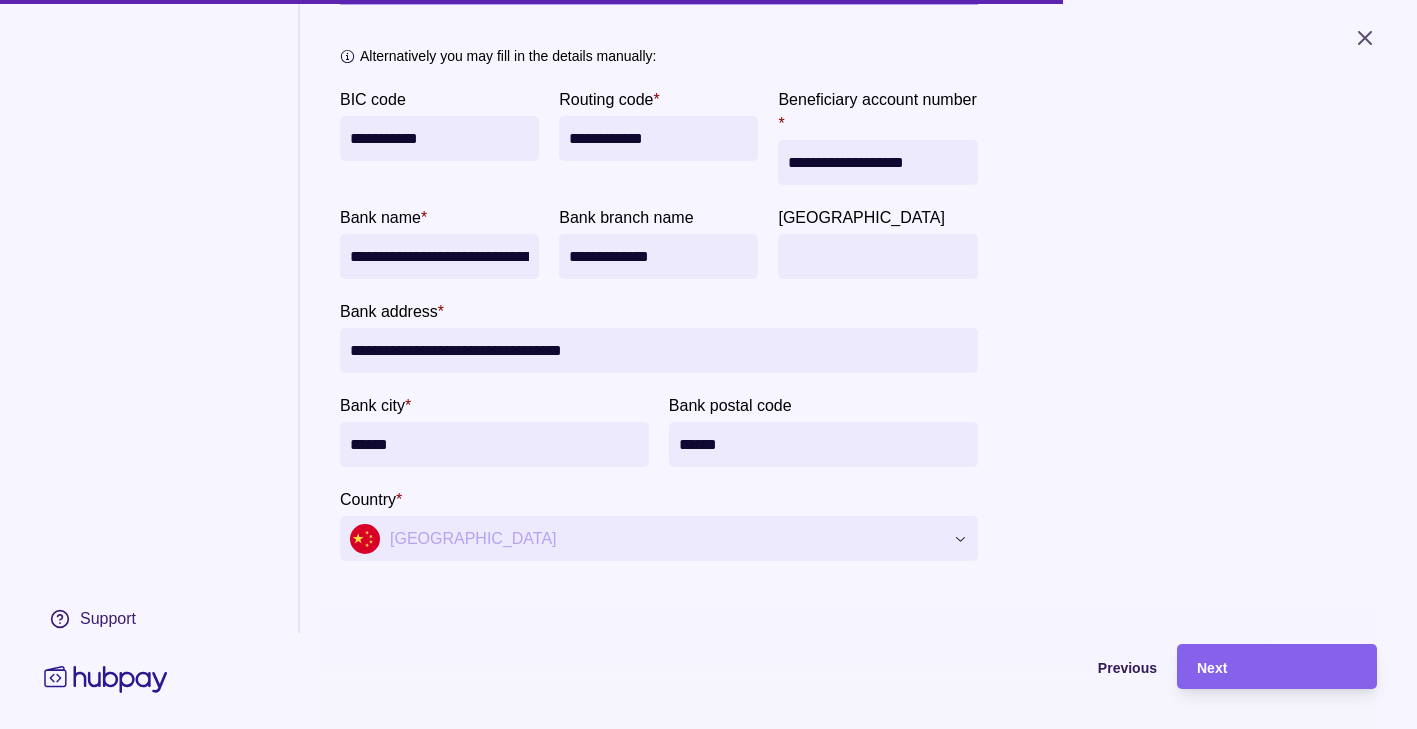 scroll, scrollTop: 466, scrollLeft: 0, axis: vertical 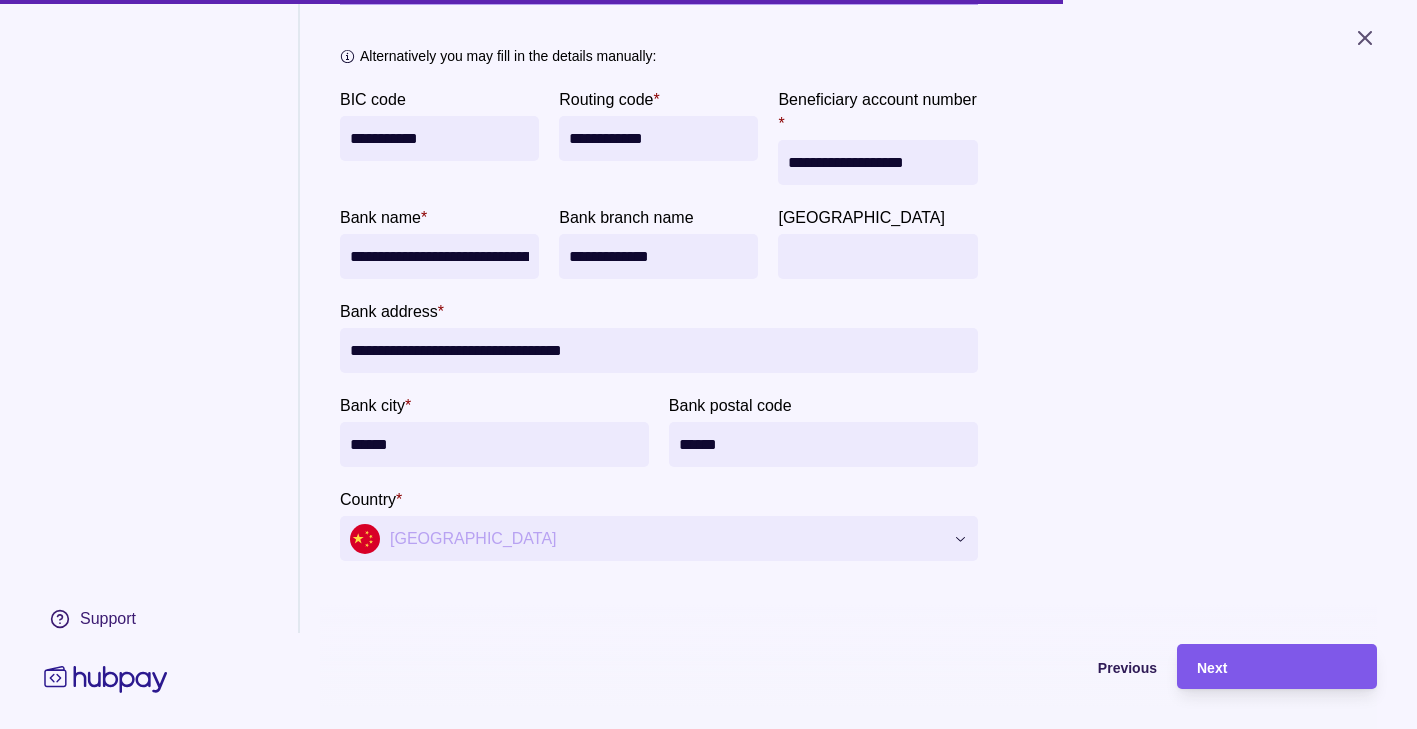 click on "Next" at bounding box center [1262, 666] 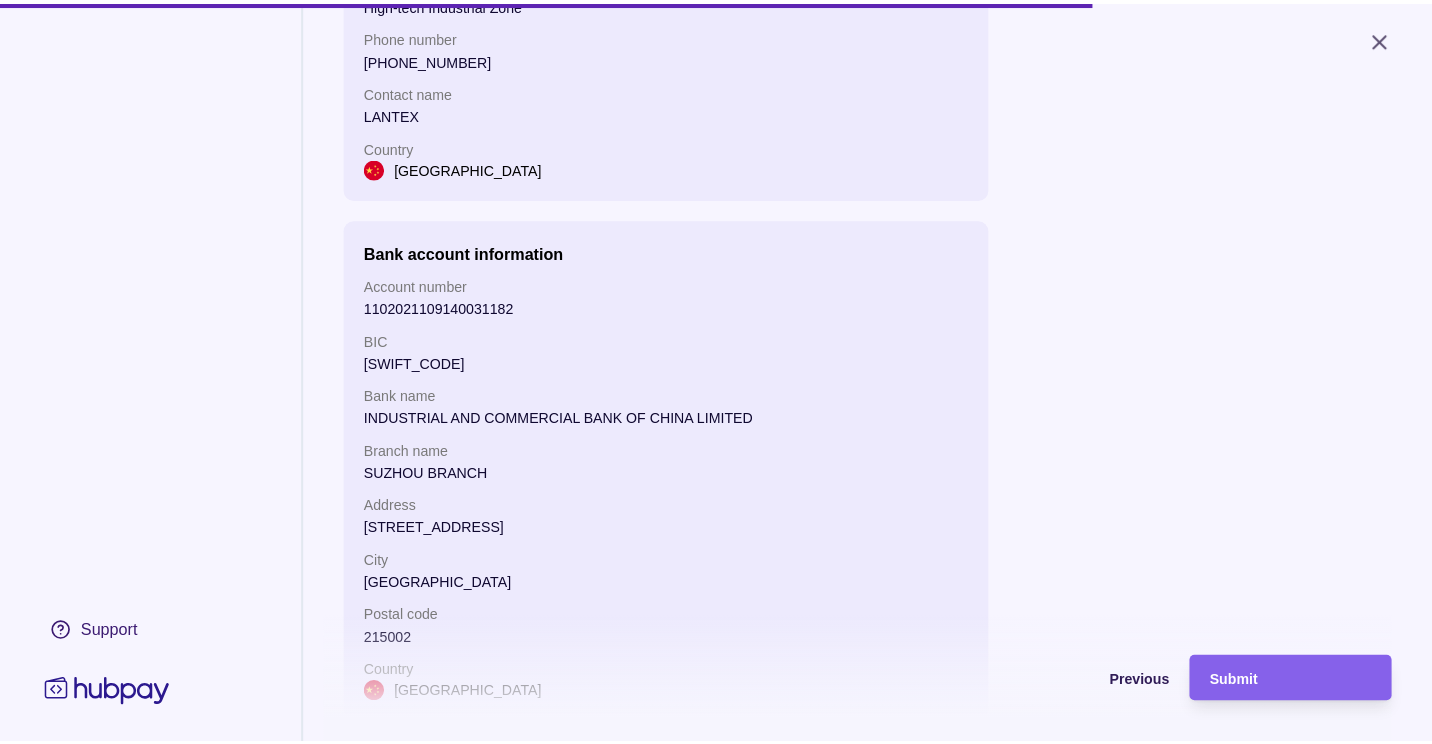 scroll, scrollTop: 156, scrollLeft: 0, axis: vertical 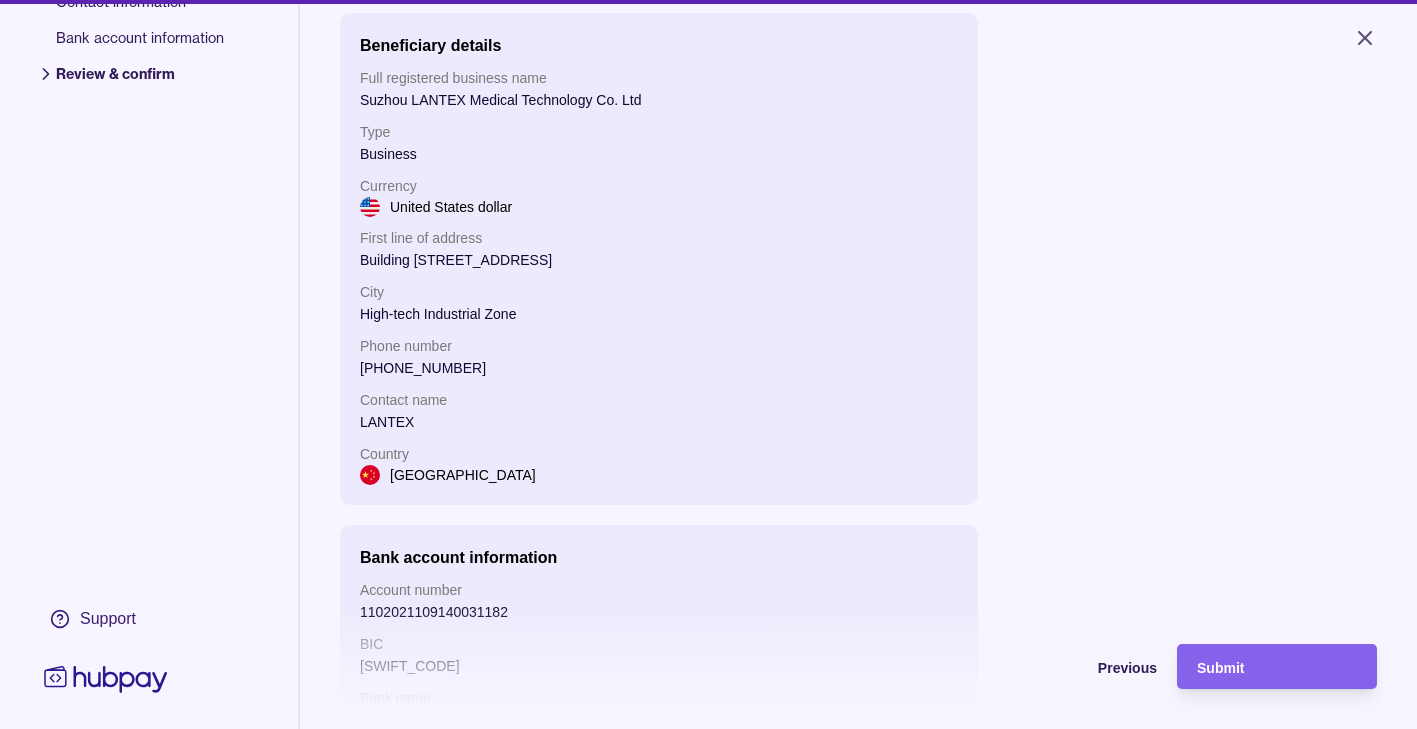 click on "Create beneficiary Beneficiary details Contact information Bank account information Review & confirm Support Back to all beneficiaries Confirm beneficiary Review the beneficiary information below and proceed. Beneficiary details Full registered business name [GEOGRAPHIC_DATA] LANTEX Medical Technology Co. Ltd Type Business Currency United States dollar First line of address Building [STREET_ADDRESS][PERSON_NAME] Phone number [PHONE_NUMBER]  Contact name LANTEX  Country China Bank account information Account number 1102021109140031182 BIC [SWIFT_CODE] Bank name INDUSTRIAL AND COMMERCIAL BANK OF CHINA LIMITED Branch name SUZHOU BRANCH Address [STREET_ADDRESS] Previous Submit" at bounding box center (708, 364) 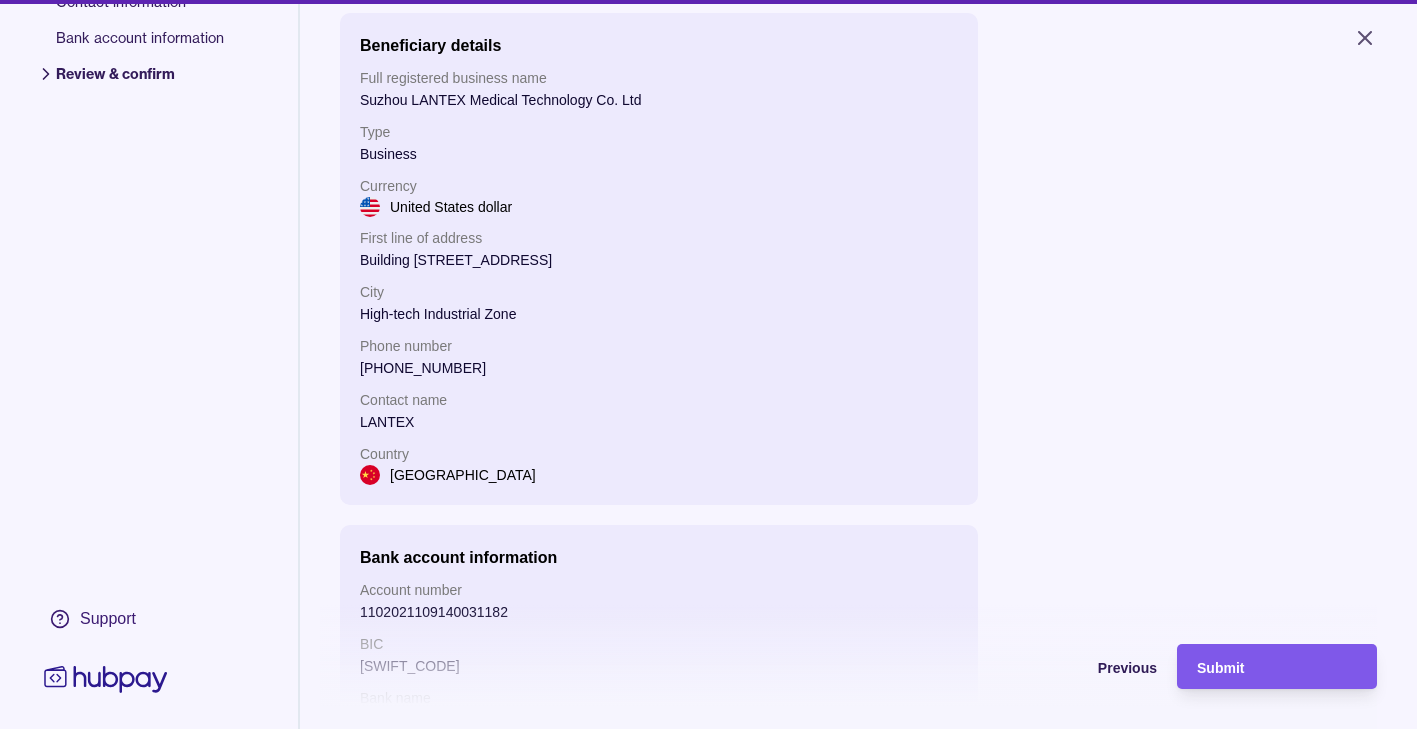 click on "Submit" at bounding box center (1277, 667) 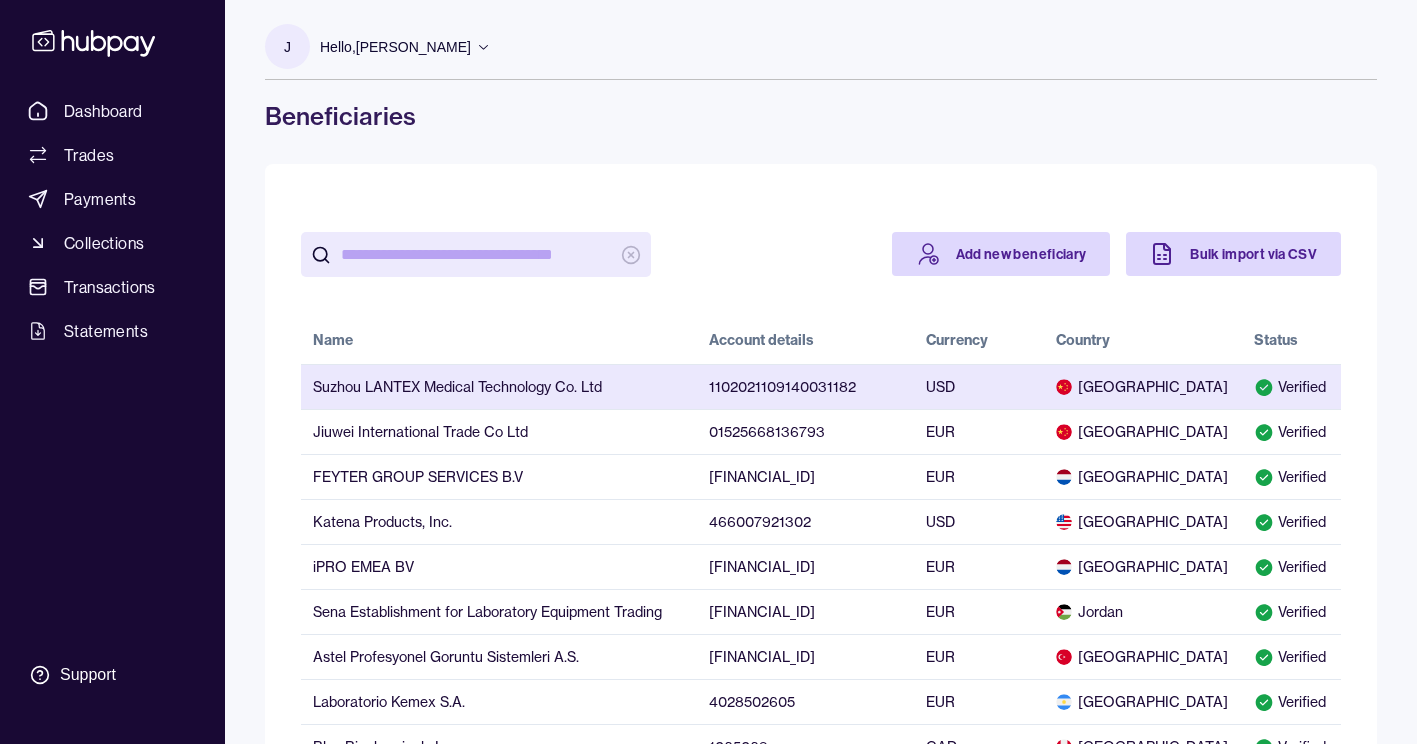 click on "Suzhou LANTEX Medical Technology Co. Ltd" at bounding box center [499, 386] 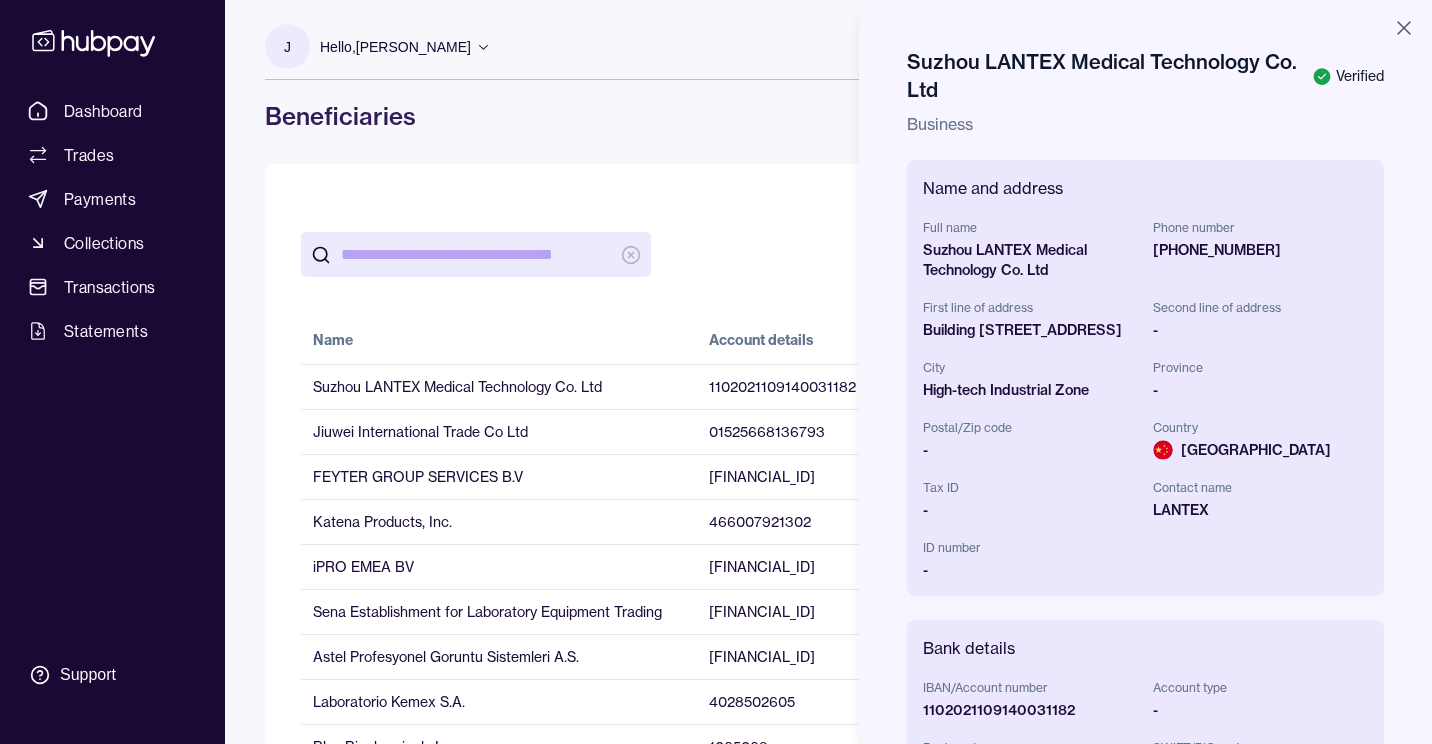 scroll, scrollTop: 600, scrollLeft: 0, axis: vertical 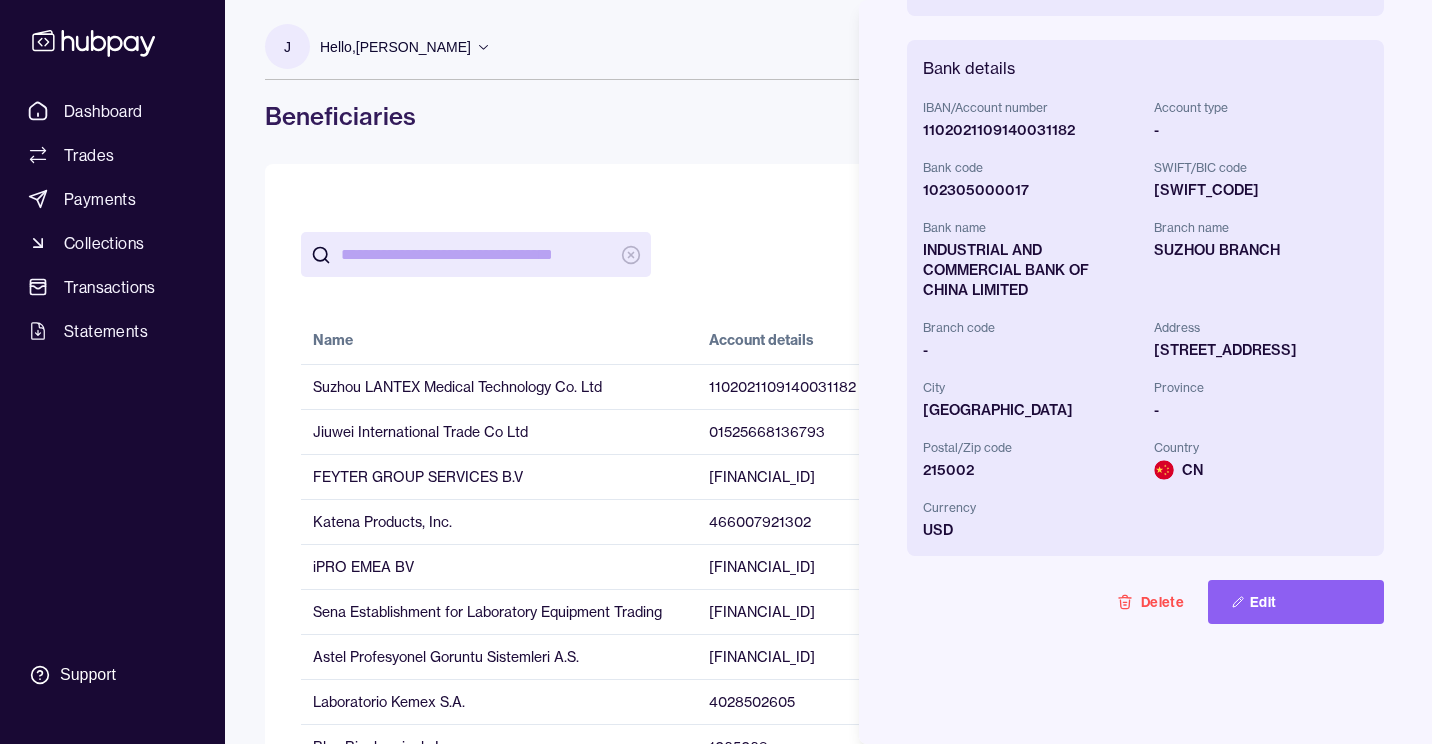 click on "[SWIFT_CODE]" at bounding box center (1261, 190) 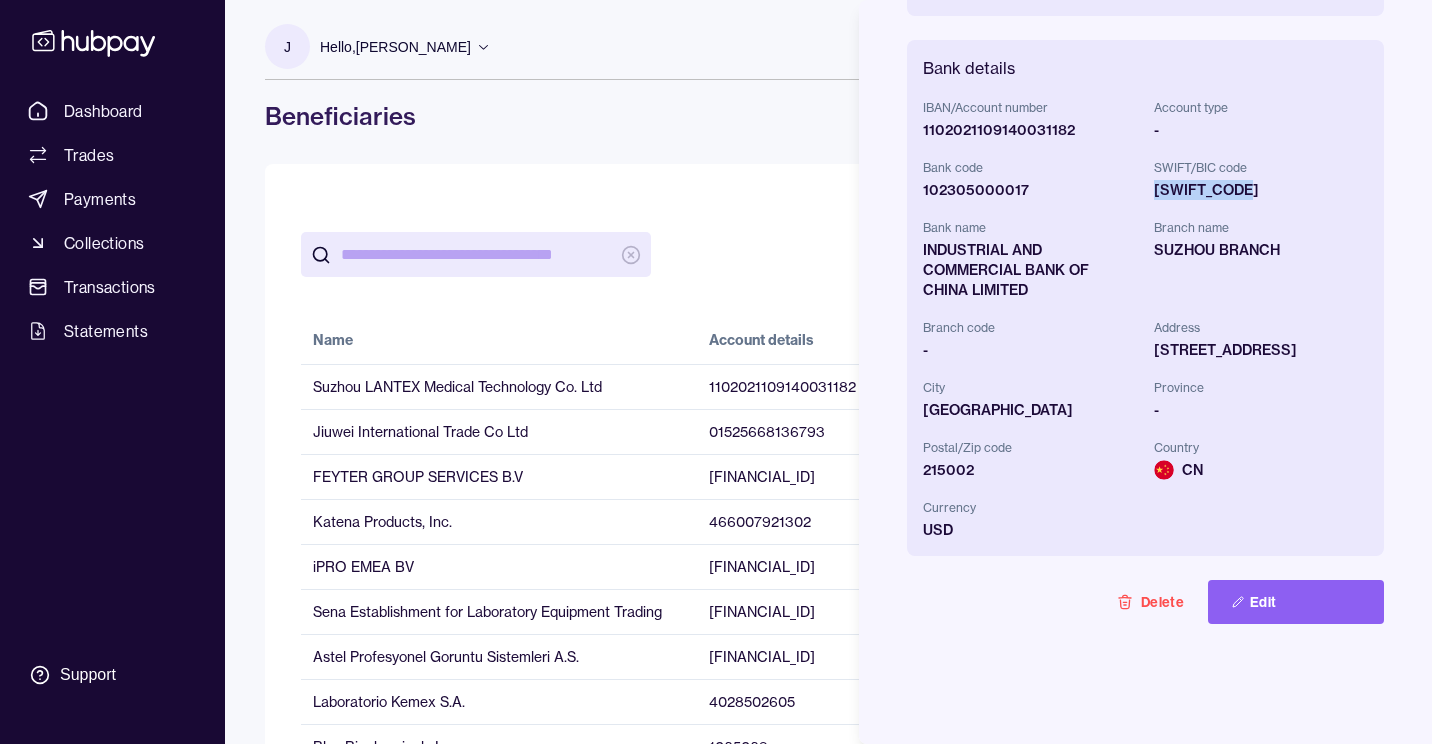 click on "[SWIFT_CODE]" at bounding box center [1261, 190] 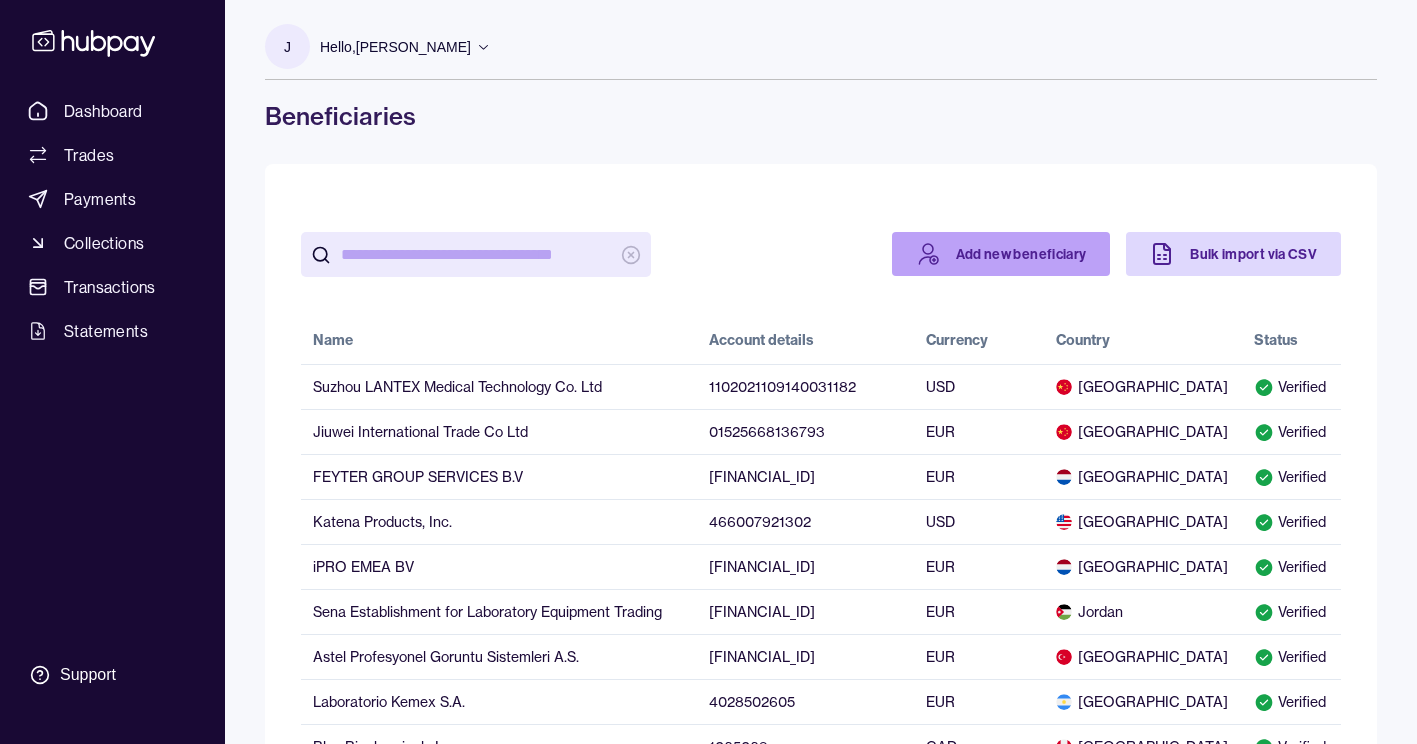 click on "Add new beneficiary" at bounding box center (1001, 254) 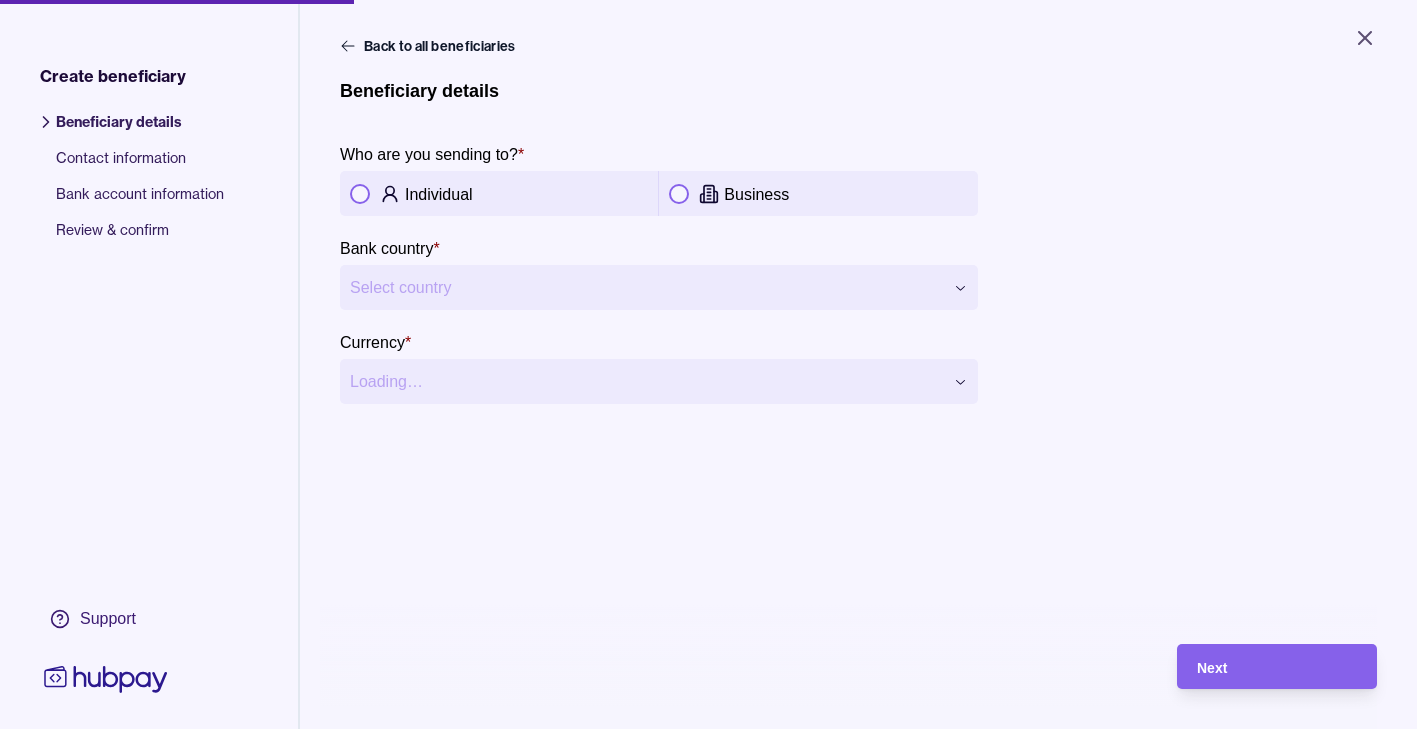 click at bounding box center [679, 194] 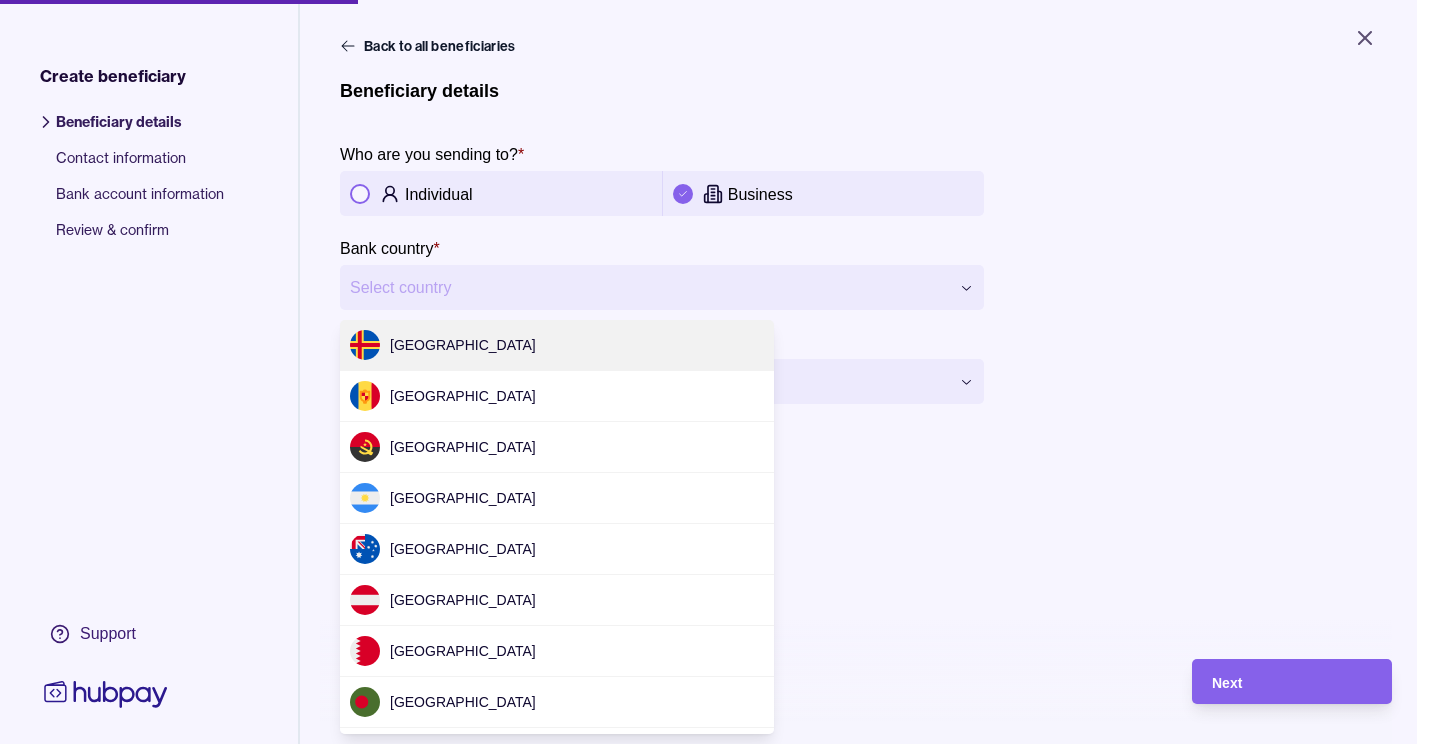 click on "**********" at bounding box center [716, 372] 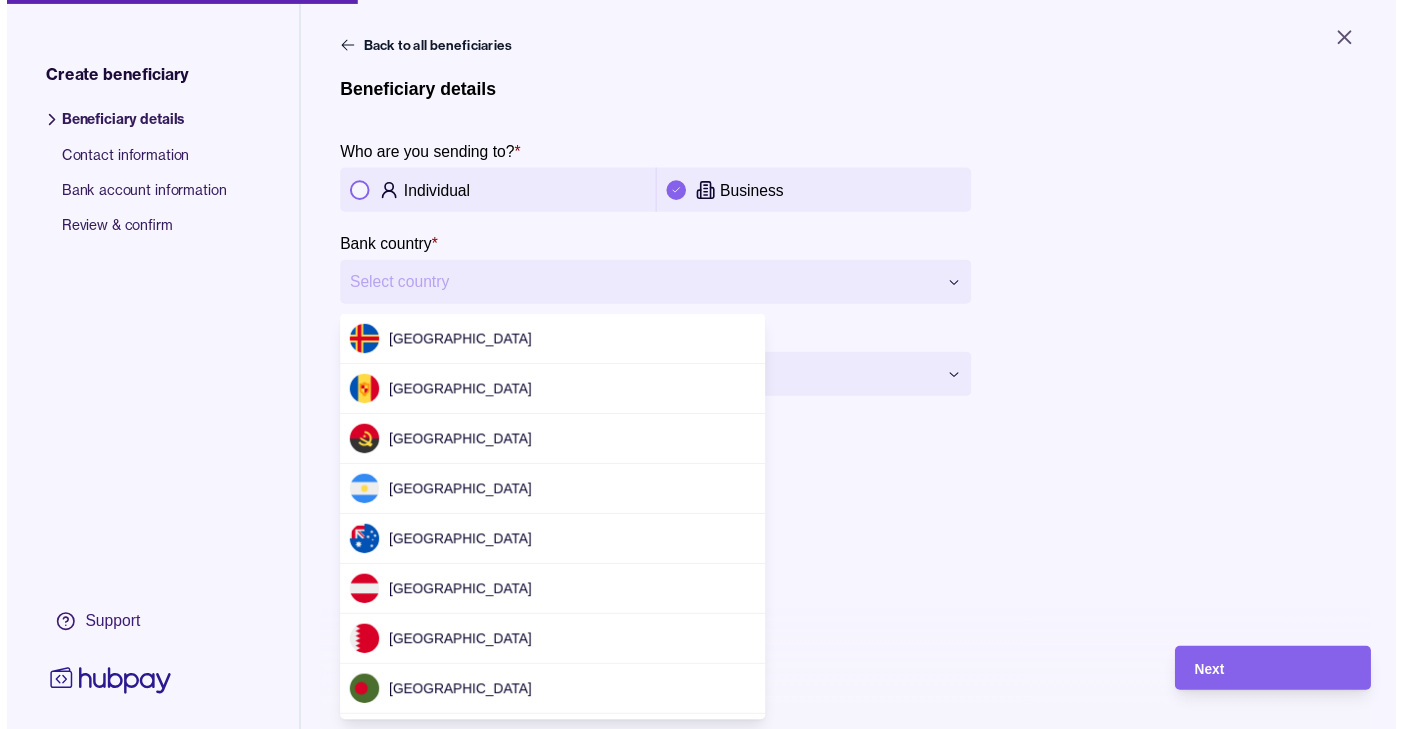 scroll, scrollTop: 583, scrollLeft: 0, axis: vertical 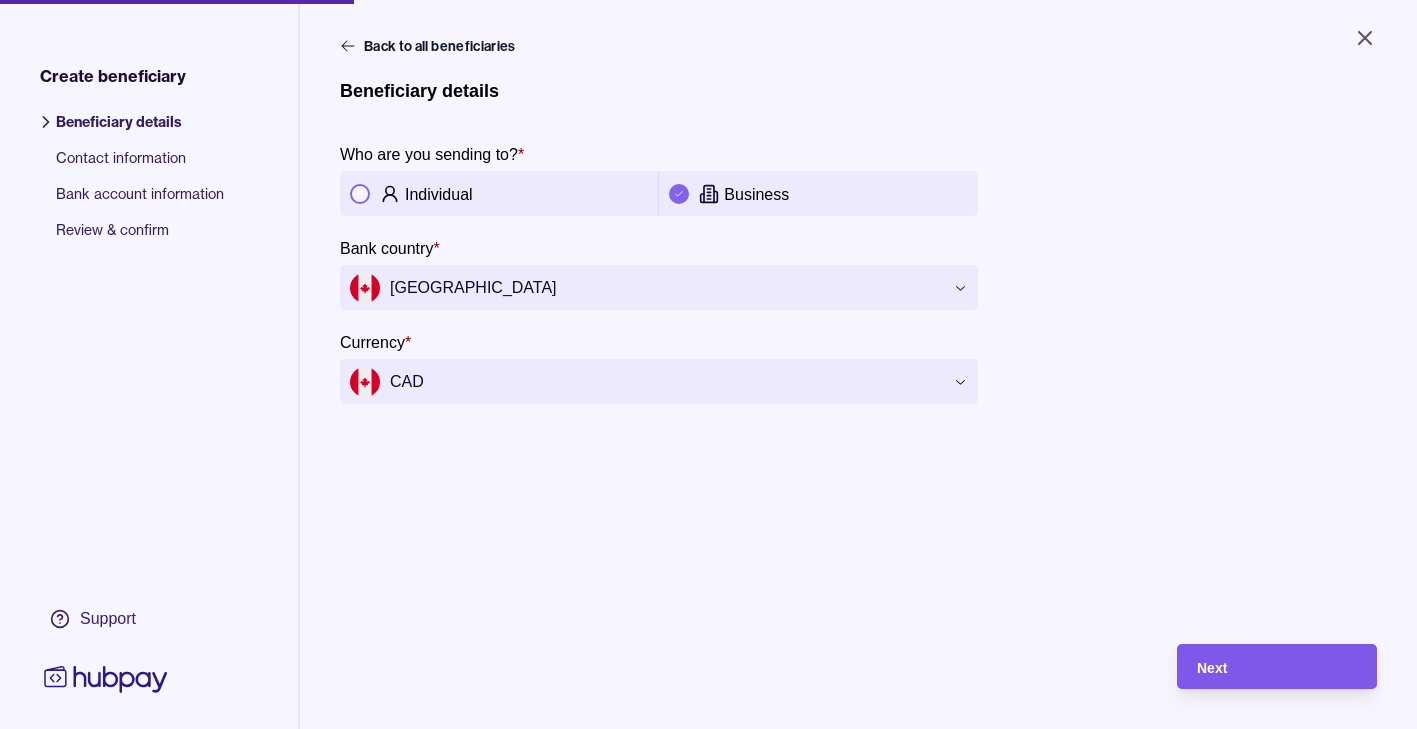 click on "Next" at bounding box center (1277, 667) 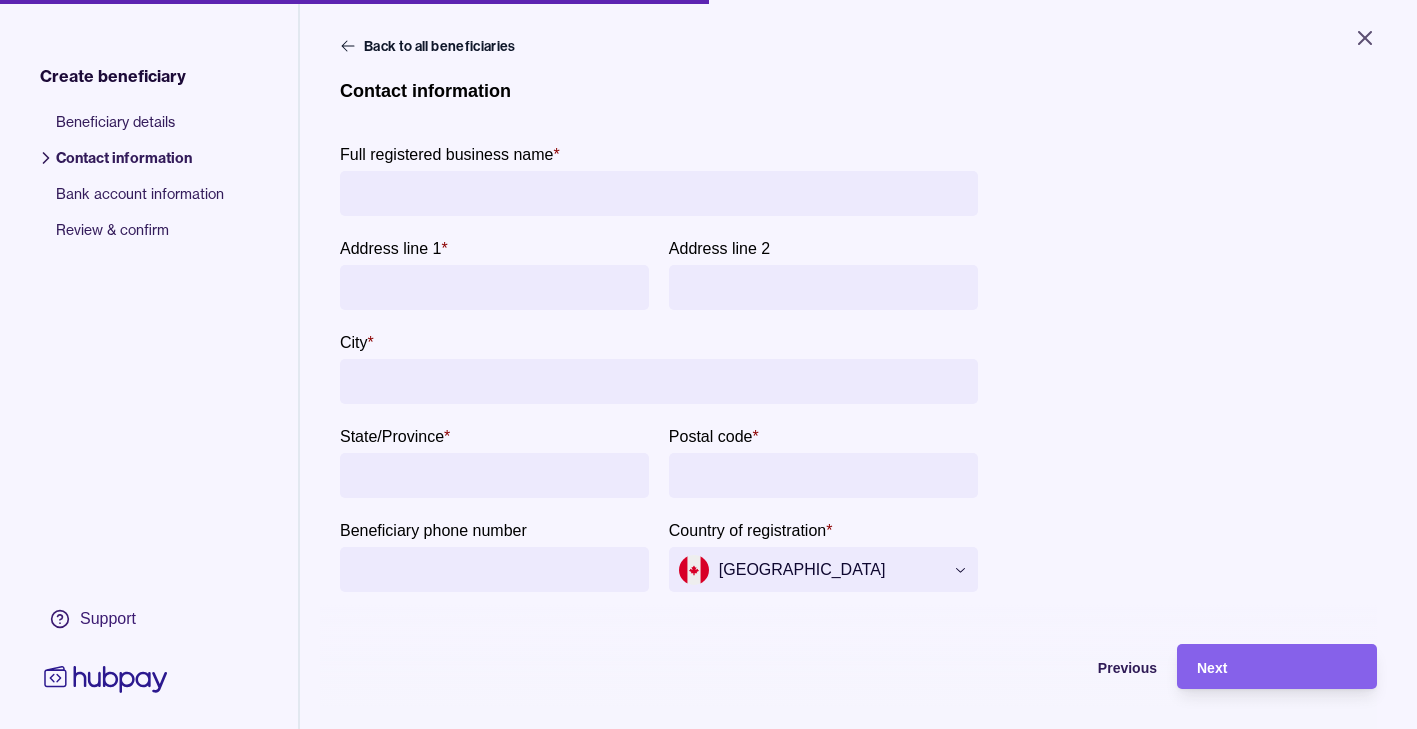 click on "Full registered business name  *" at bounding box center (659, 193) 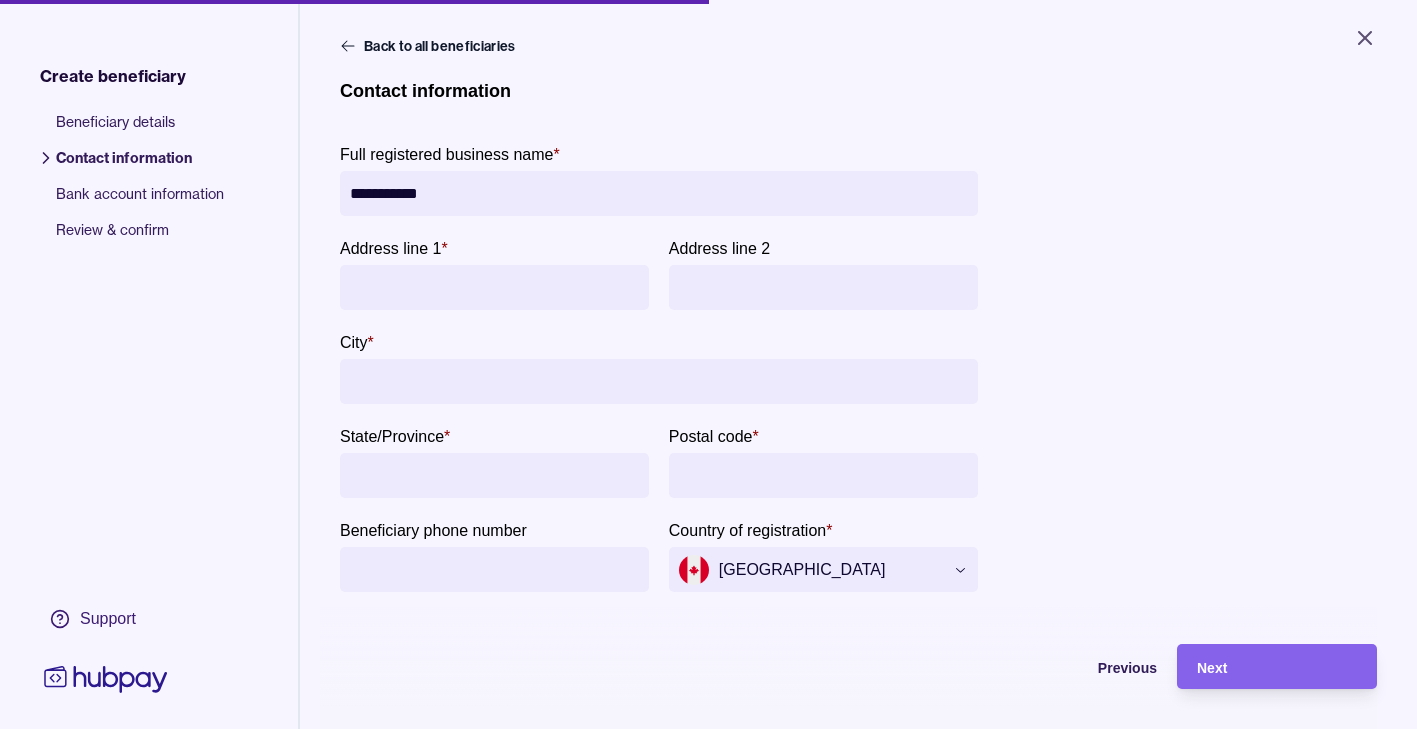 type on "**********" 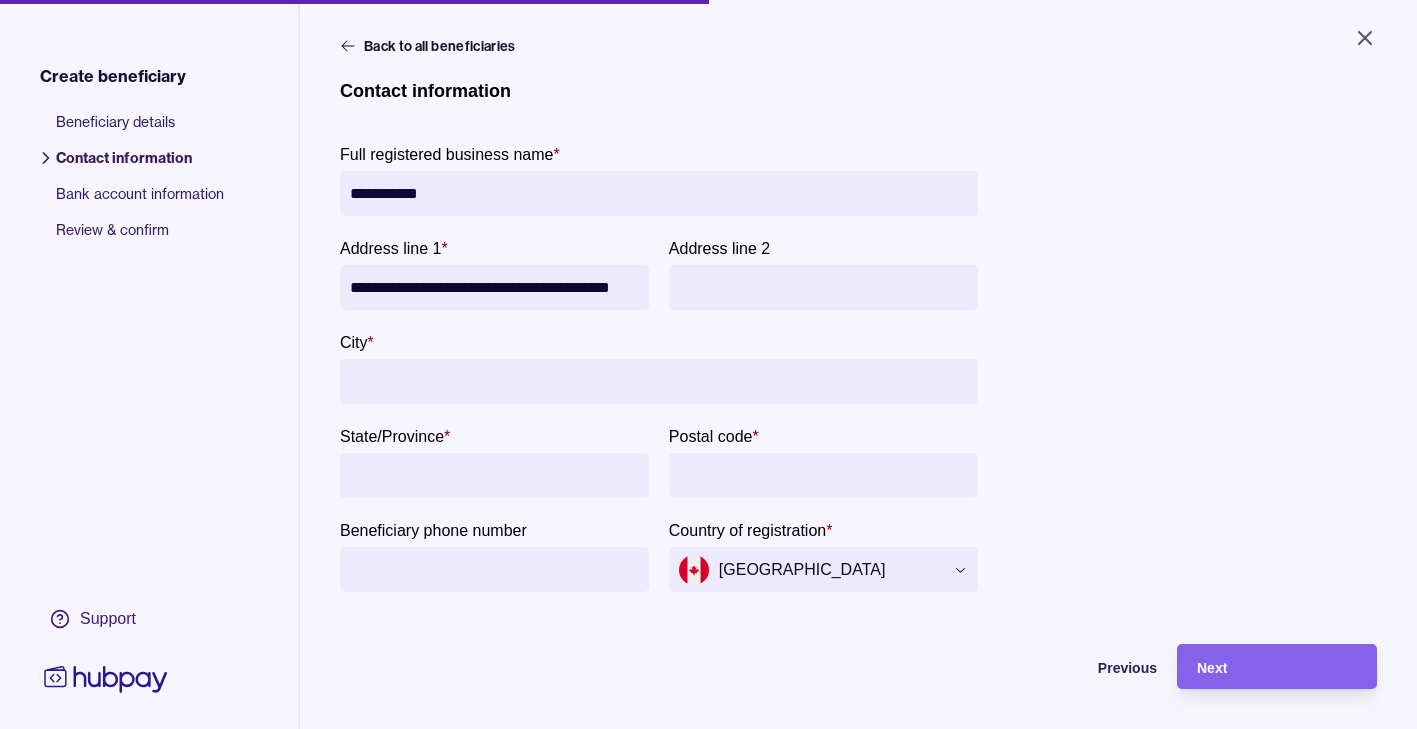 scroll, scrollTop: 0, scrollLeft: 103, axis: horizontal 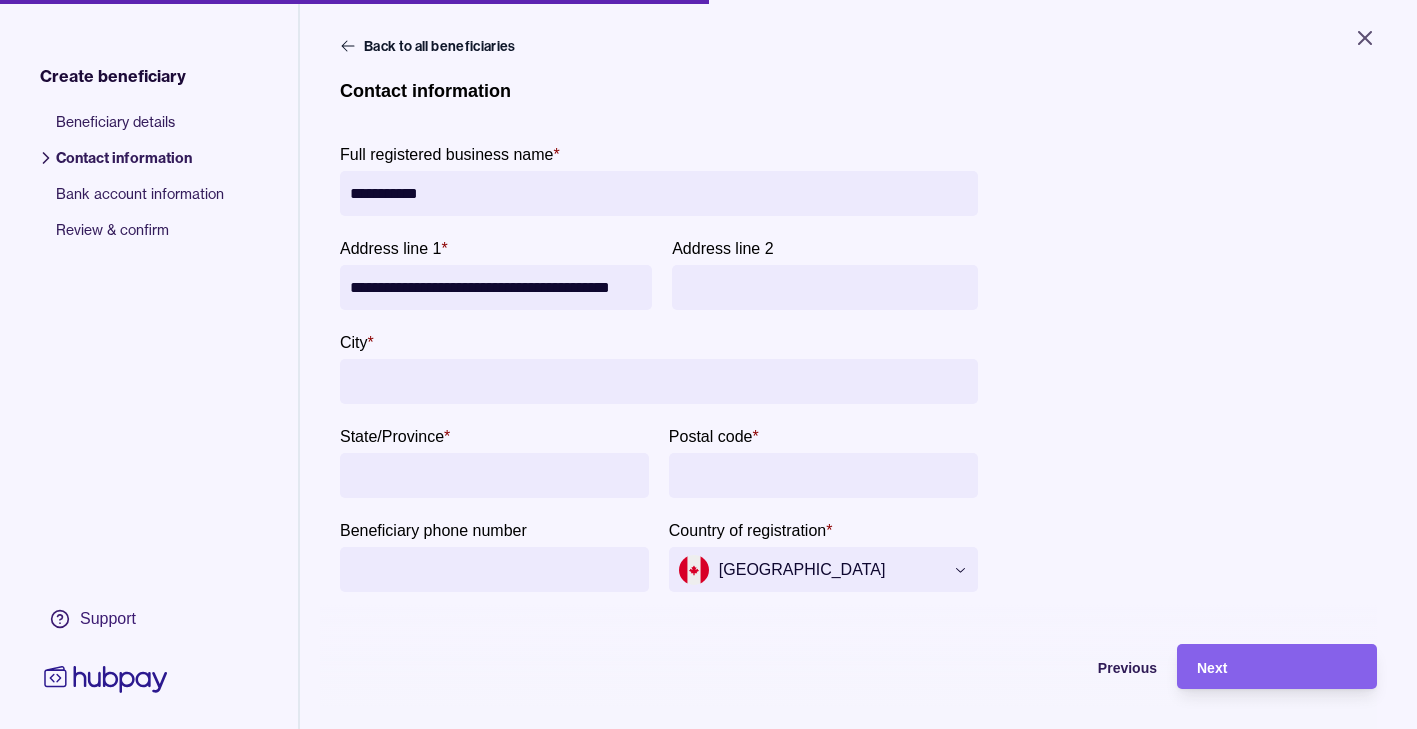 drag, startPoint x: 574, startPoint y: 286, endPoint x: 676, endPoint y: 297, distance: 102.59142 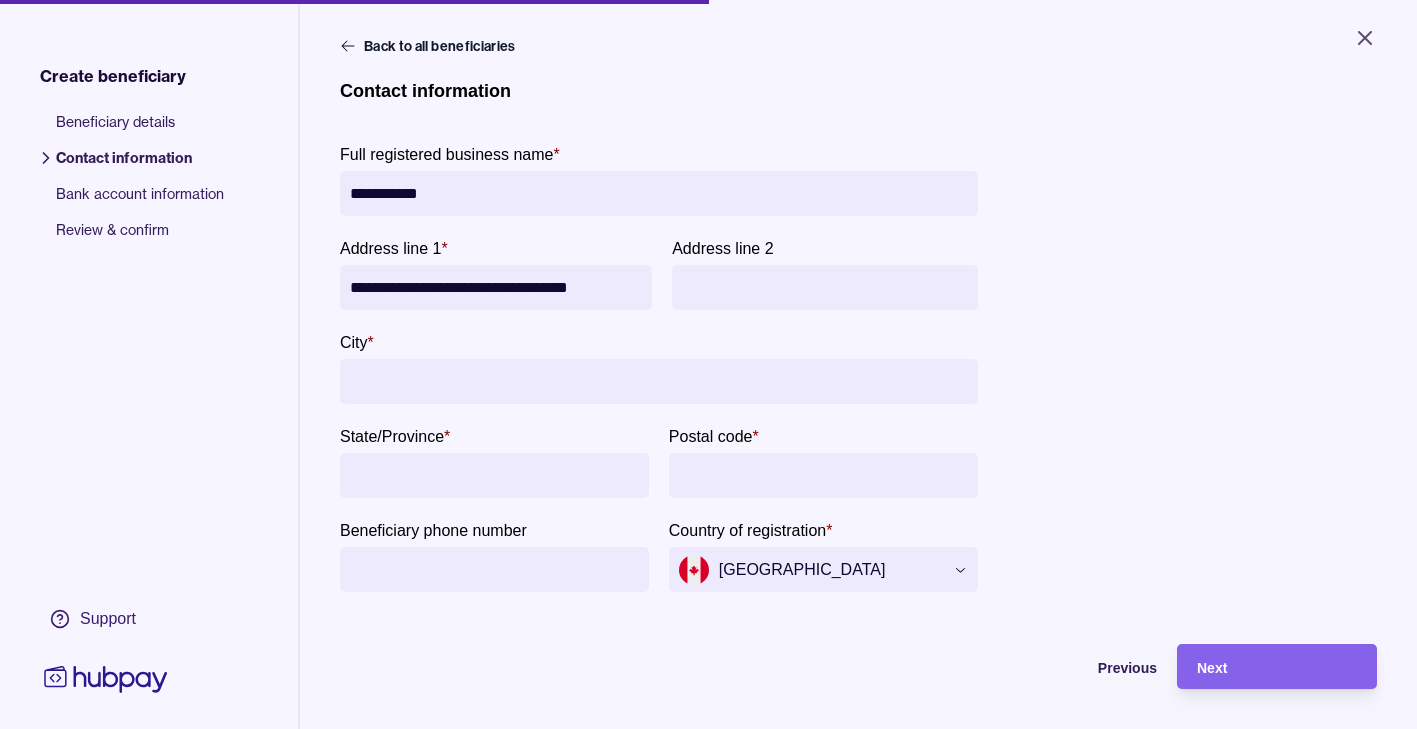 scroll, scrollTop: 0, scrollLeft: 34, axis: horizontal 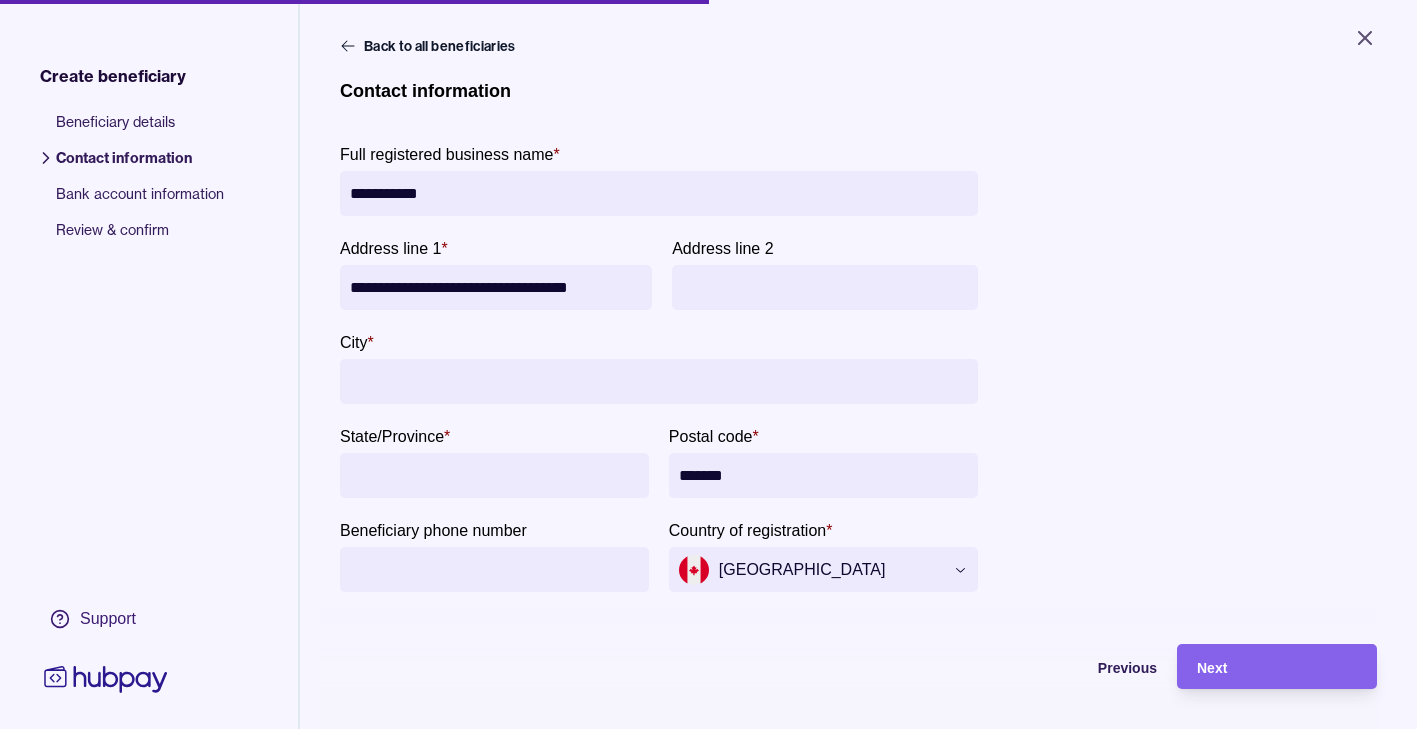type on "*******" 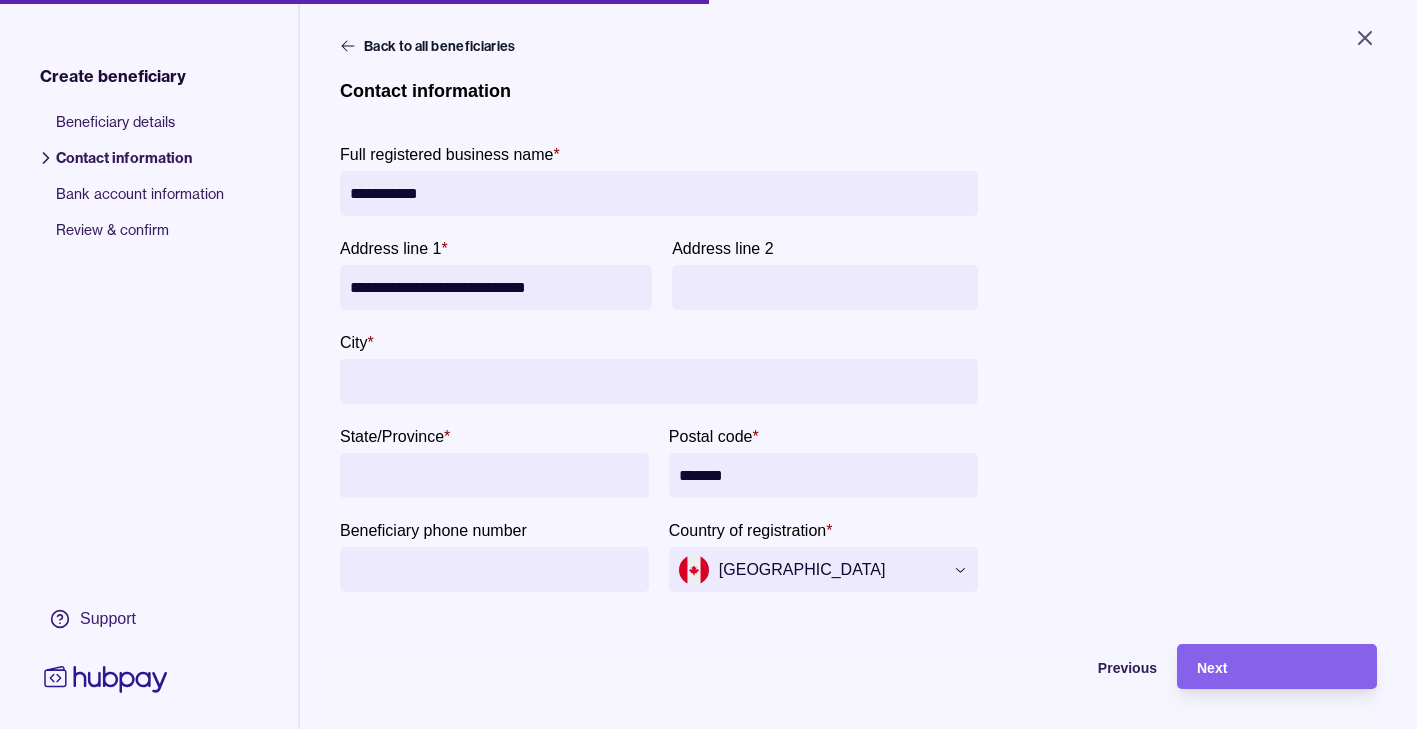 type on "**********" 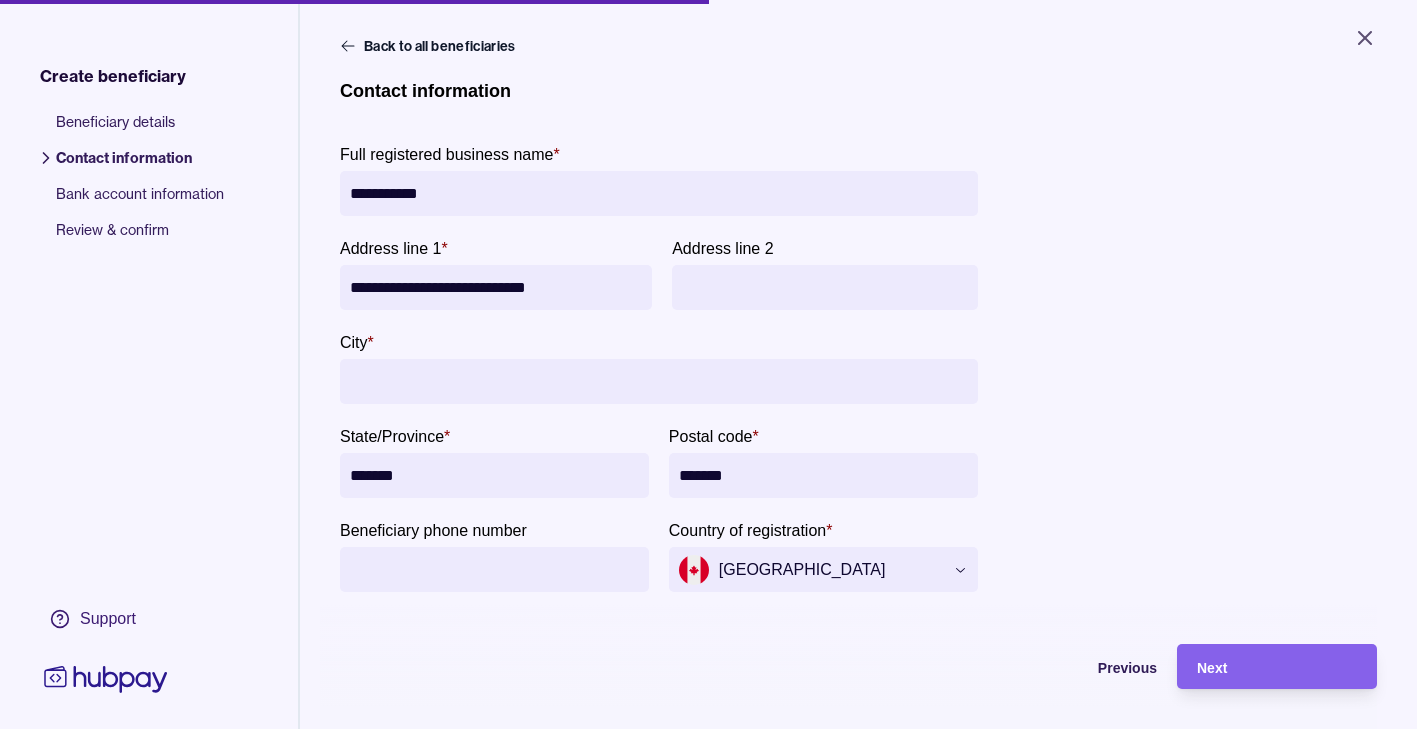 type on "*******" 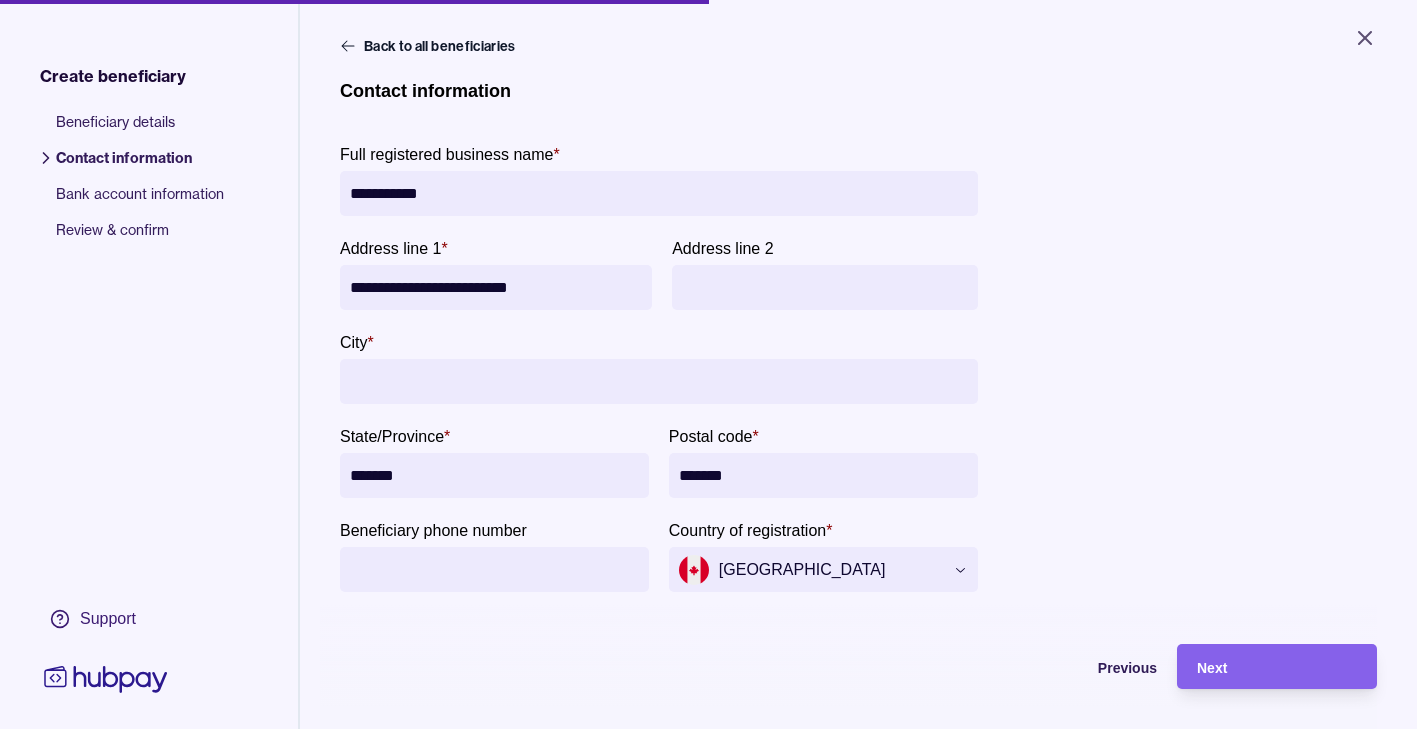 drag, startPoint x: 505, startPoint y: 283, endPoint x: 650, endPoint y: 292, distance: 145.27904 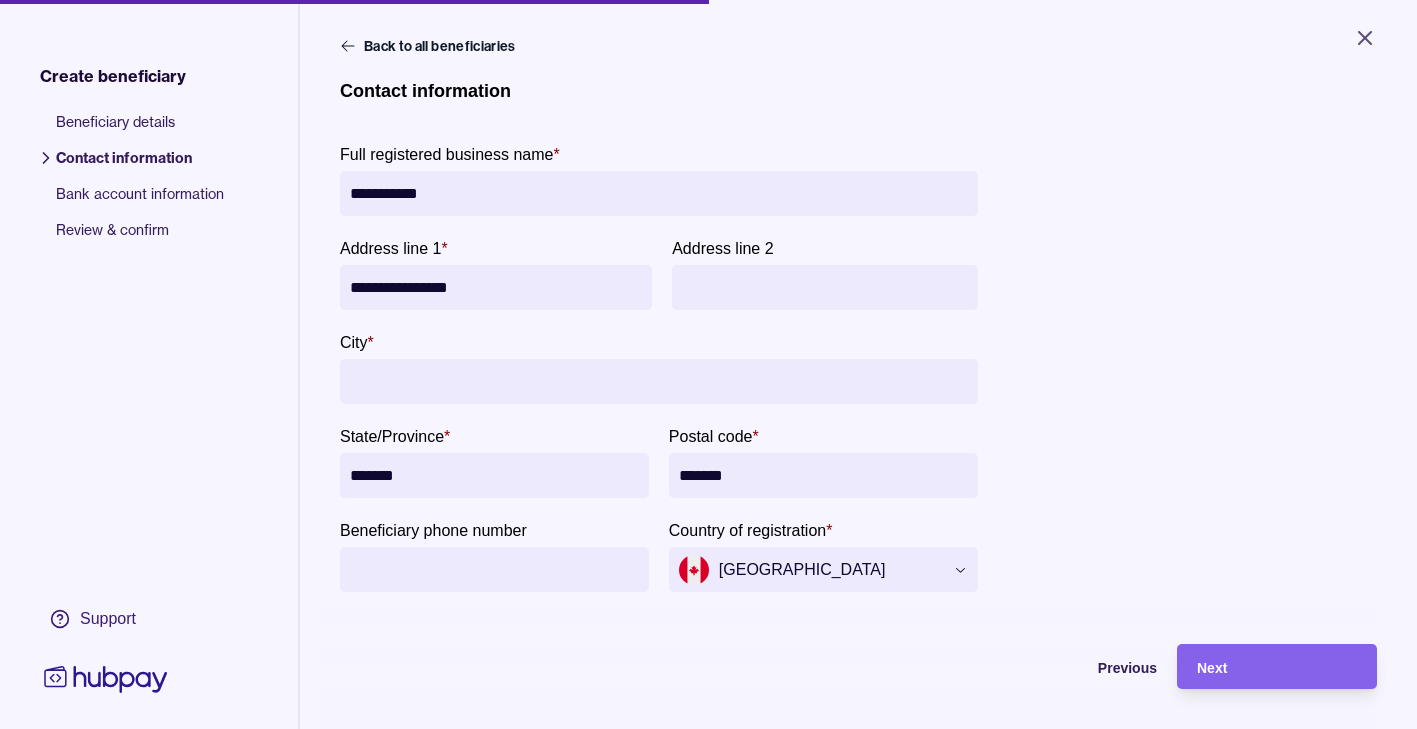 type on "**********" 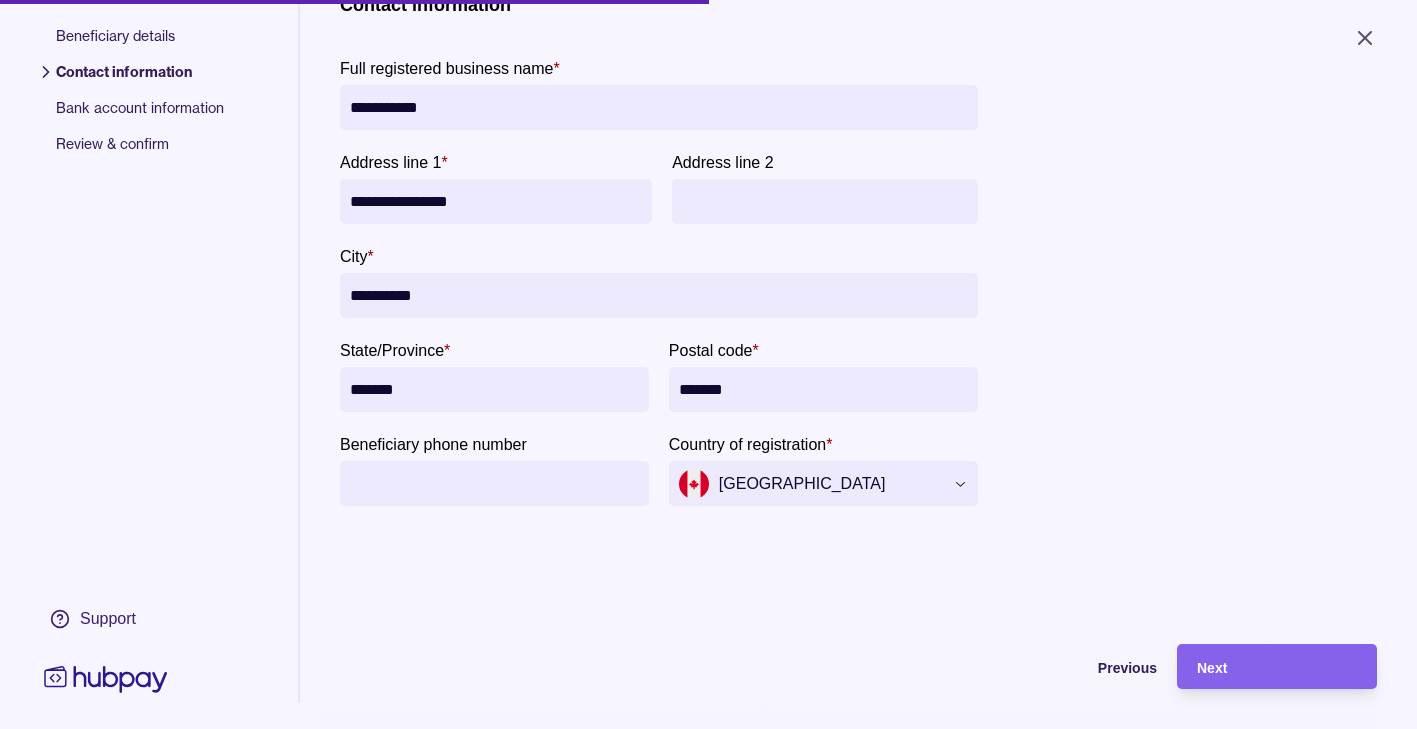 scroll, scrollTop: 156, scrollLeft: 0, axis: vertical 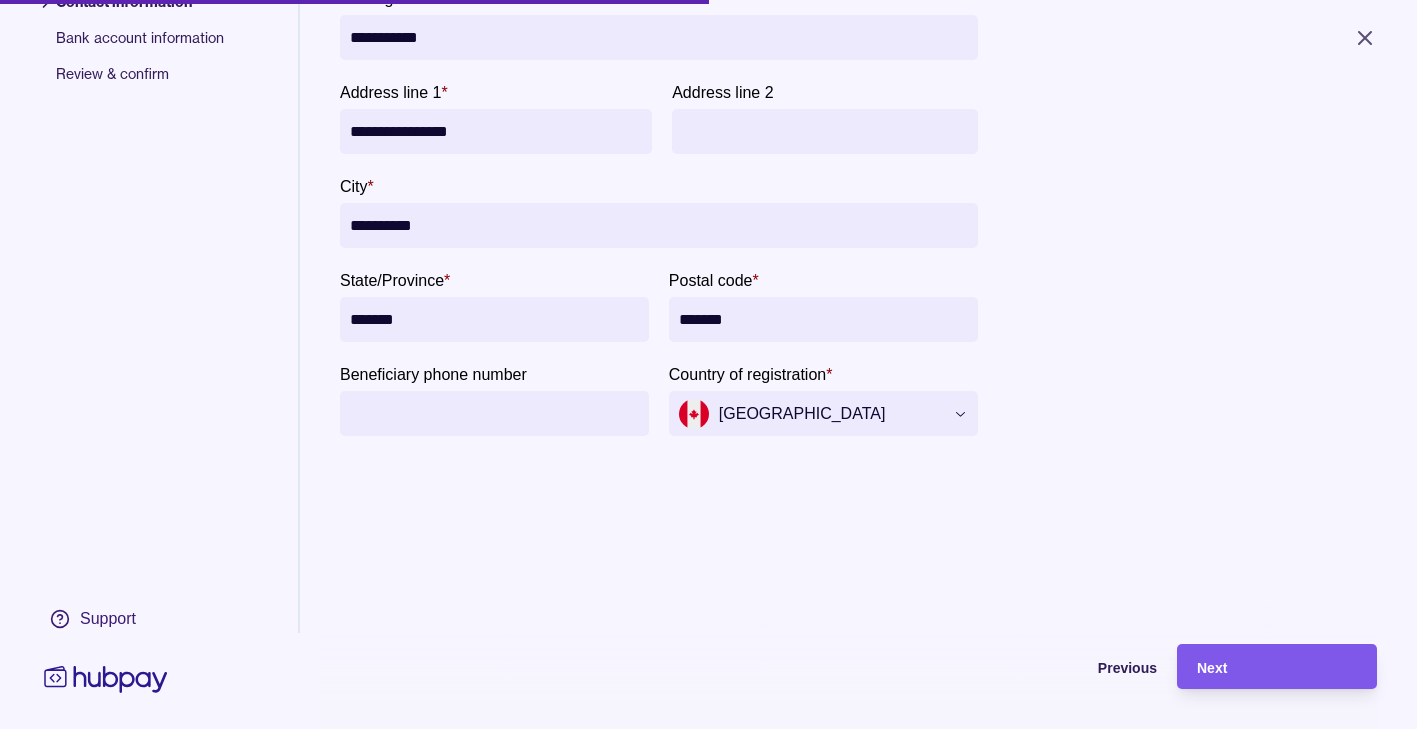 type on "**********" 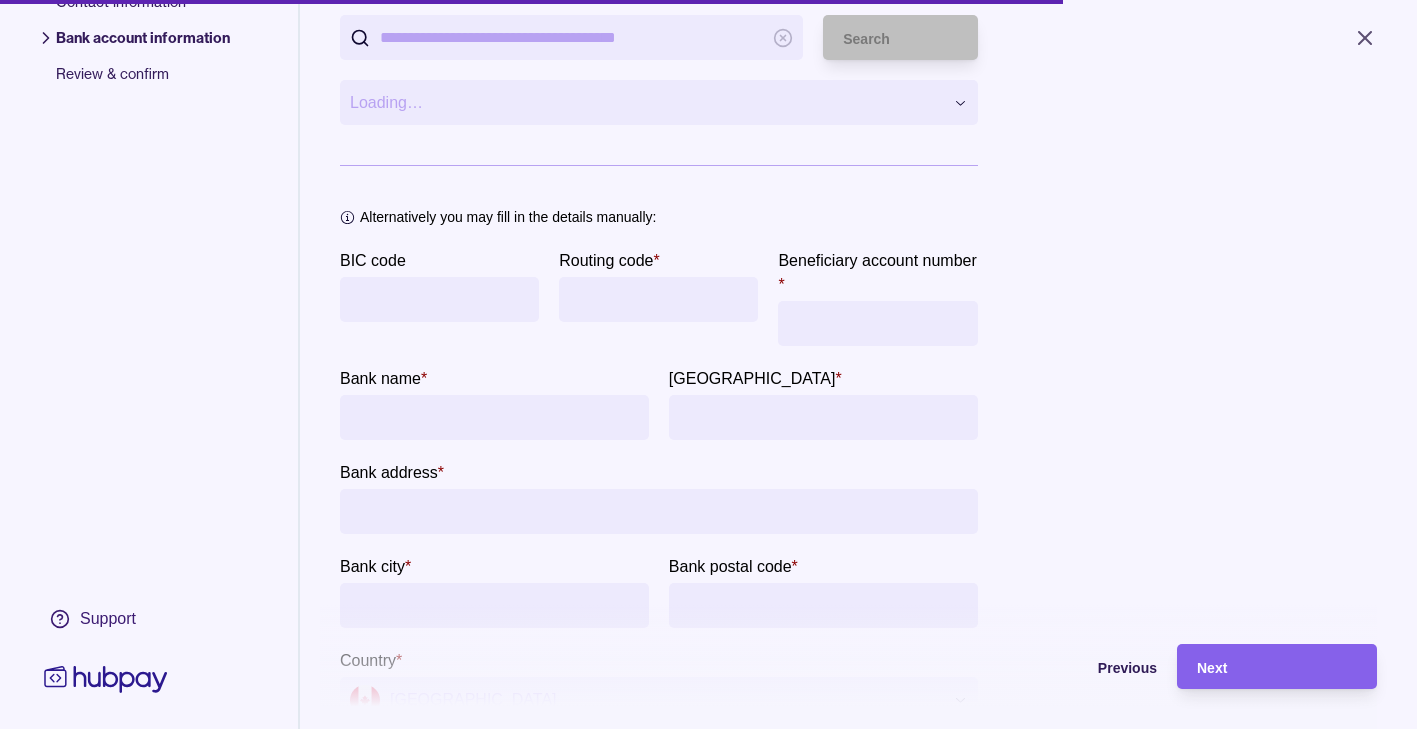 scroll, scrollTop: 0, scrollLeft: 0, axis: both 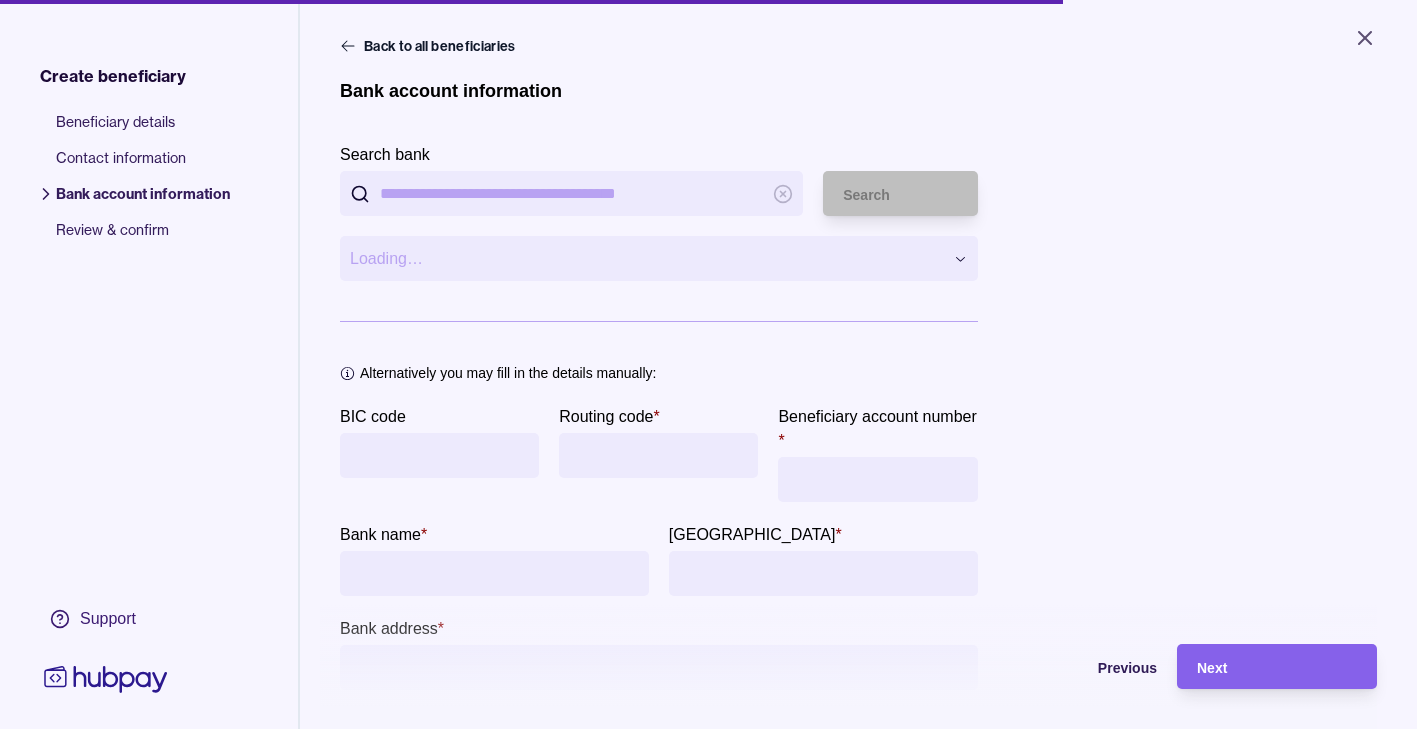 click on "Search bank" at bounding box center [571, 193] 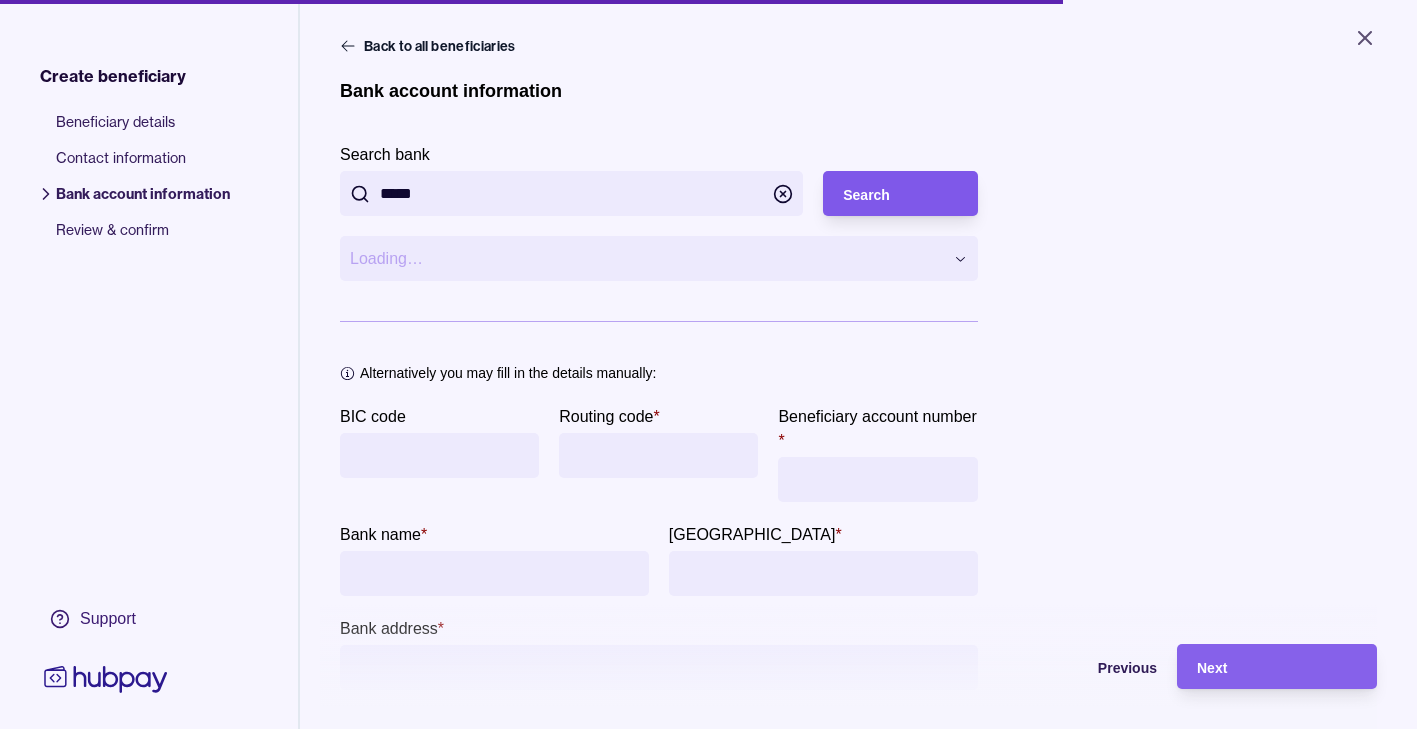 type on "*****" 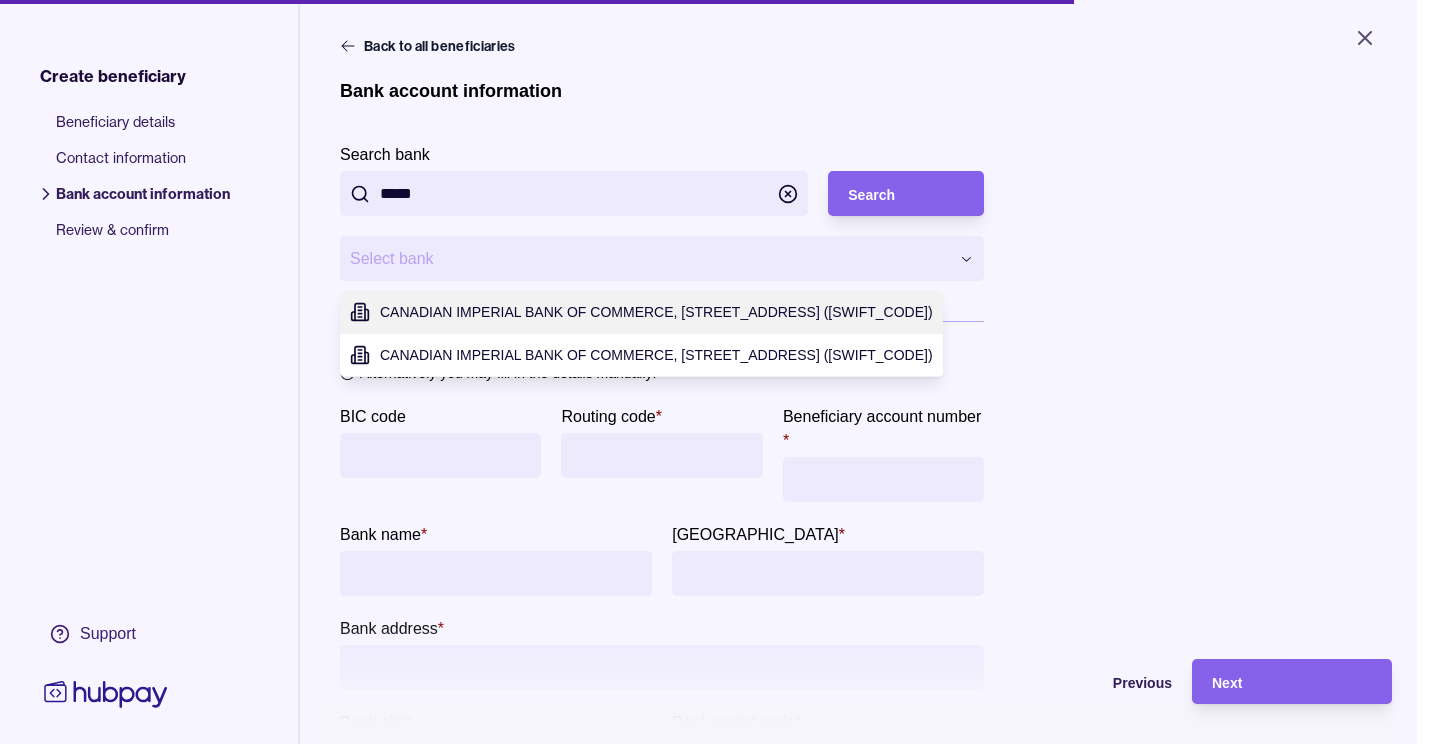 click on "**********" at bounding box center (716, 372) 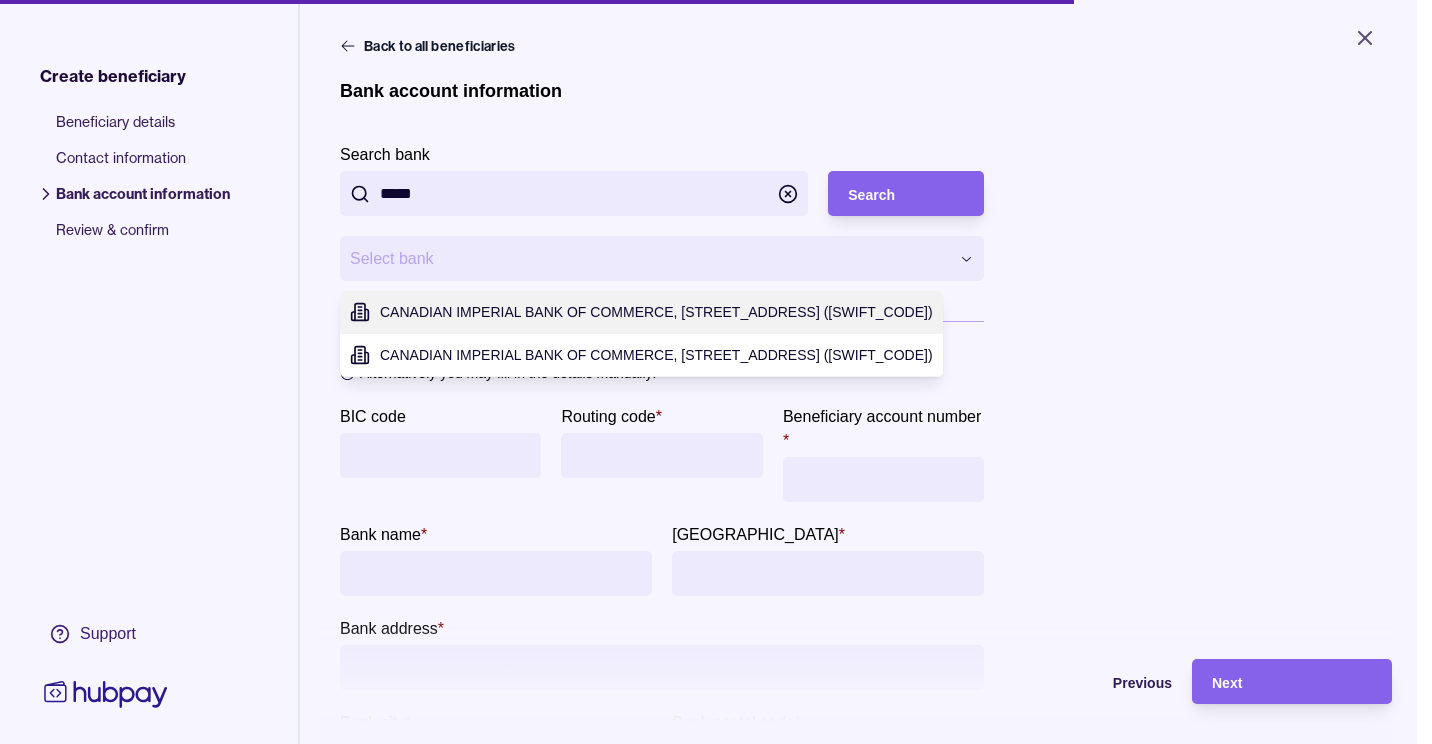 type on "**********" 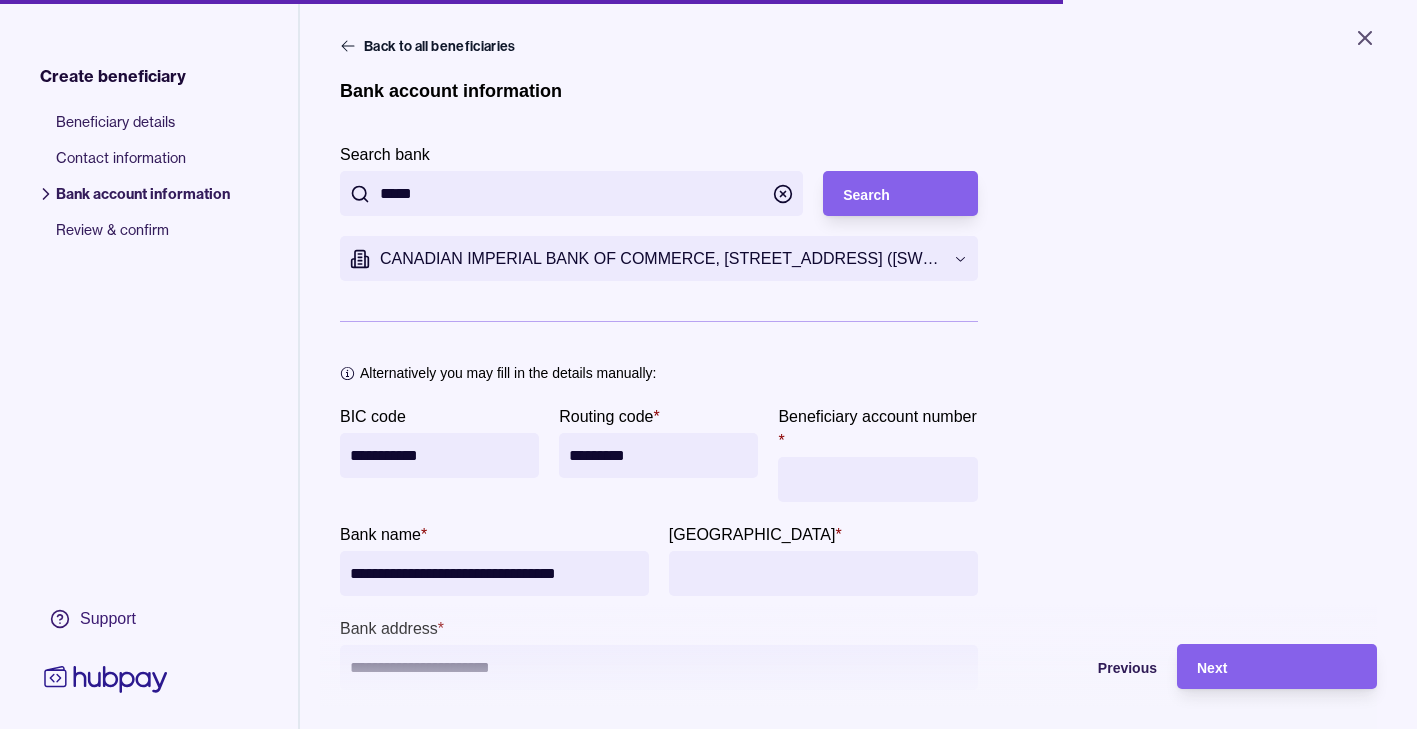 click on "Beneficiary account number  *" at bounding box center [877, 453] 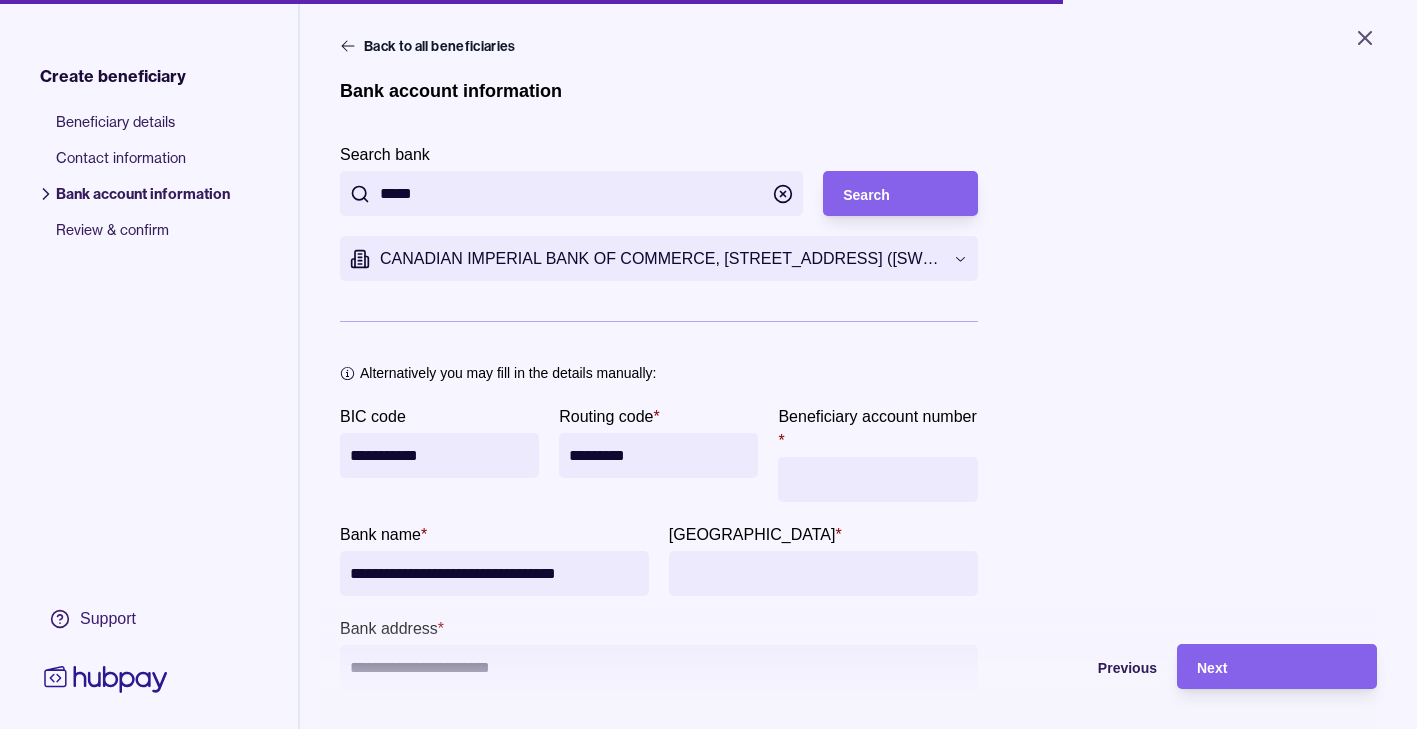 paste on "*******" 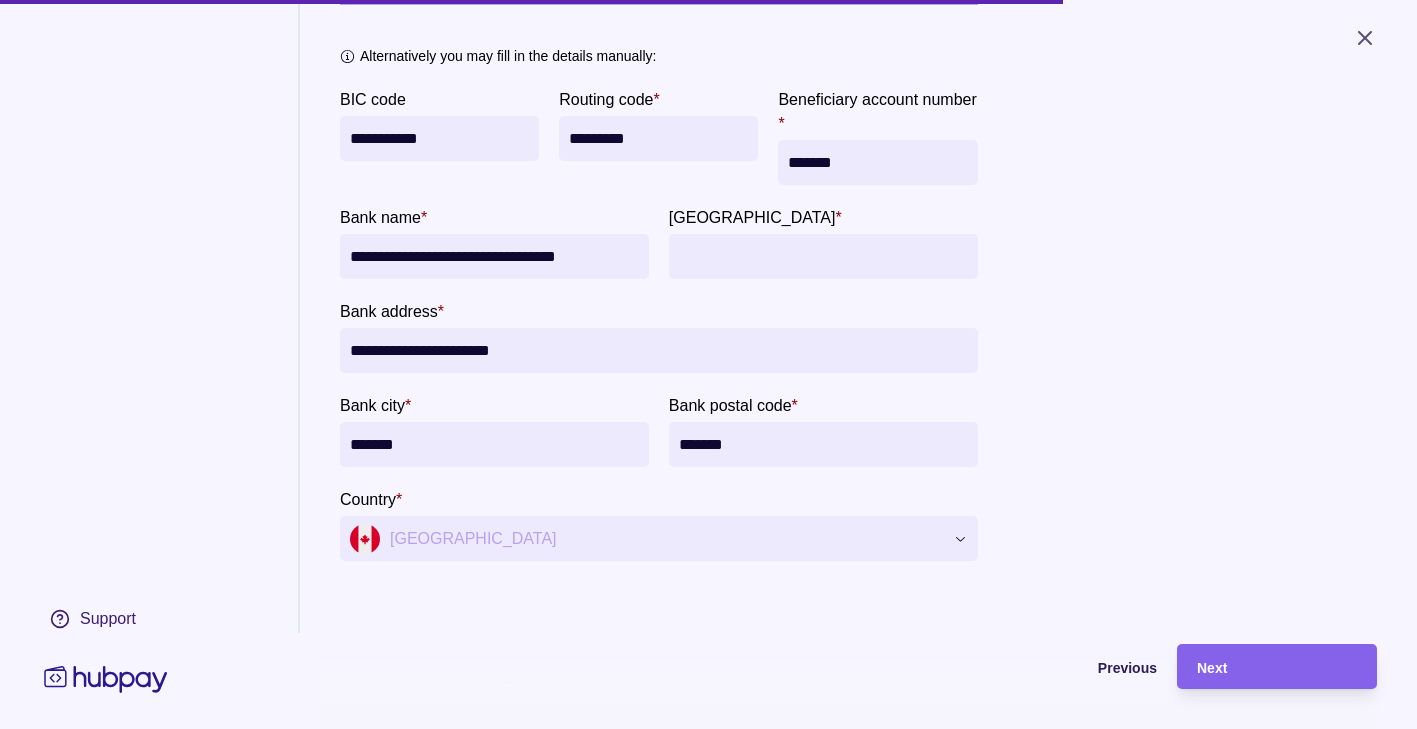 scroll, scrollTop: 371, scrollLeft: 0, axis: vertical 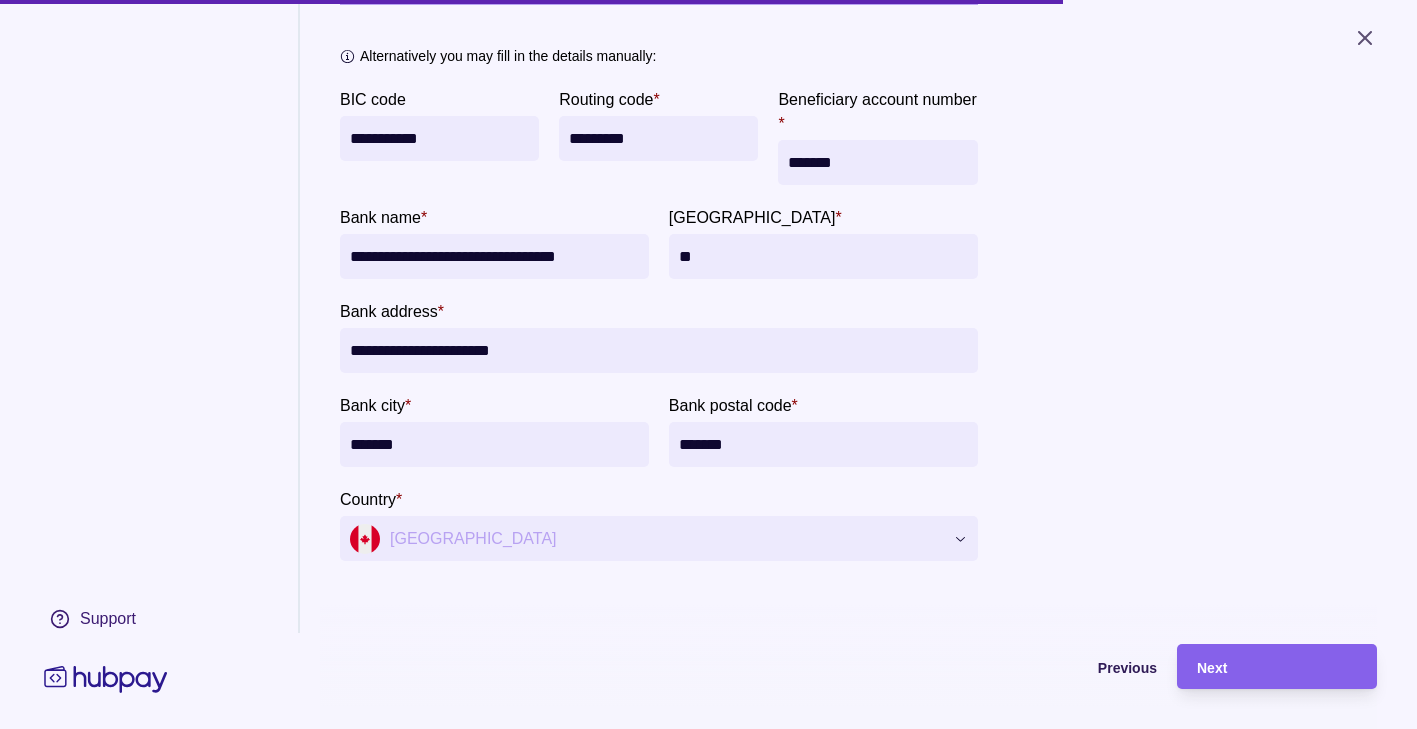 type on "*******" 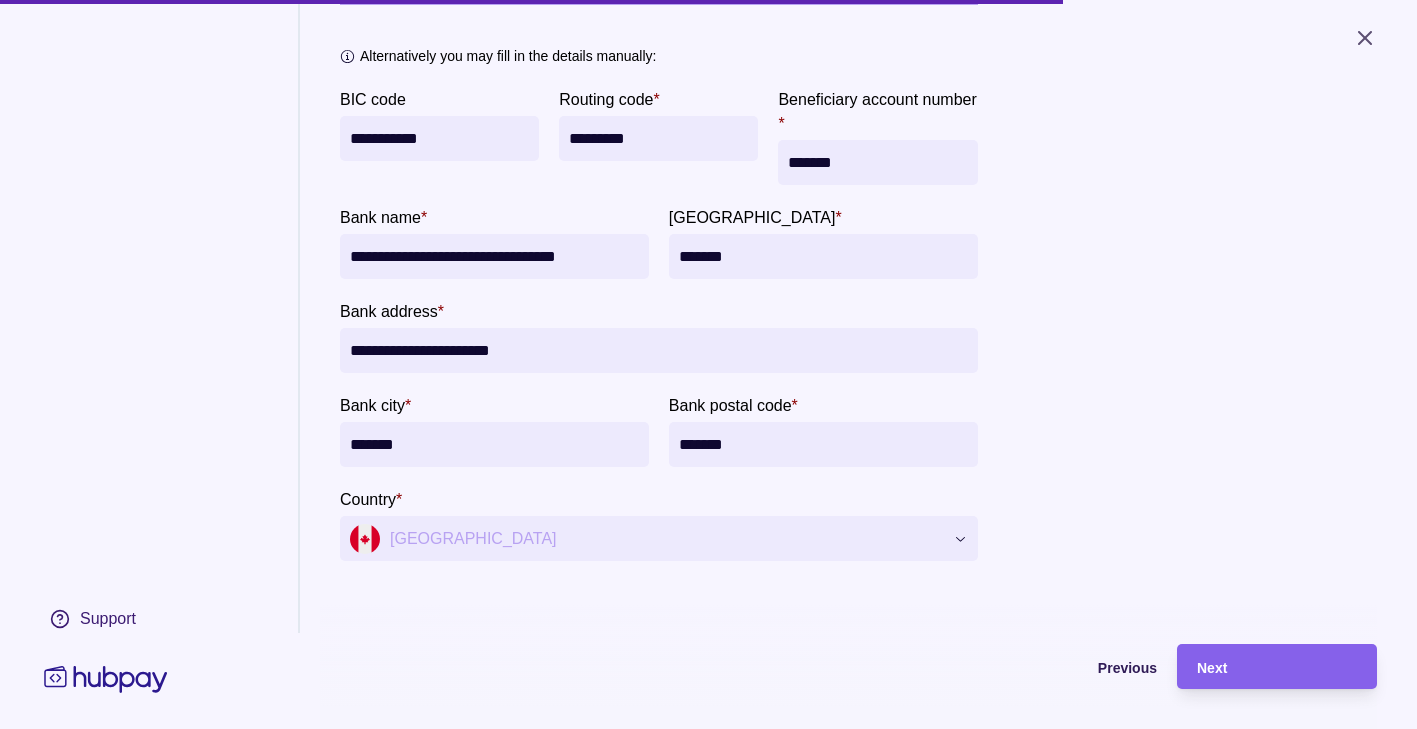click on "**********" at bounding box center [858, 162] 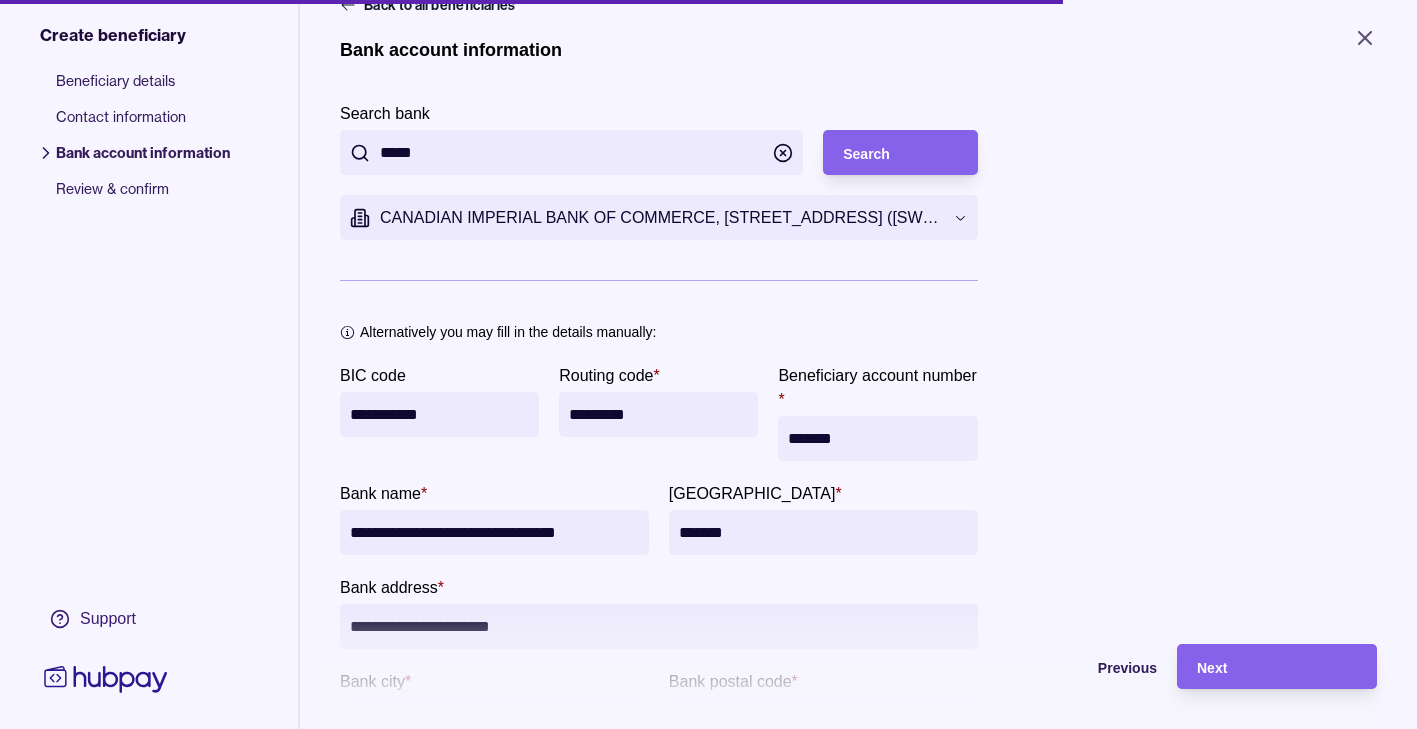 scroll, scrollTop: 0, scrollLeft: 0, axis: both 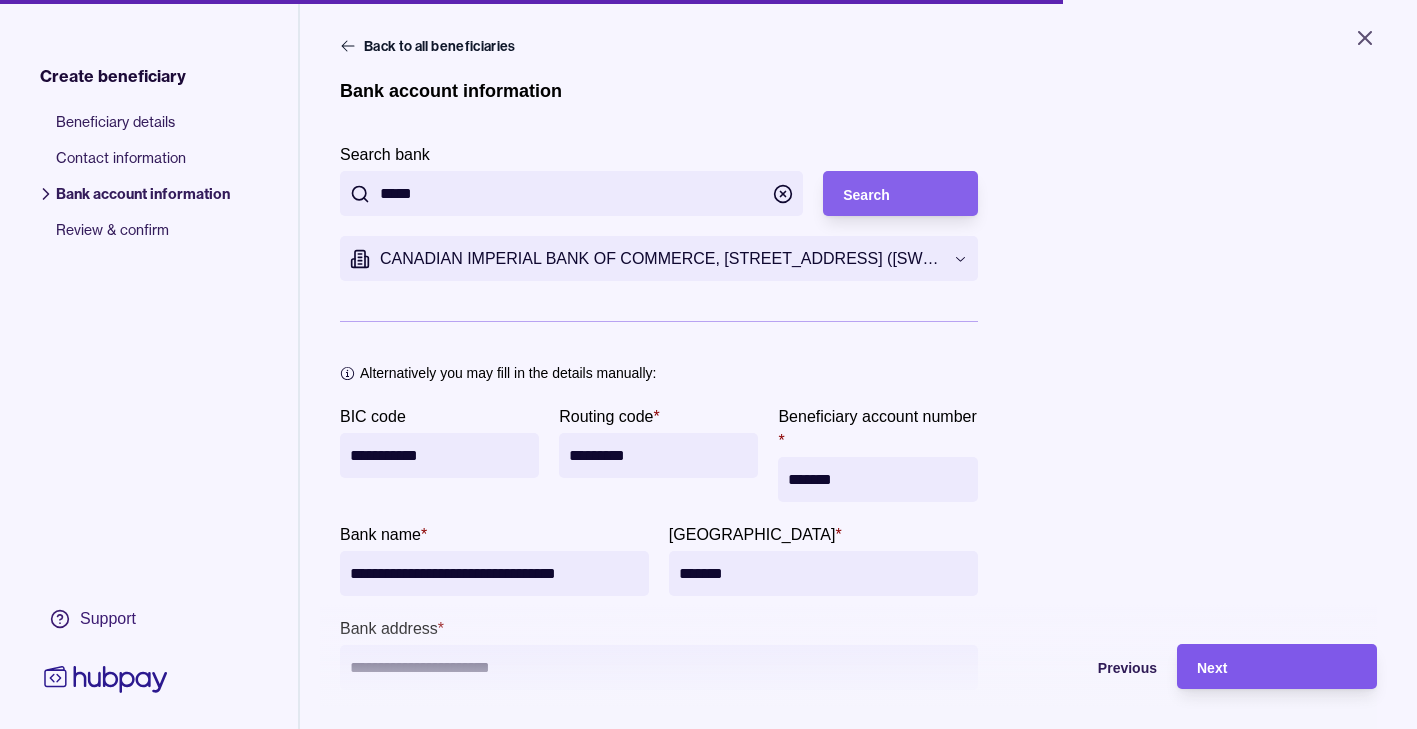 click on "Next" at bounding box center [1277, 667] 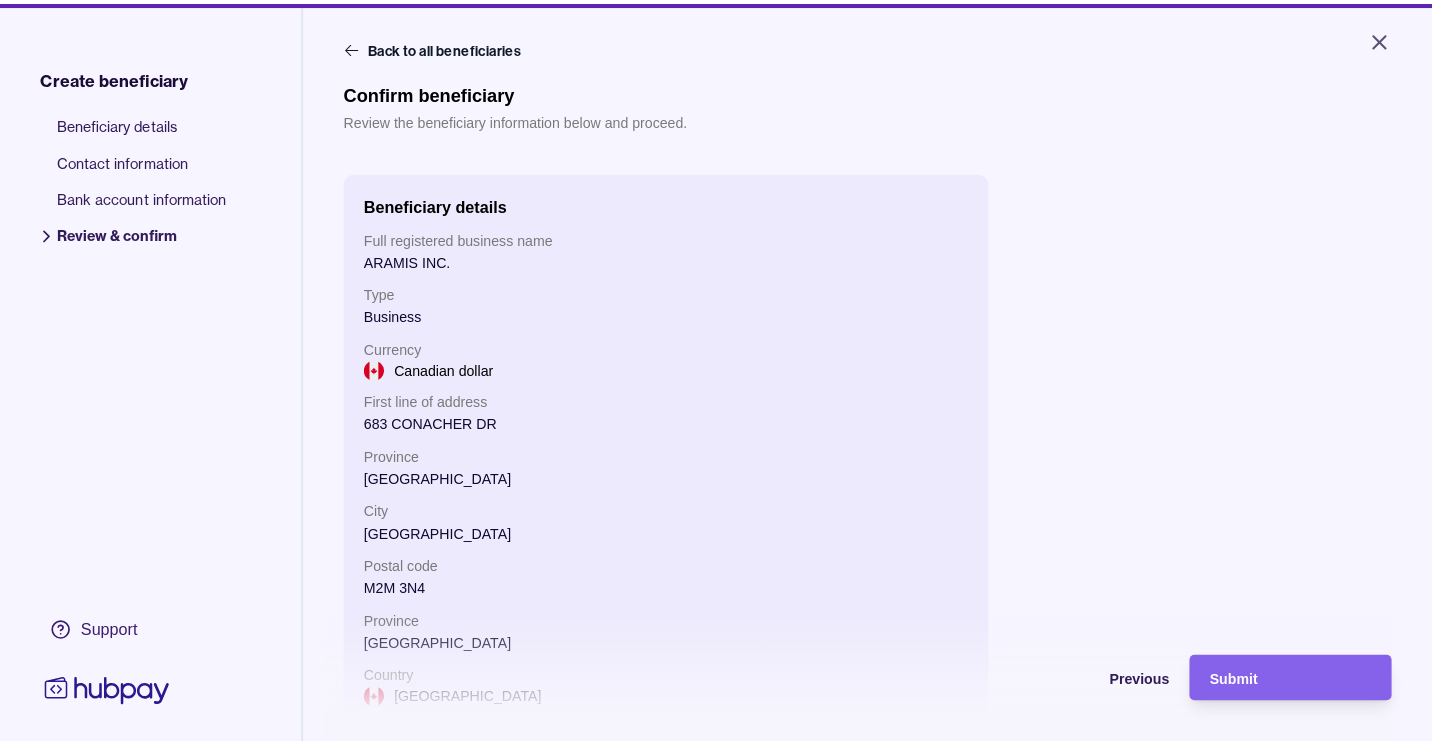 scroll, scrollTop: 156, scrollLeft: 0, axis: vertical 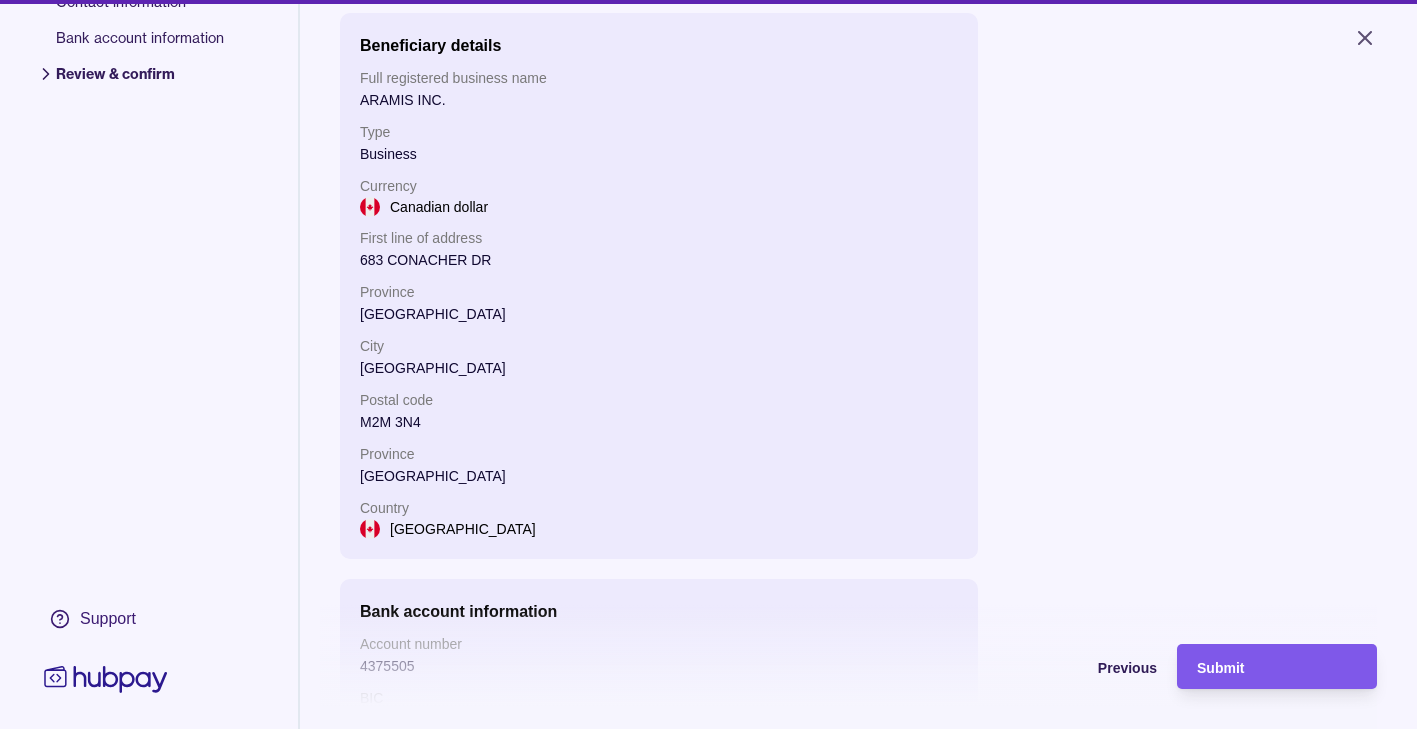 click on "Submit" at bounding box center (1262, 666) 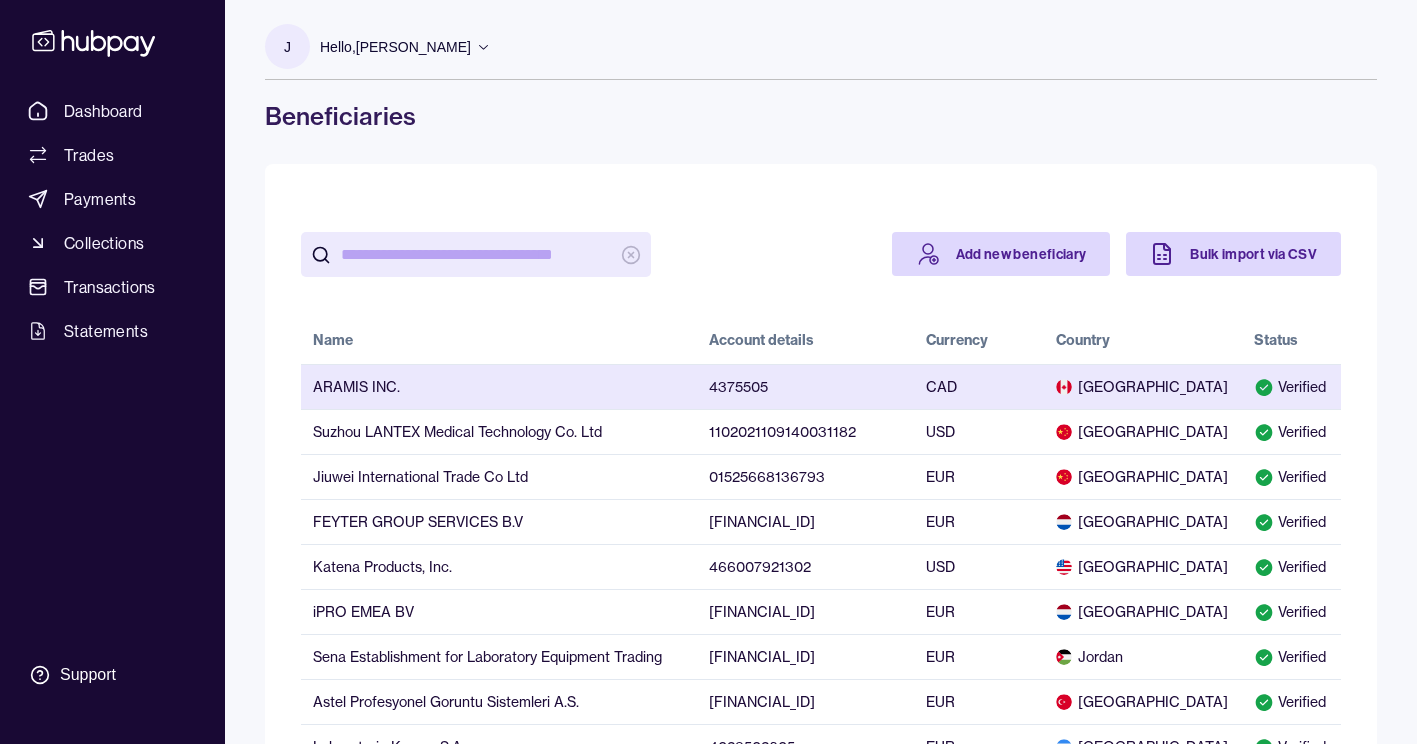 click on "ARAMIS INC." at bounding box center [499, 386] 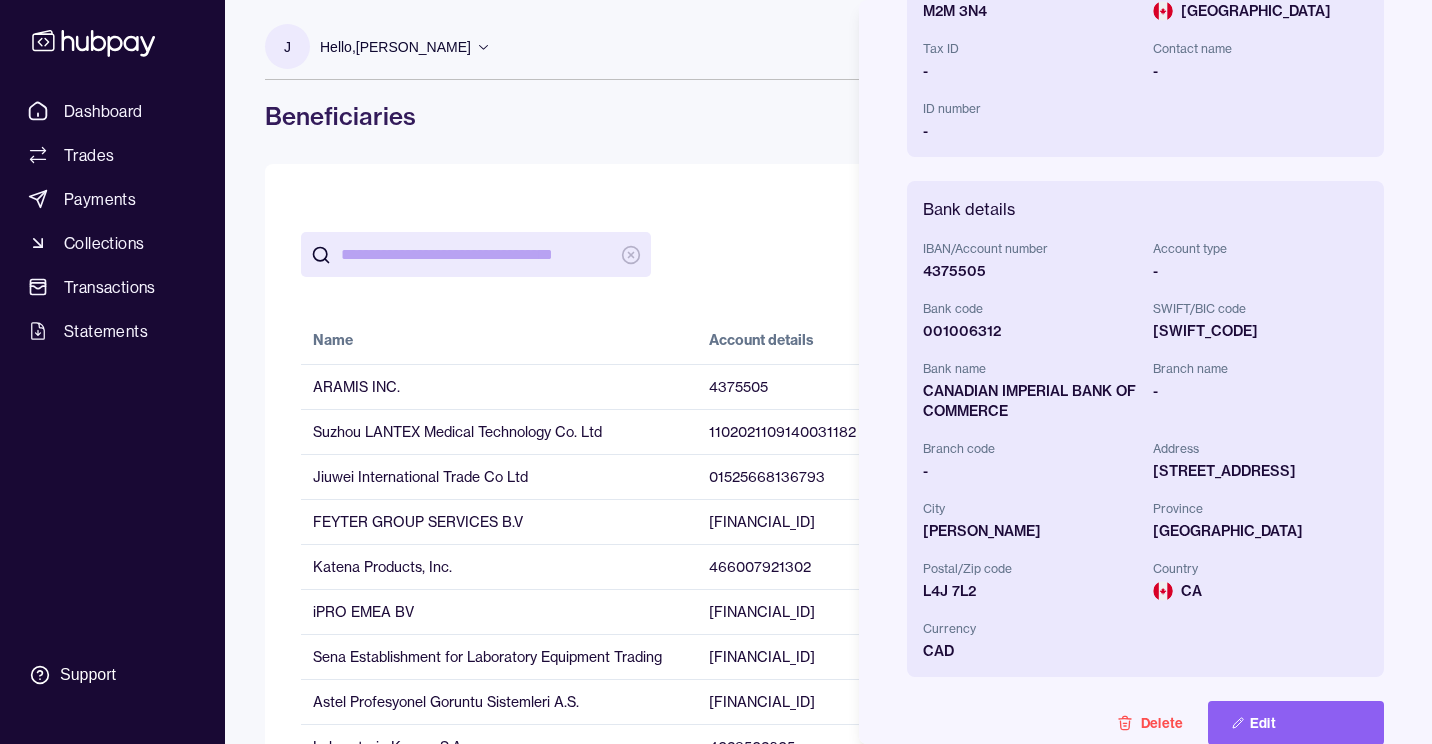 scroll, scrollTop: 400, scrollLeft: 0, axis: vertical 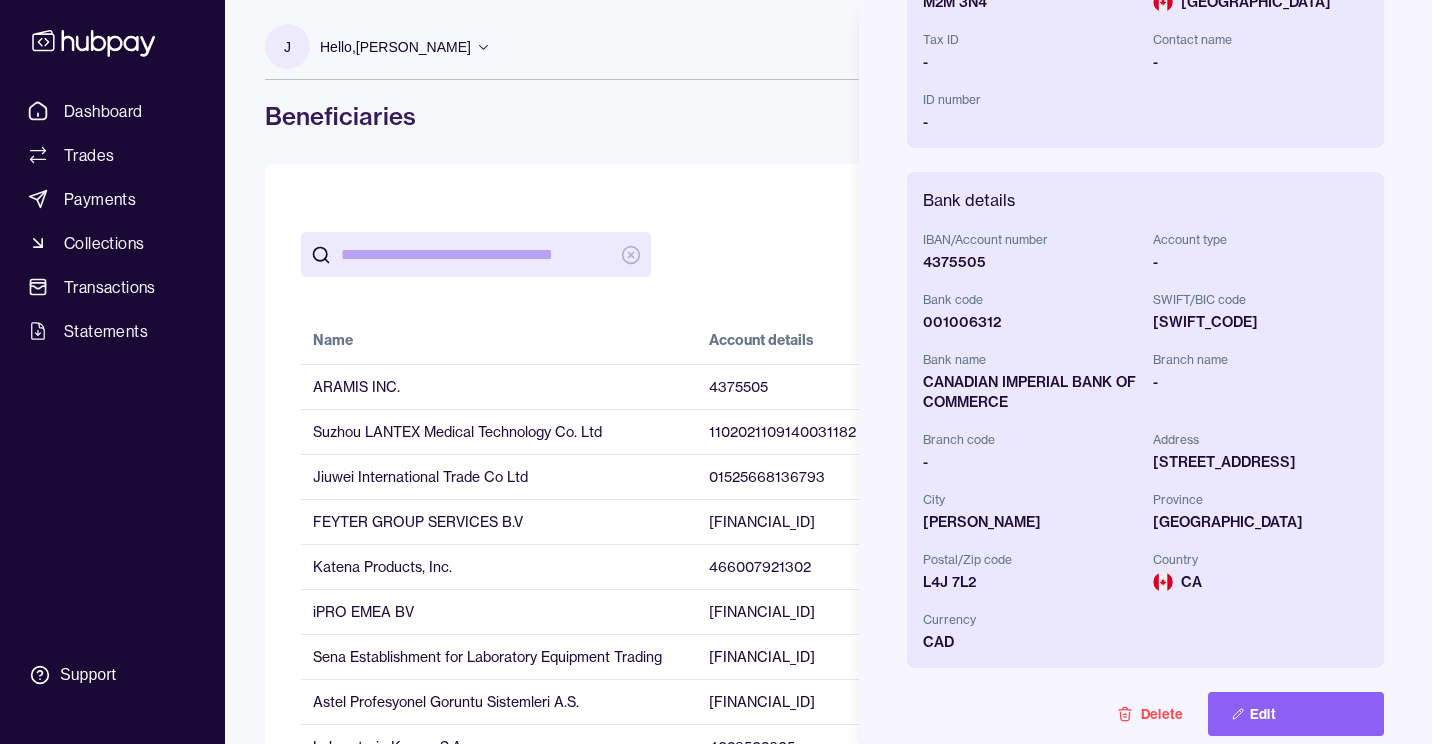 click on "SWIFT/BIC code" at bounding box center (1261, 300) 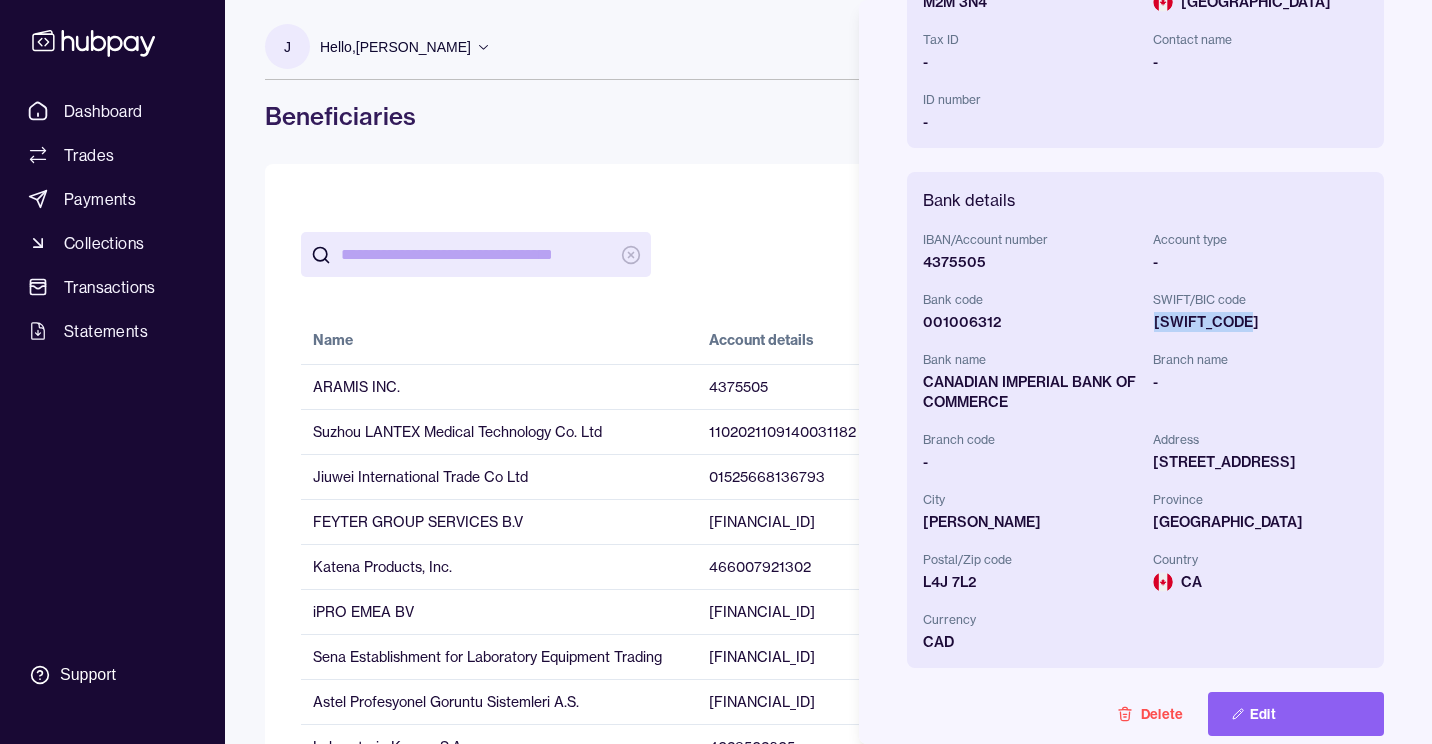 click on "[SWIFT_CODE]" at bounding box center (1261, 322) 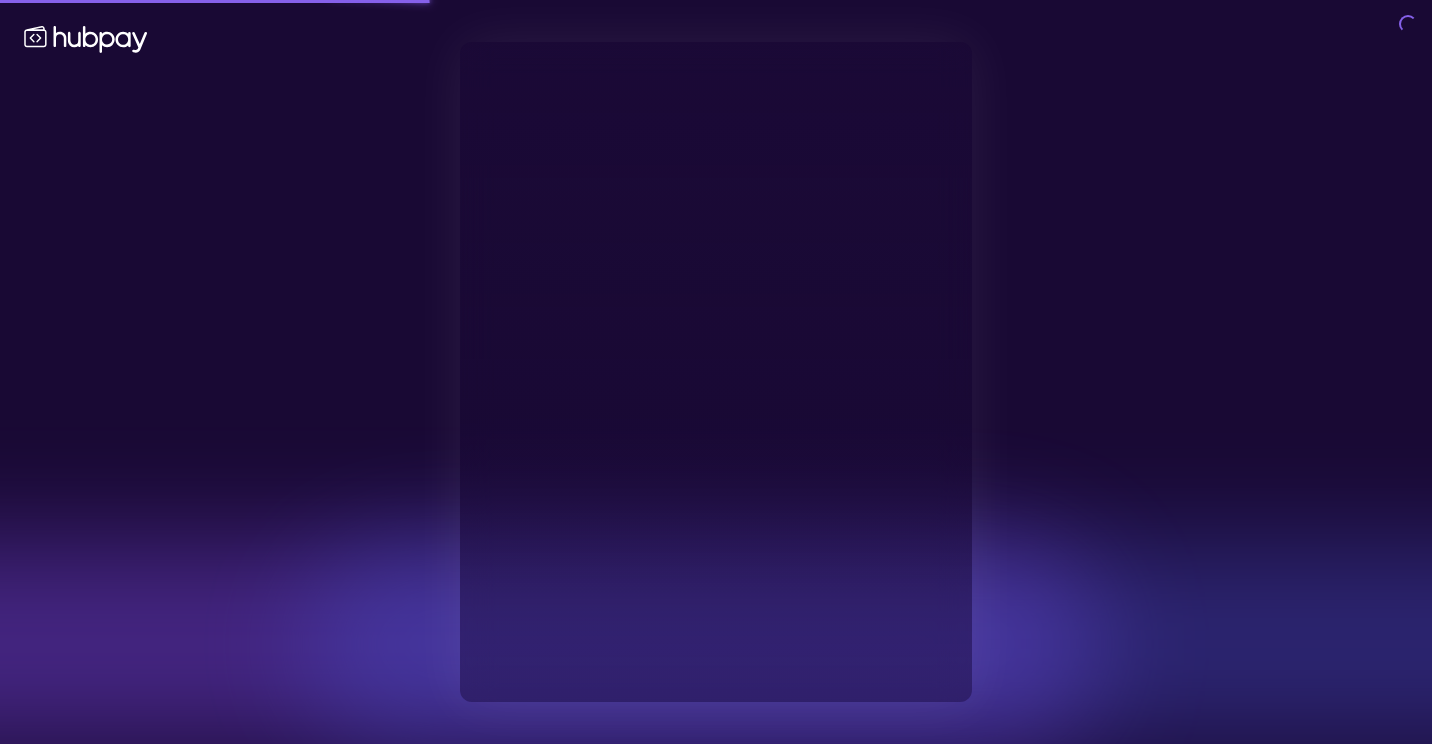 type on "**********" 